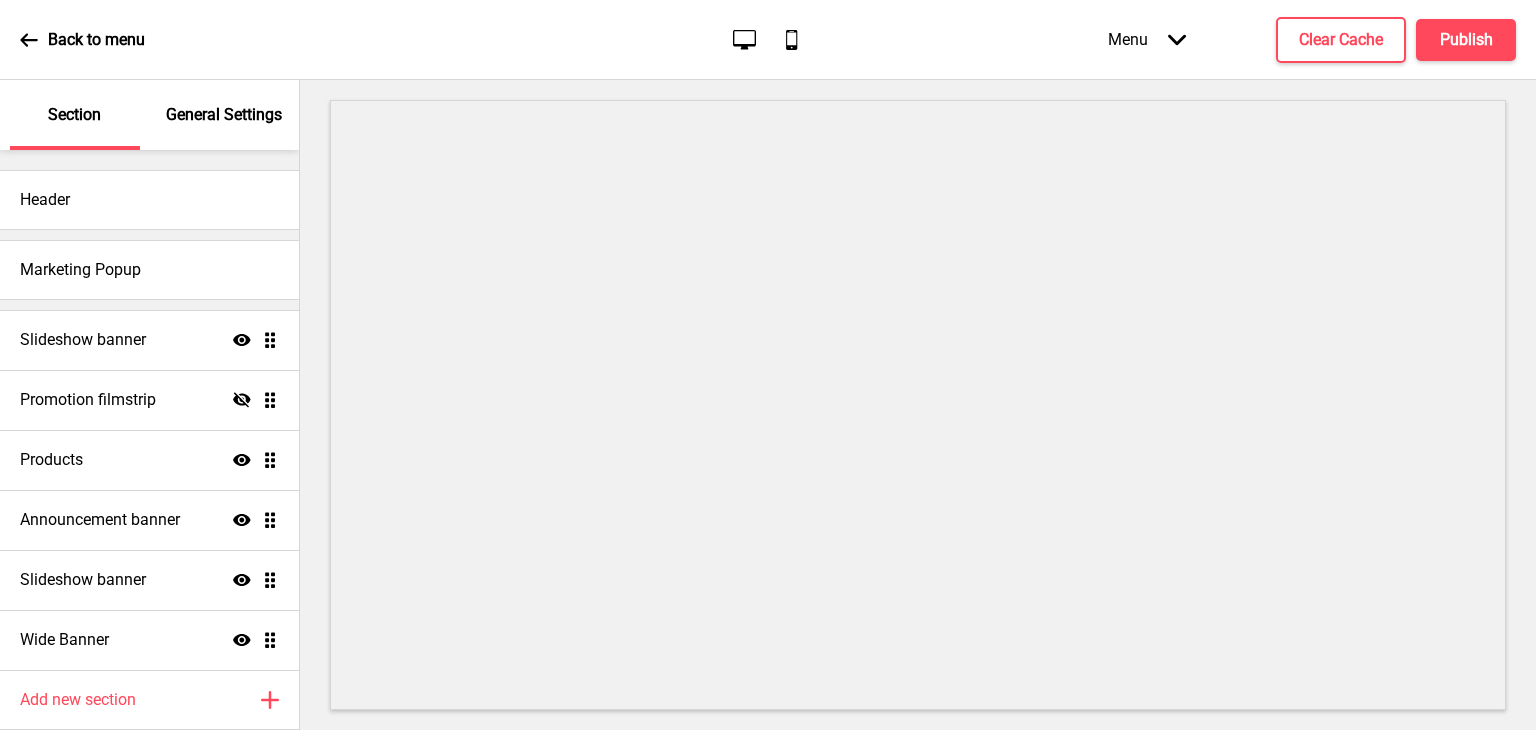 scroll, scrollTop: 0, scrollLeft: 0, axis: both 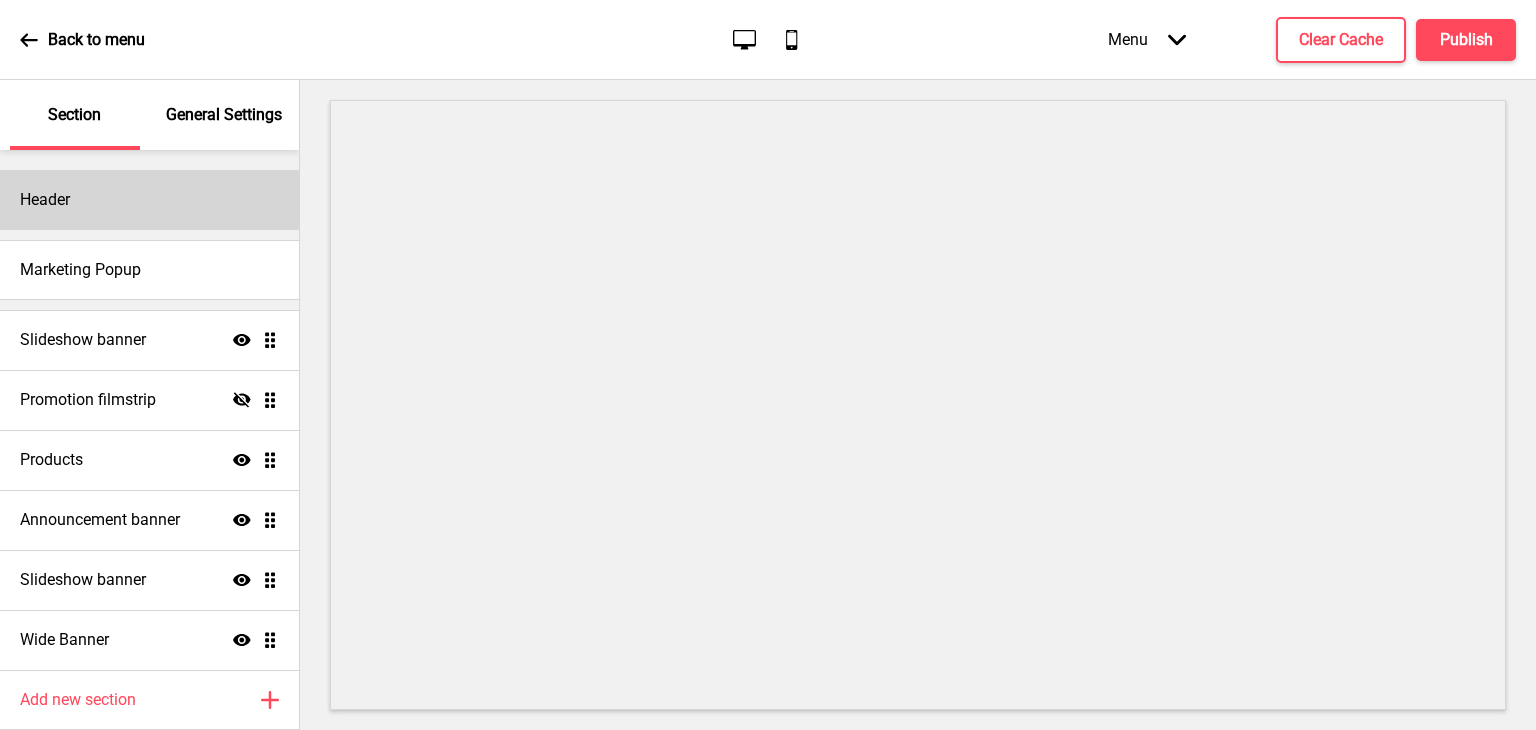 click on "Header" at bounding box center [149, 200] 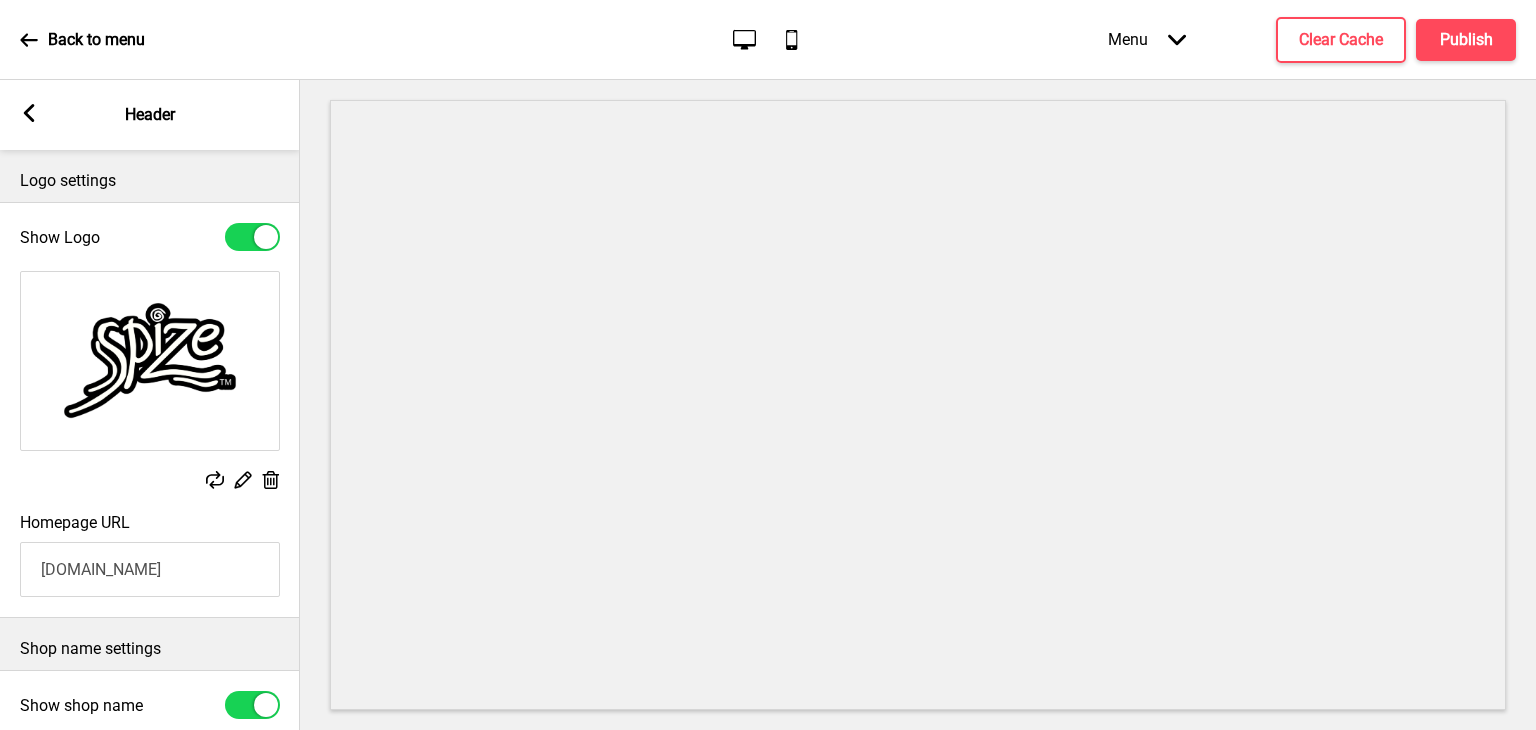 scroll, scrollTop: 100, scrollLeft: 0, axis: vertical 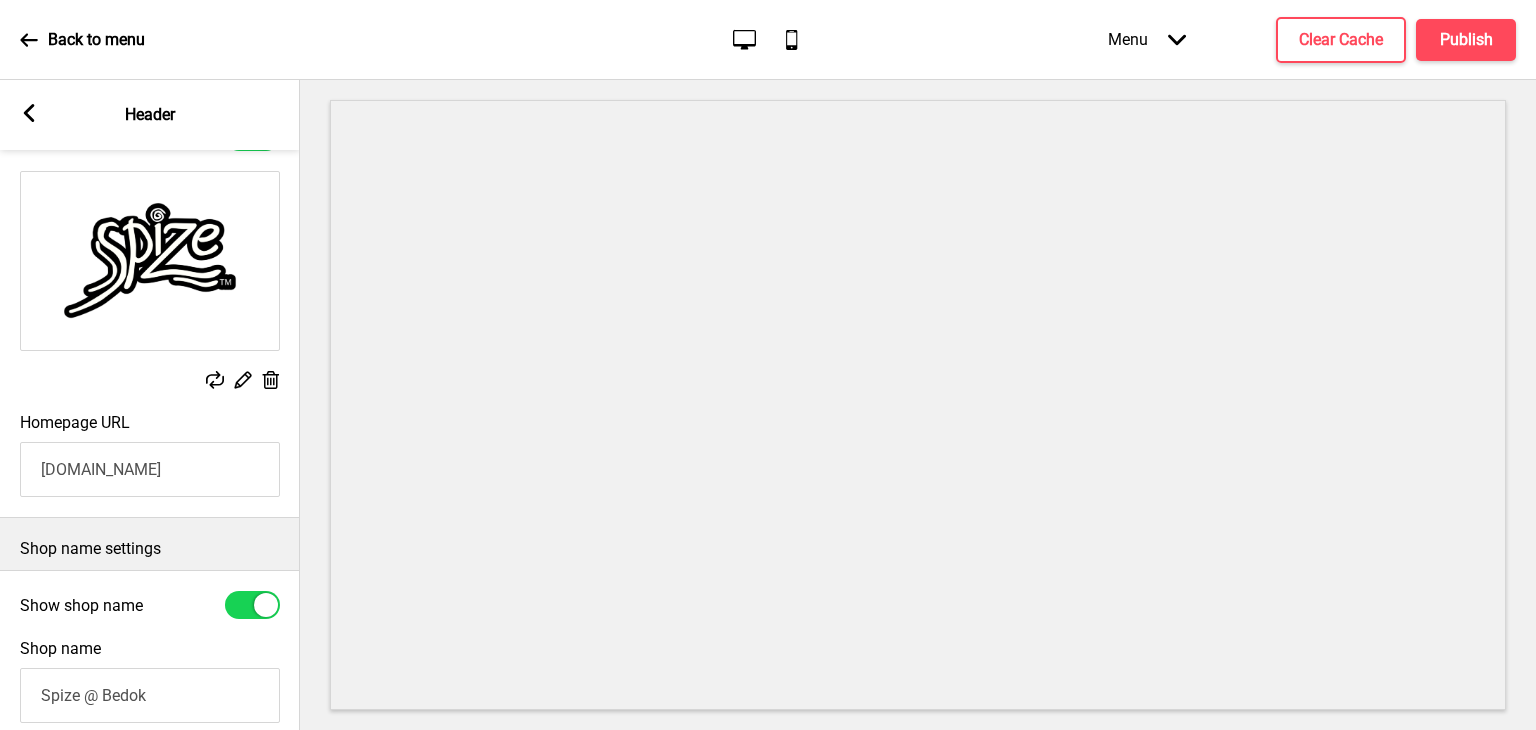 click on "[DOMAIN_NAME]" at bounding box center [150, 469] 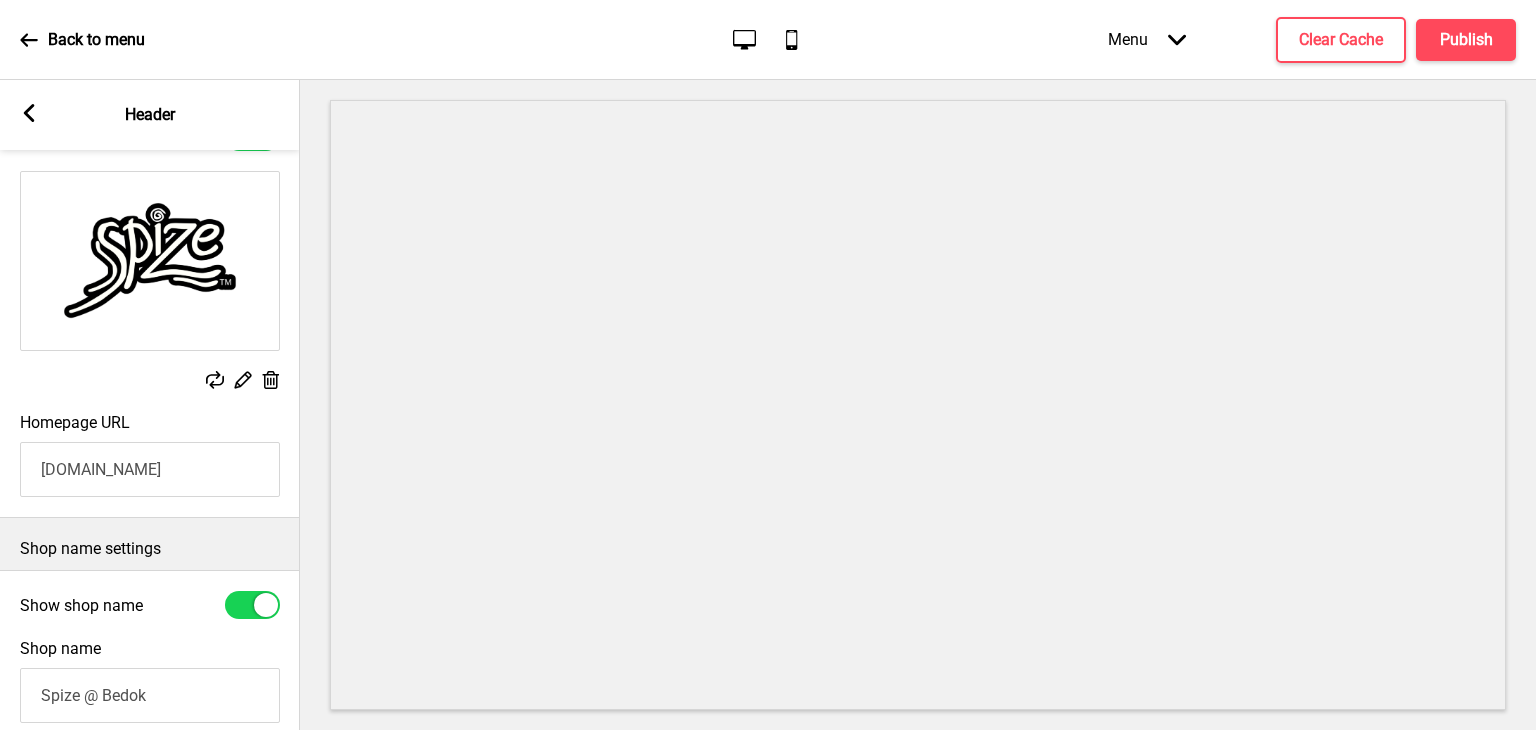 type on "[DOMAIN_NAME]" 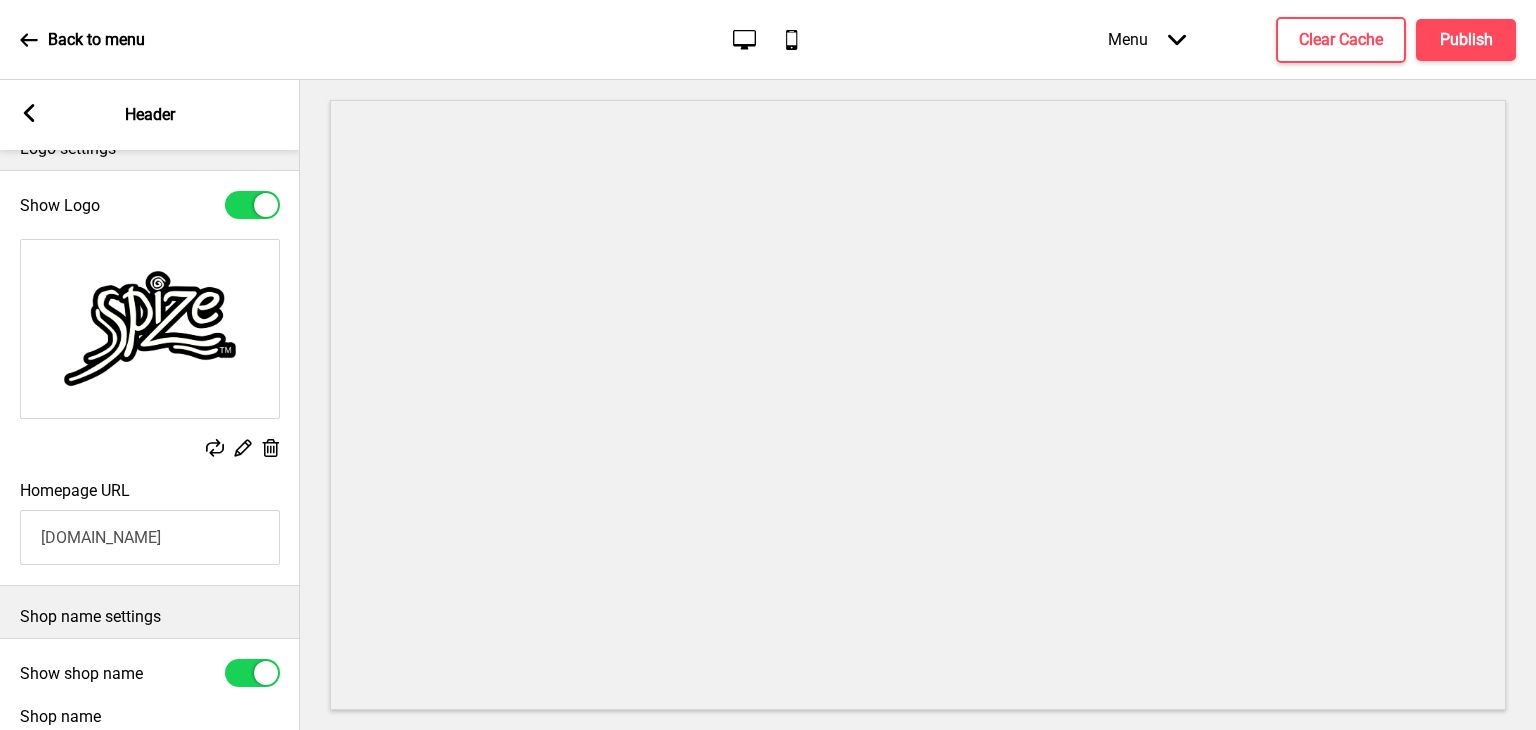 scroll, scrollTop: 0, scrollLeft: 0, axis: both 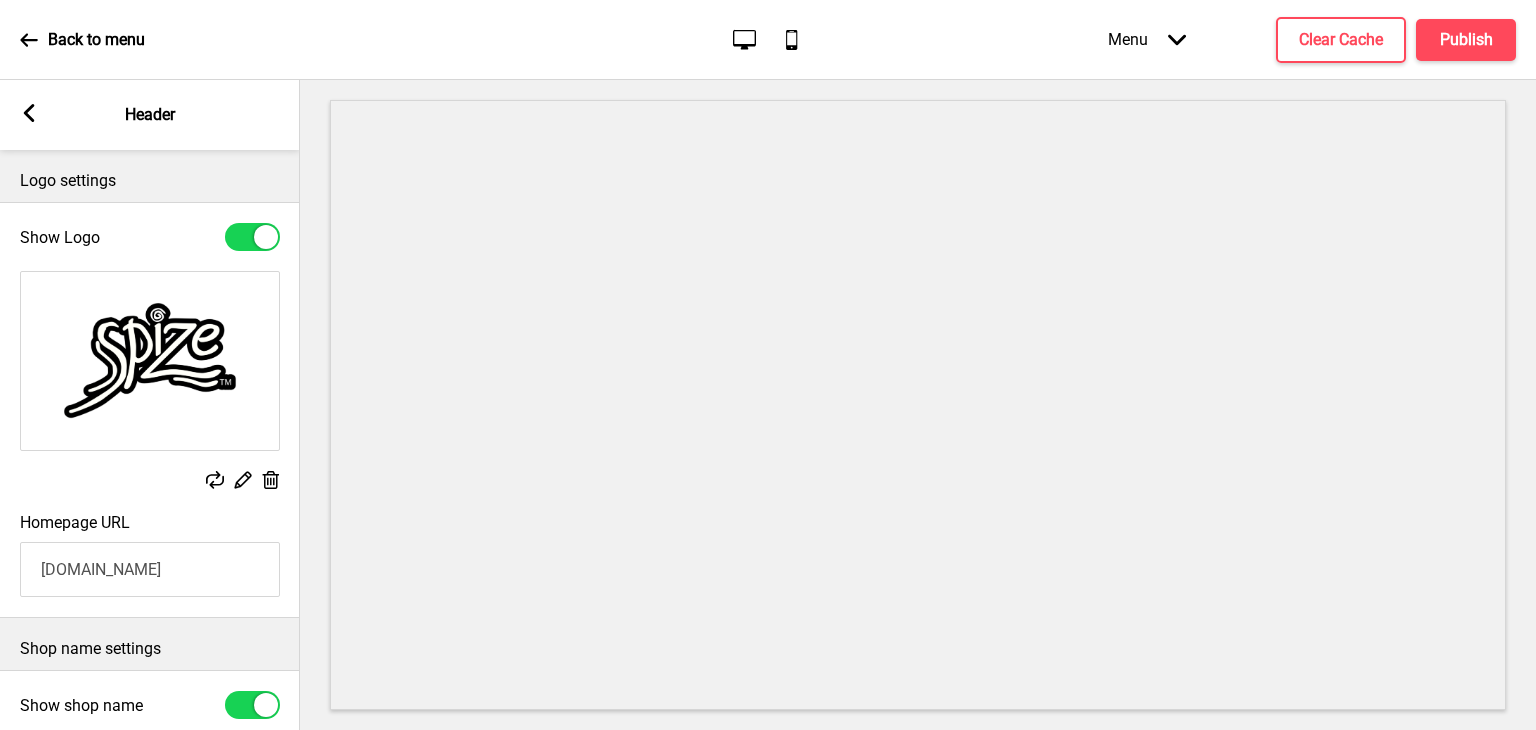 click 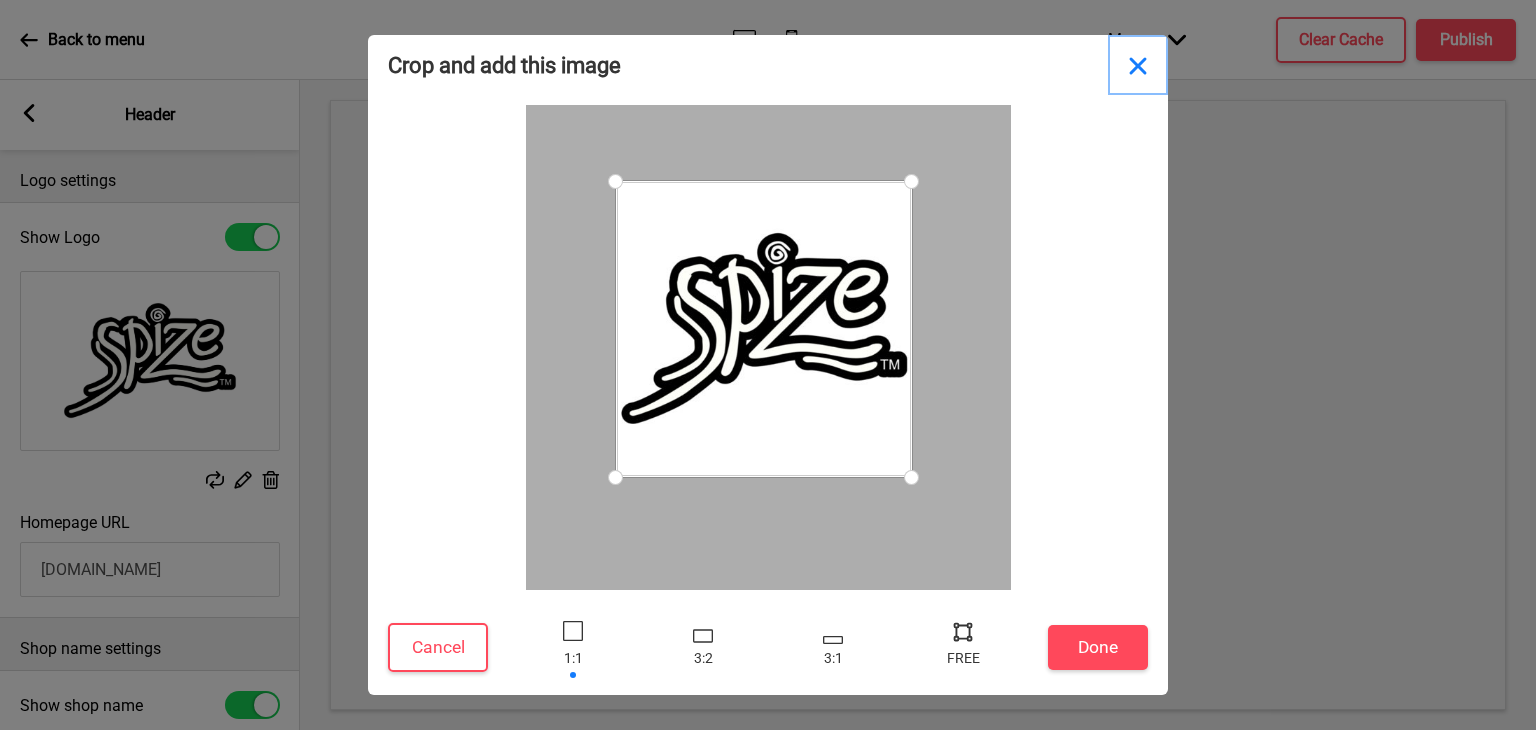 click at bounding box center (1138, 65) 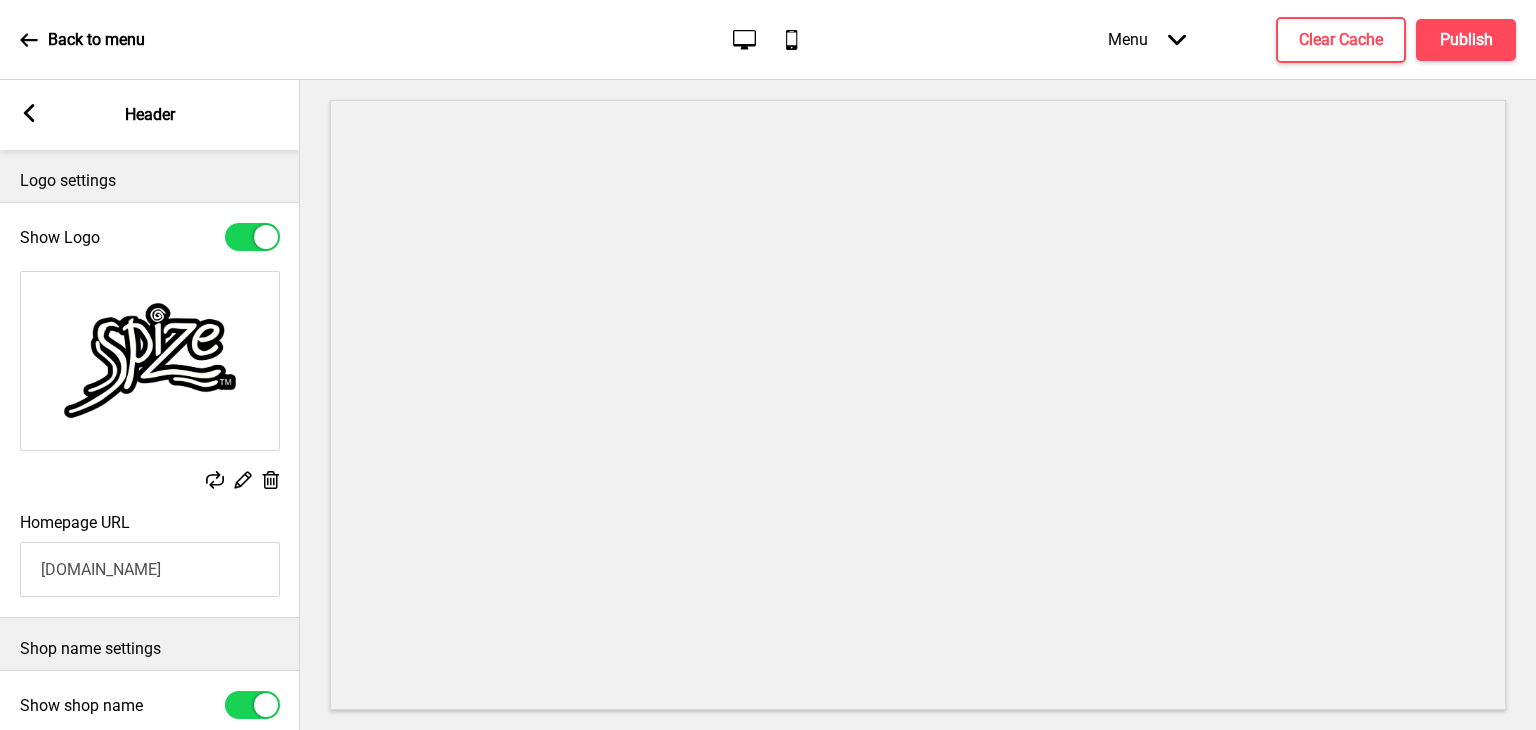 click 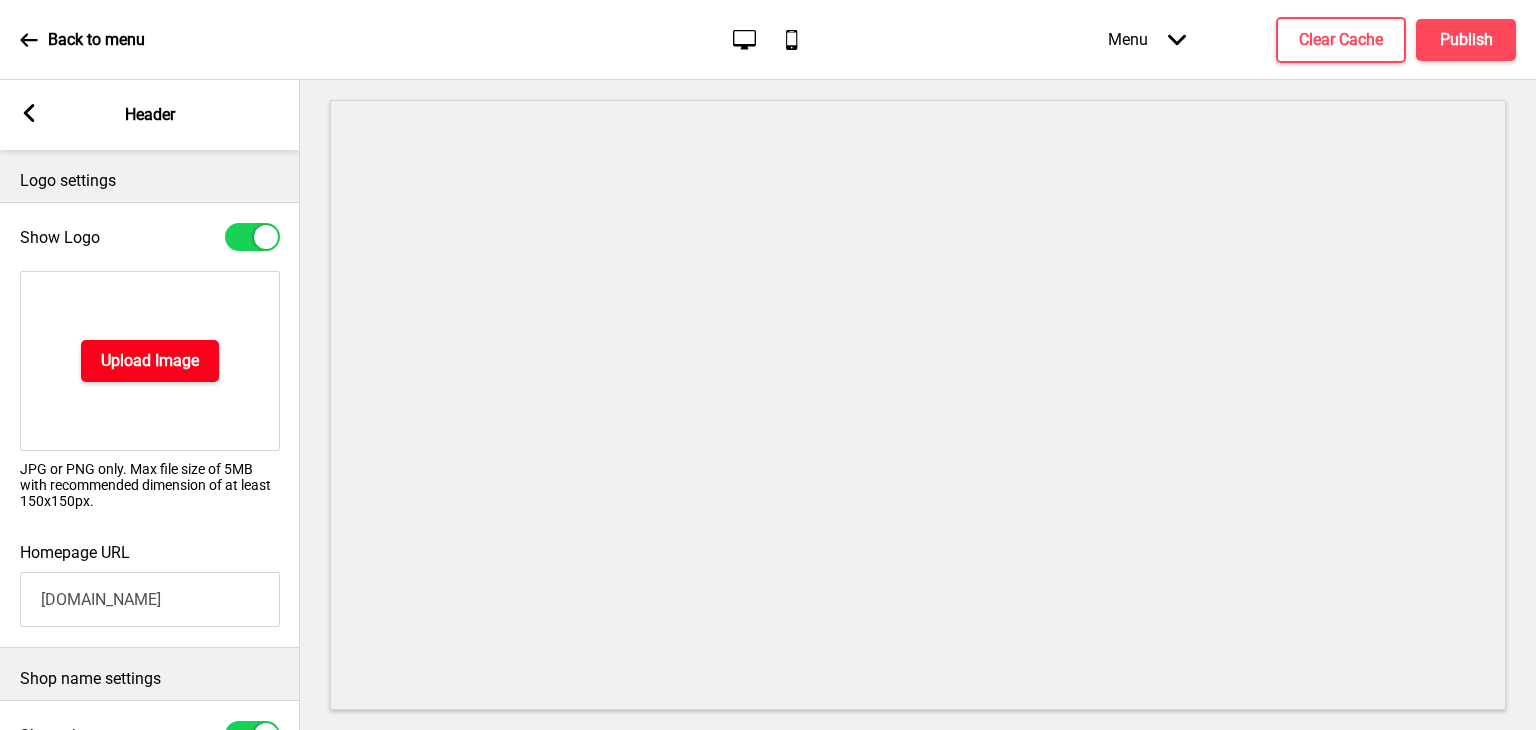 click on "Upload Image" at bounding box center (150, 361) 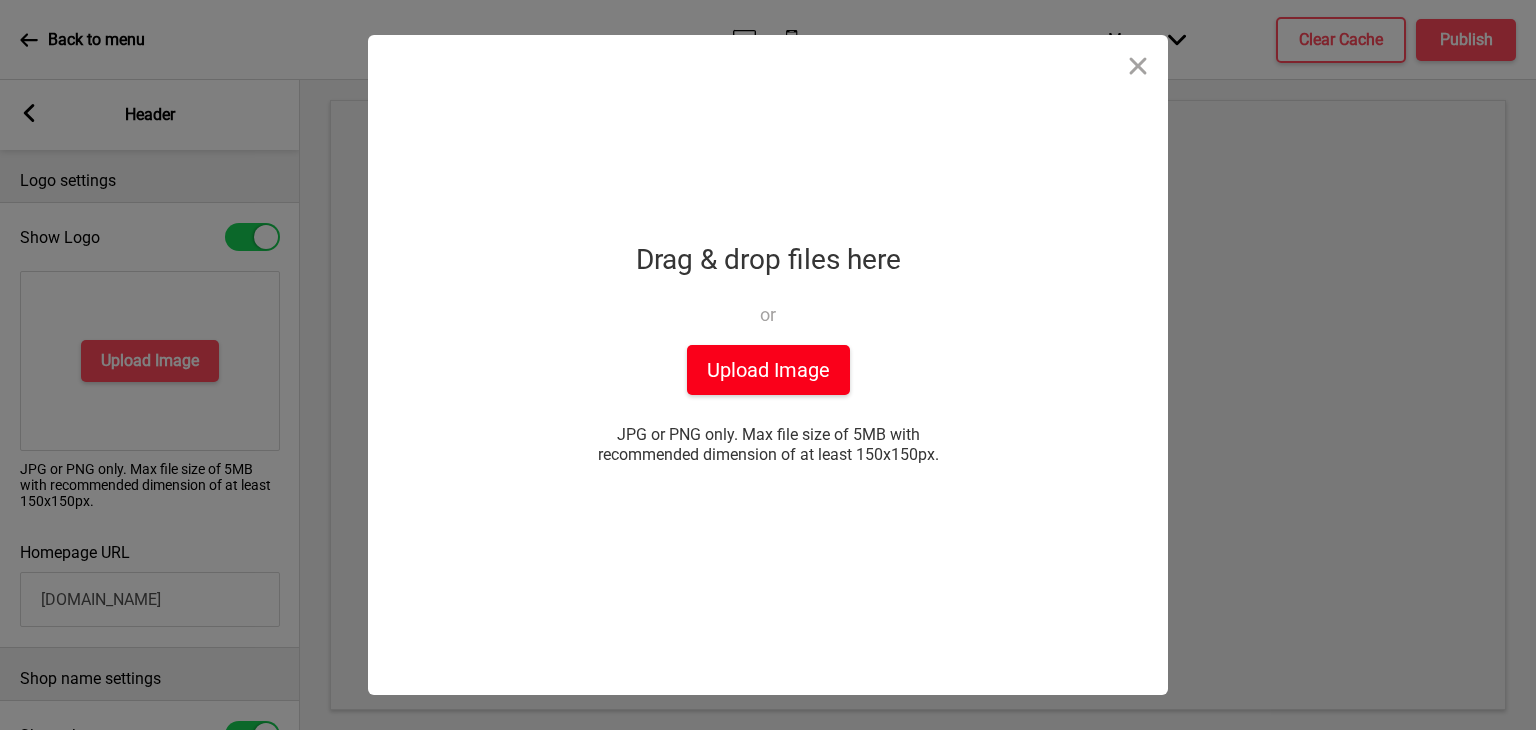 click on "Upload Image" at bounding box center (768, 370) 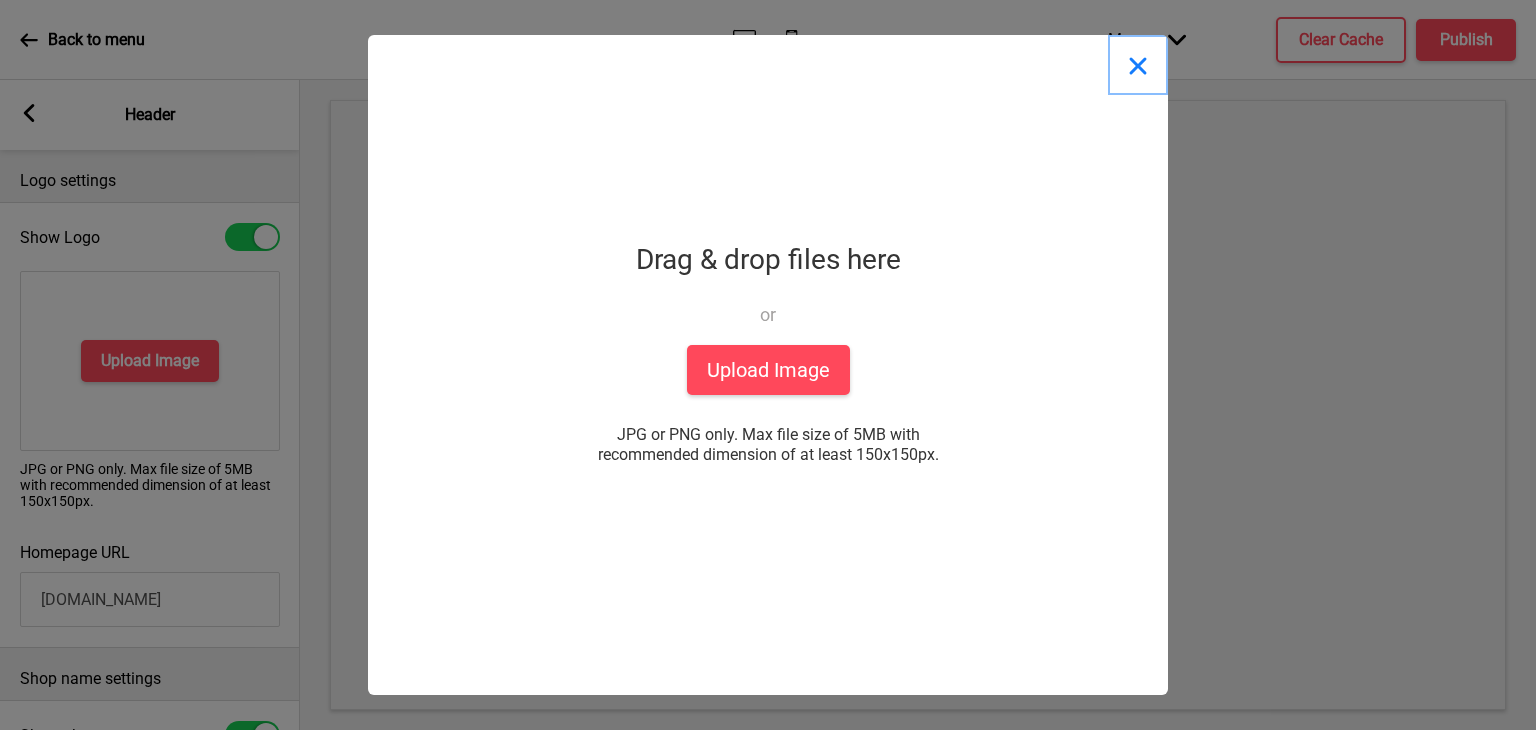 click at bounding box center [1138, 65] 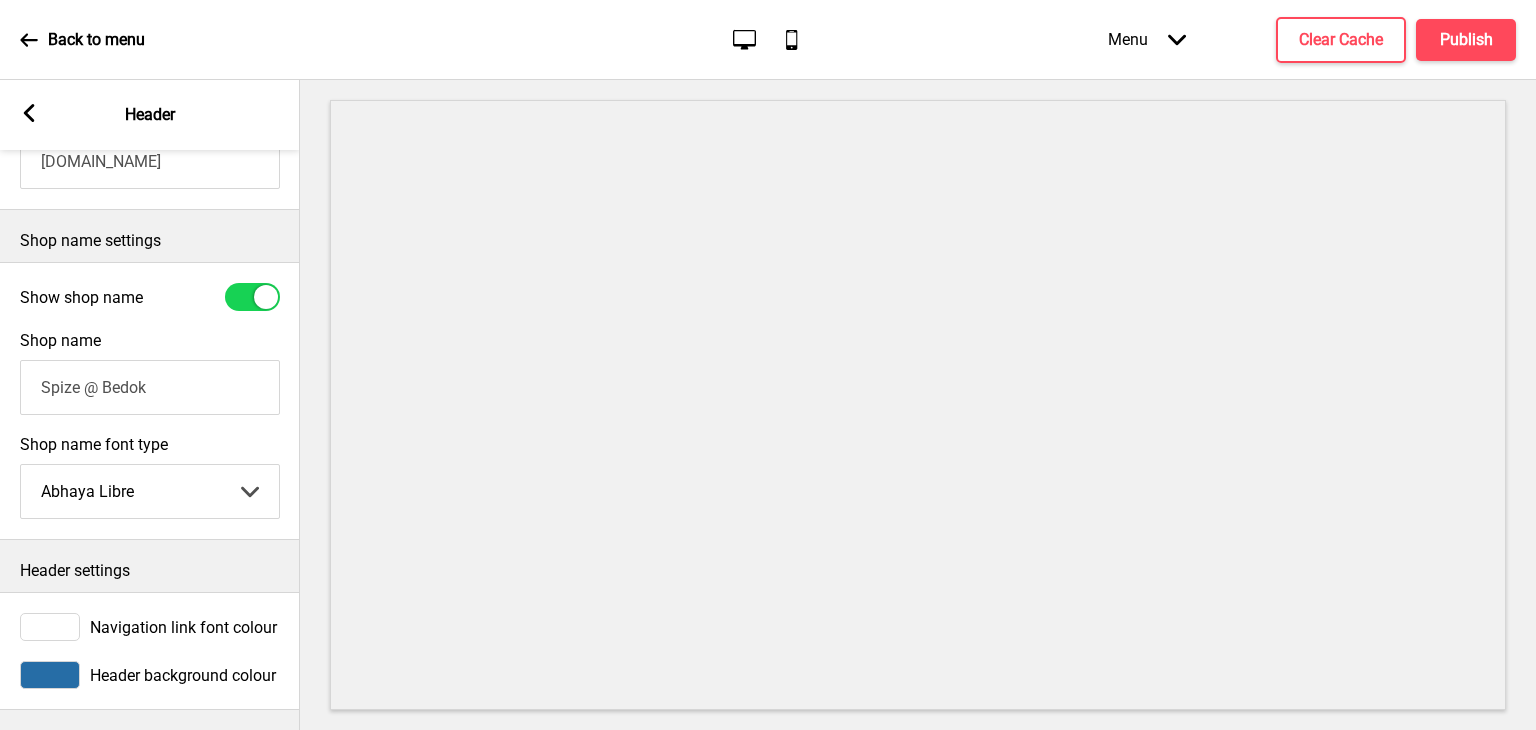 scroll, scrollTop: 457, scrollLeft: 0, axis: vertical 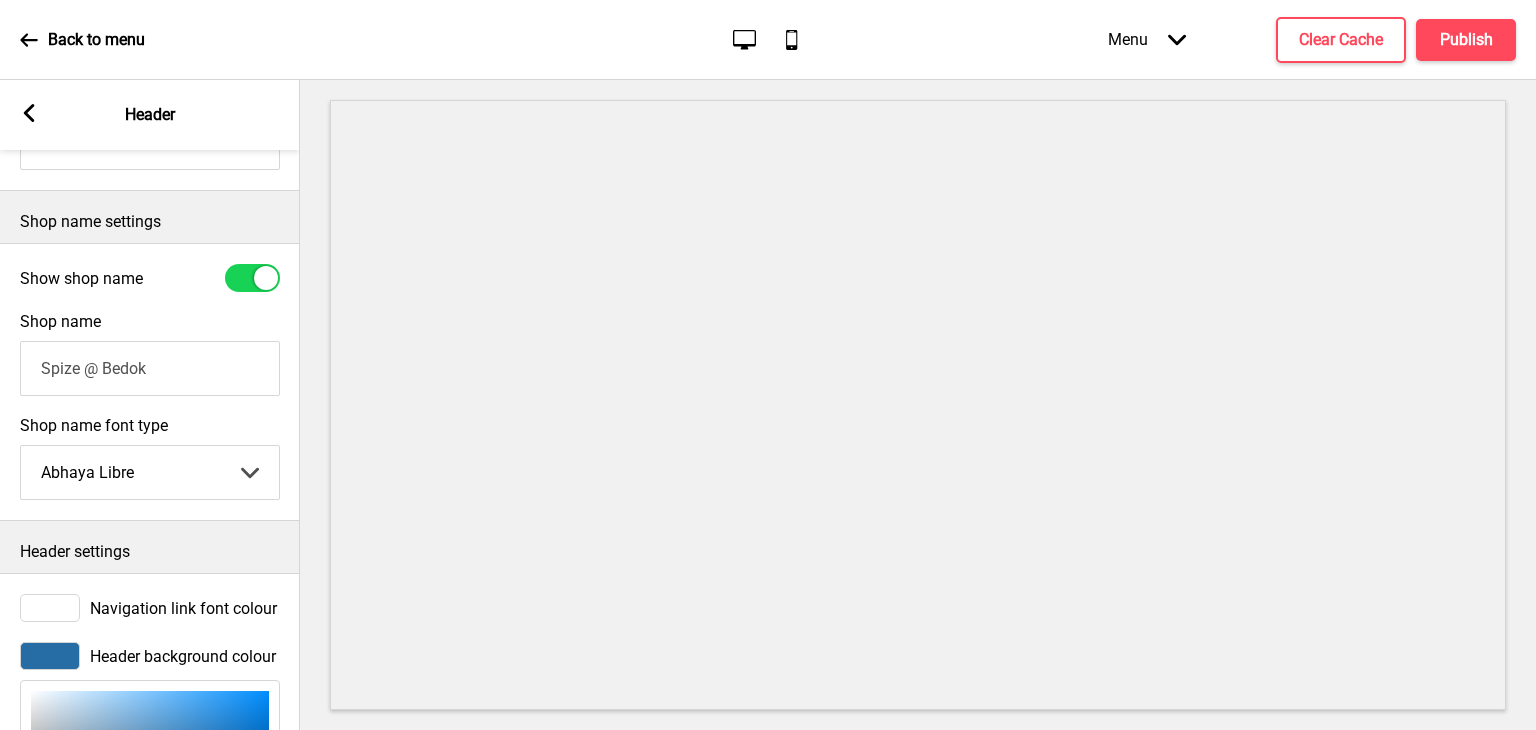 type on "DCEAF6" 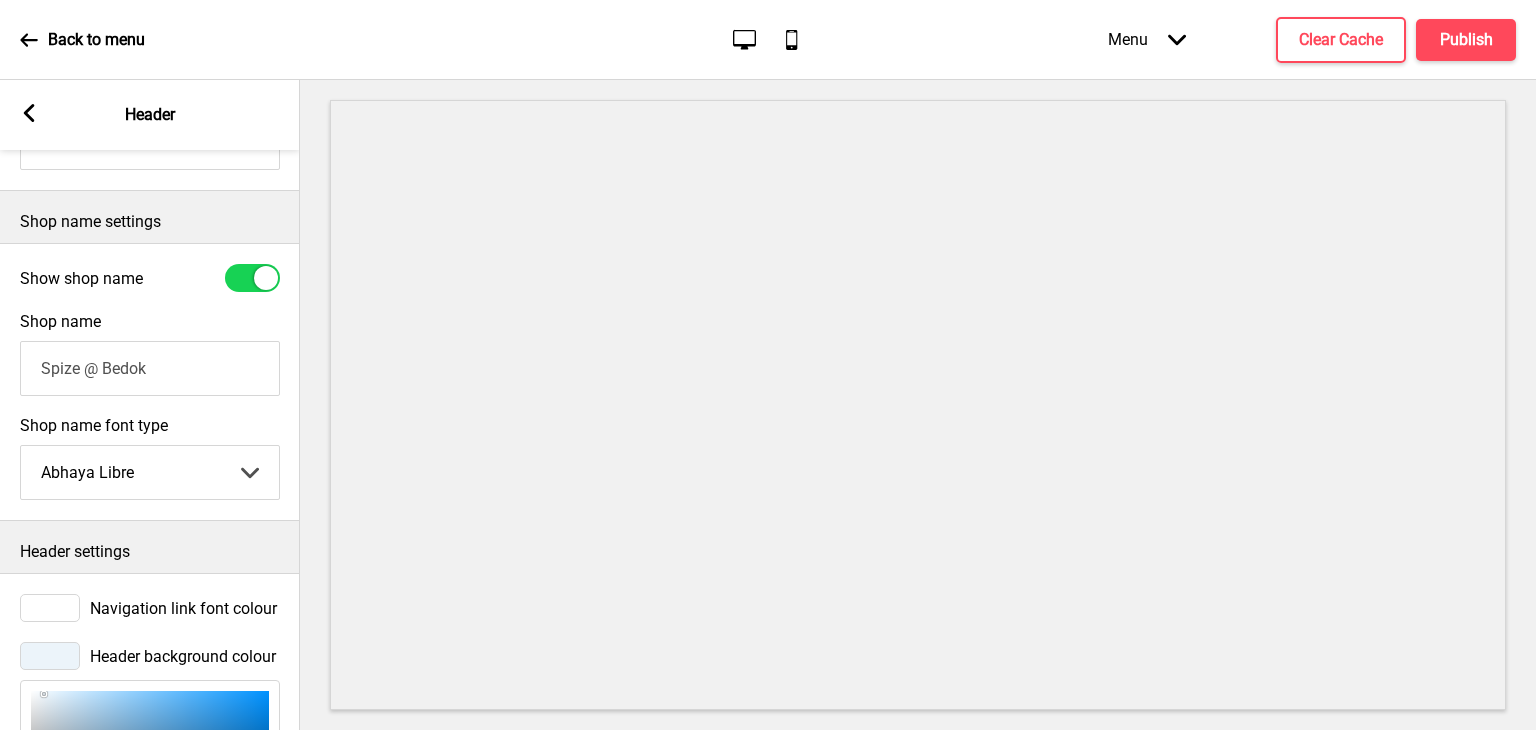 type on "FDFDFD" 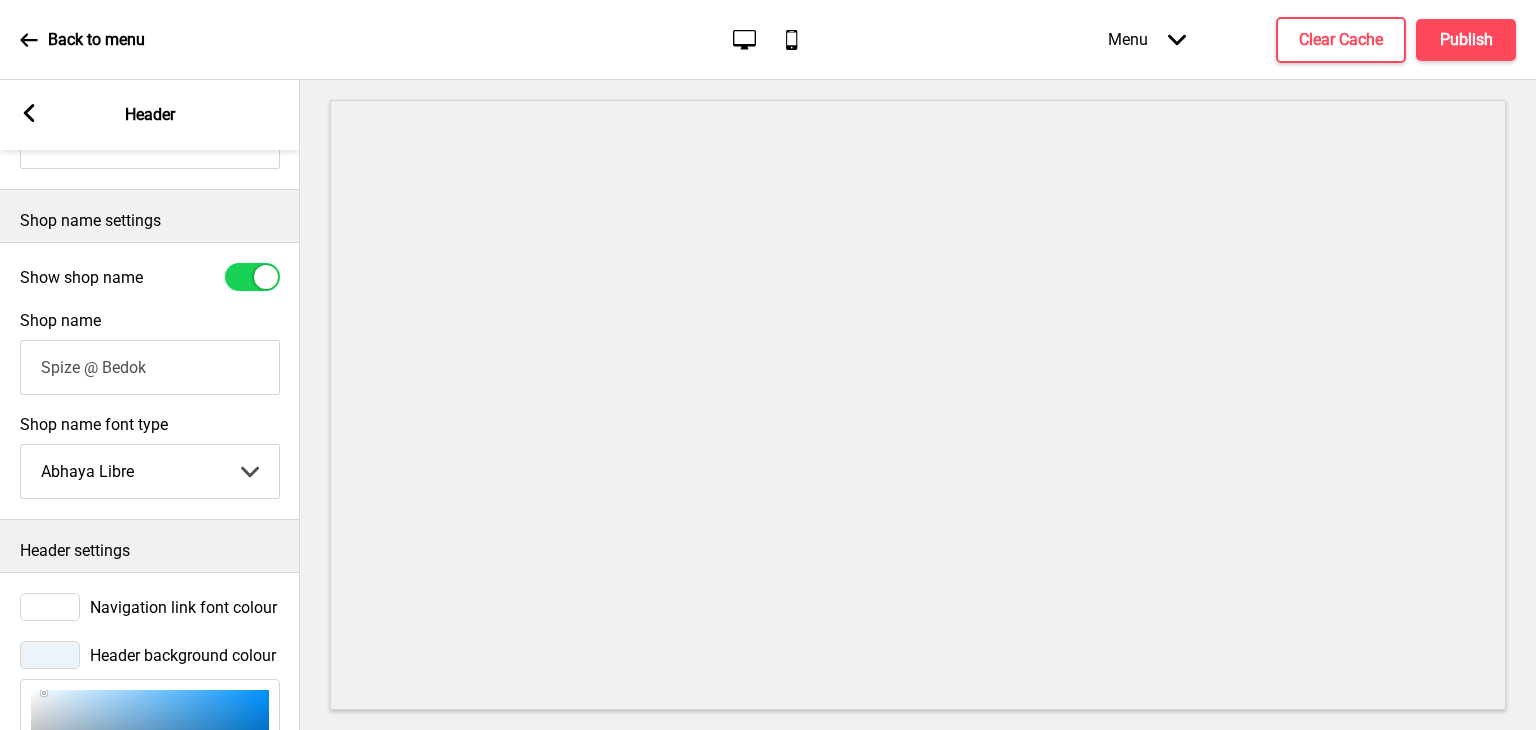 type on "FFFFFF" 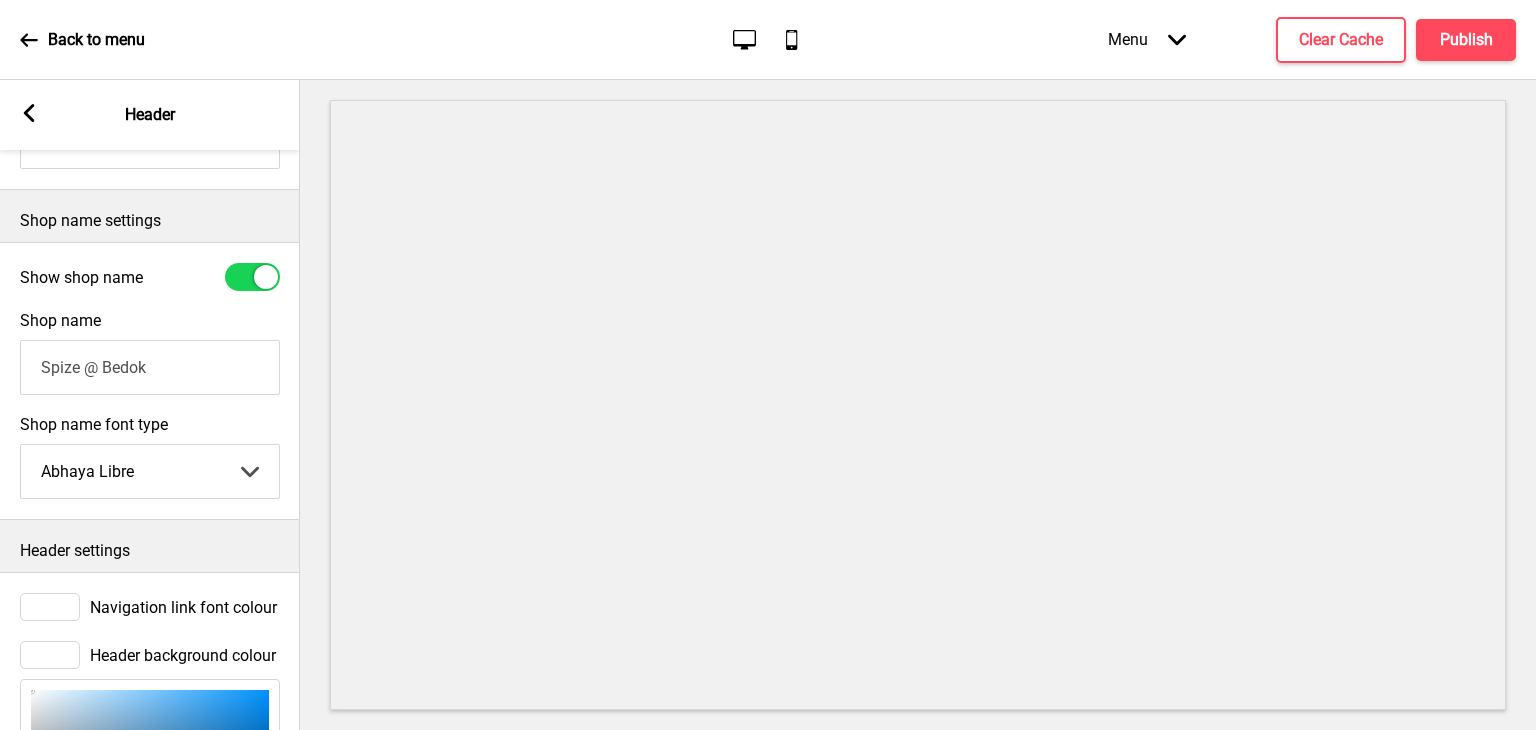 drag, startPoint x: 32, startPoint y: 695, endPoint x: 0, endPoint y: 685, distance: 33.526108 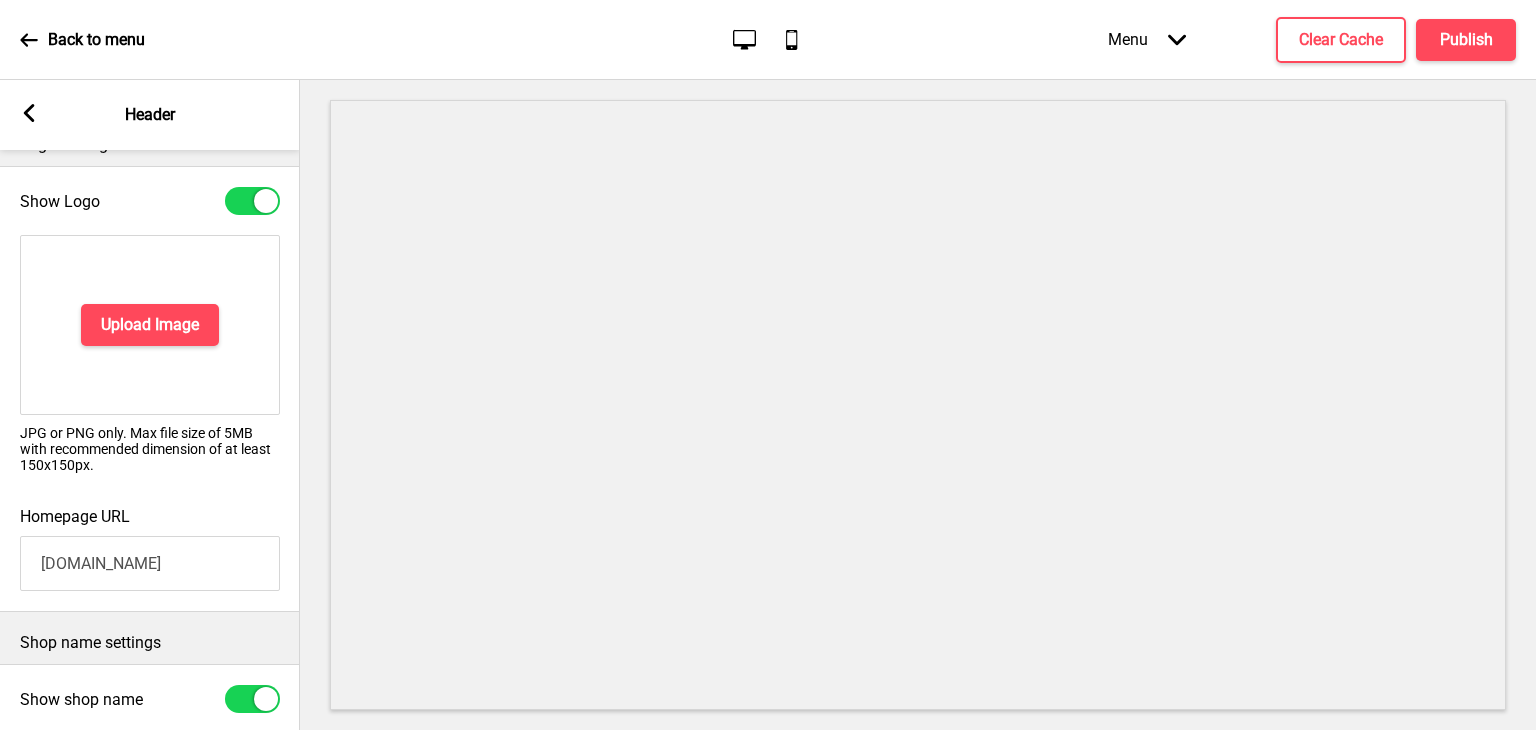 scroll, scrollTop: 0, scrollLeft: 0, axis: both 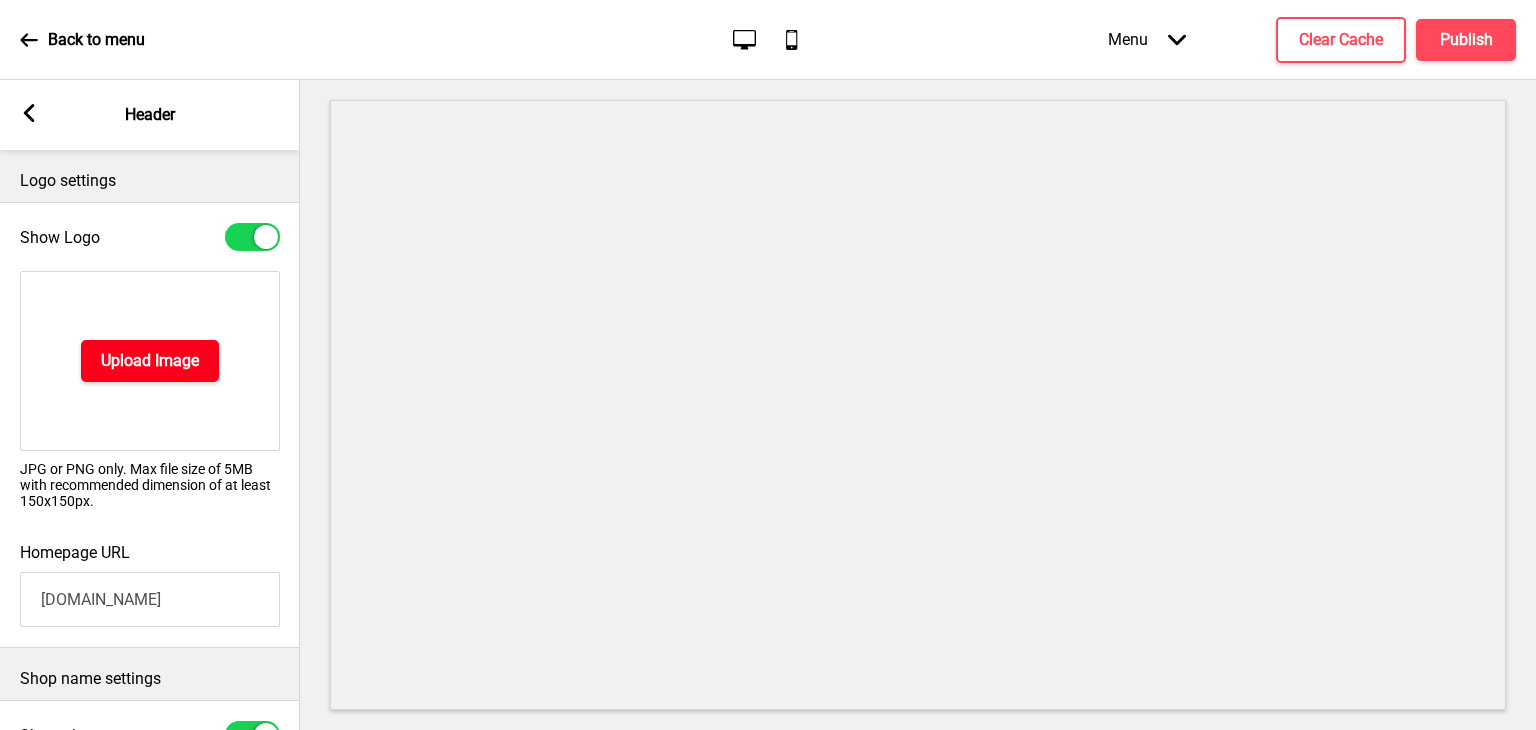 click on "Upload Image" at bounding box center [150, 361] 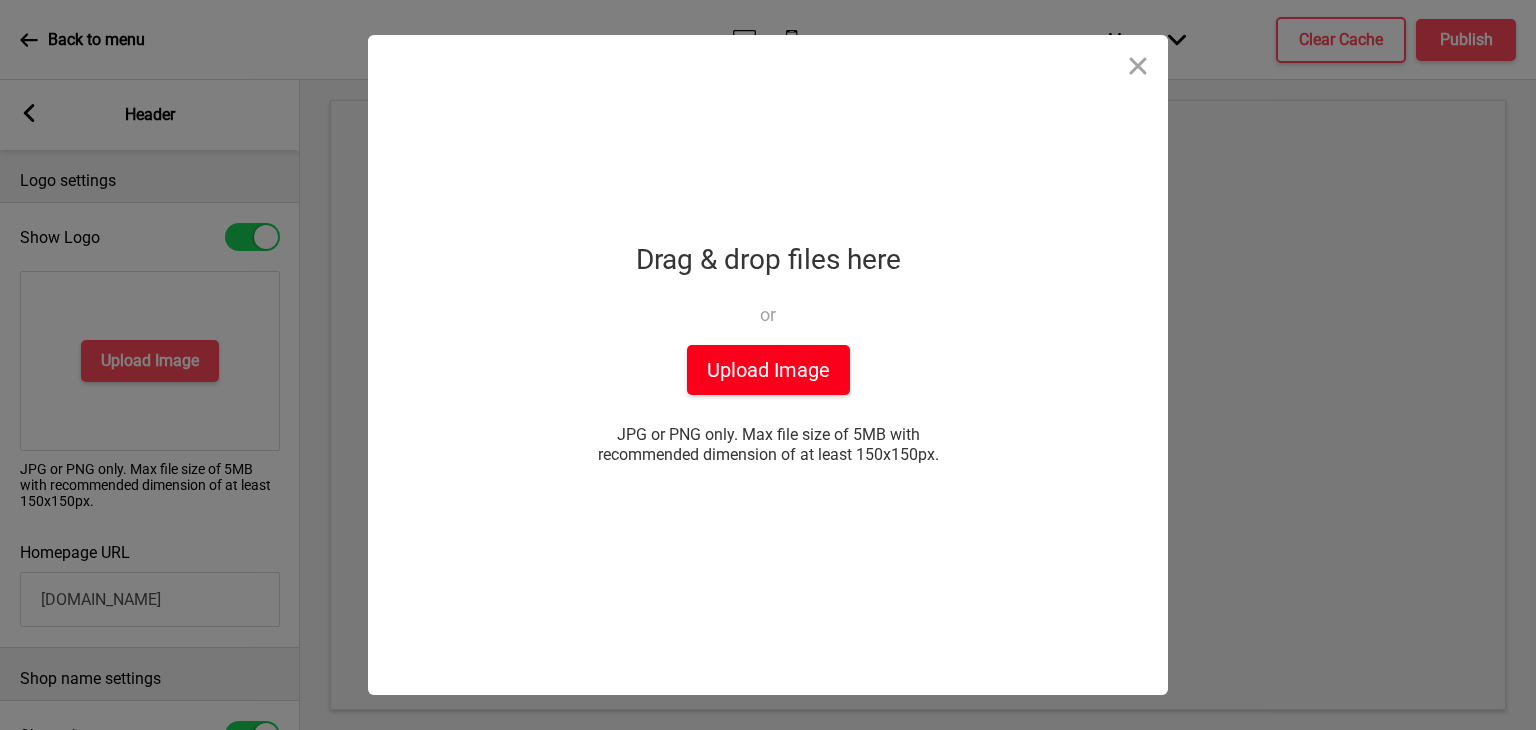 click on "Upload Image" at bounding box center (768, 370) 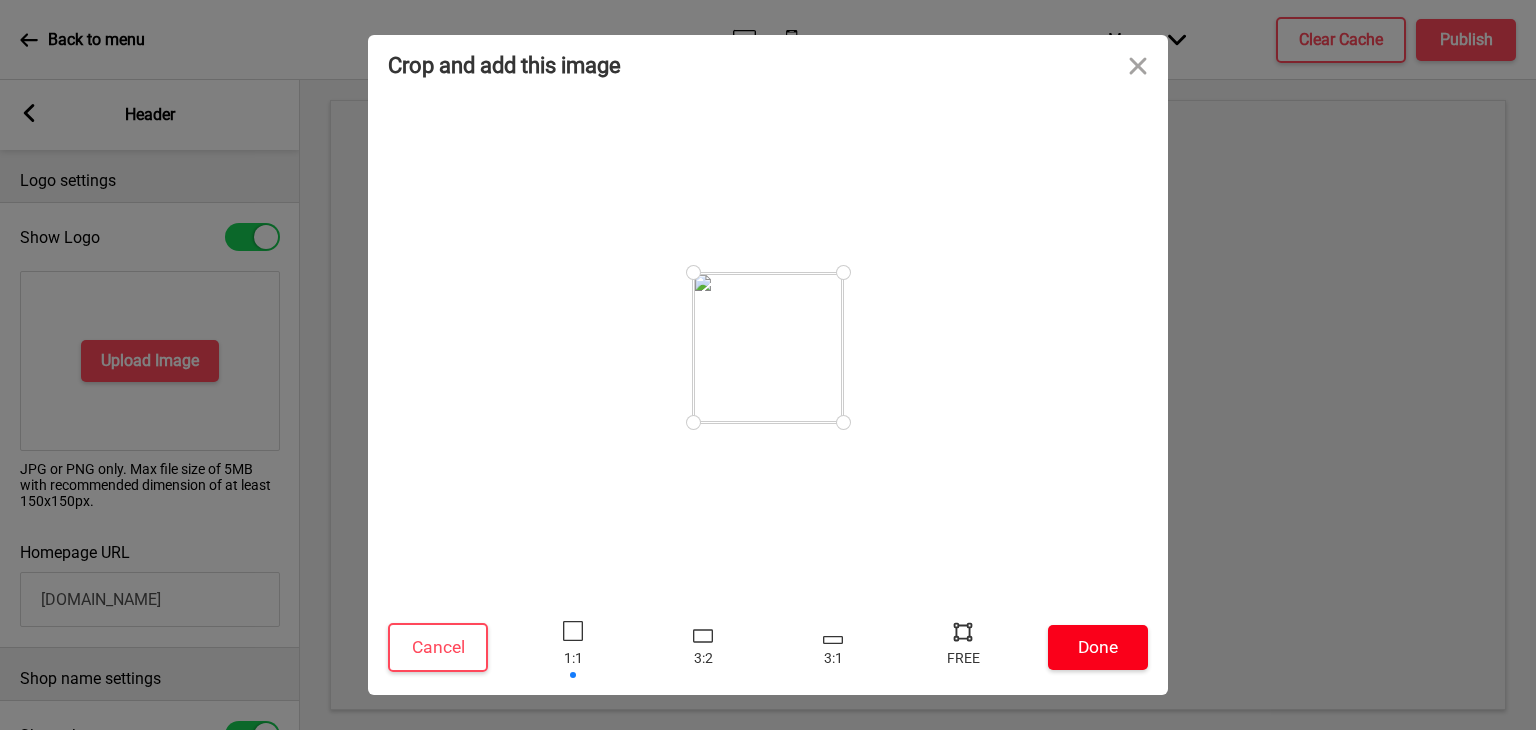 click on "Done" at bounding box center (1098, 647) 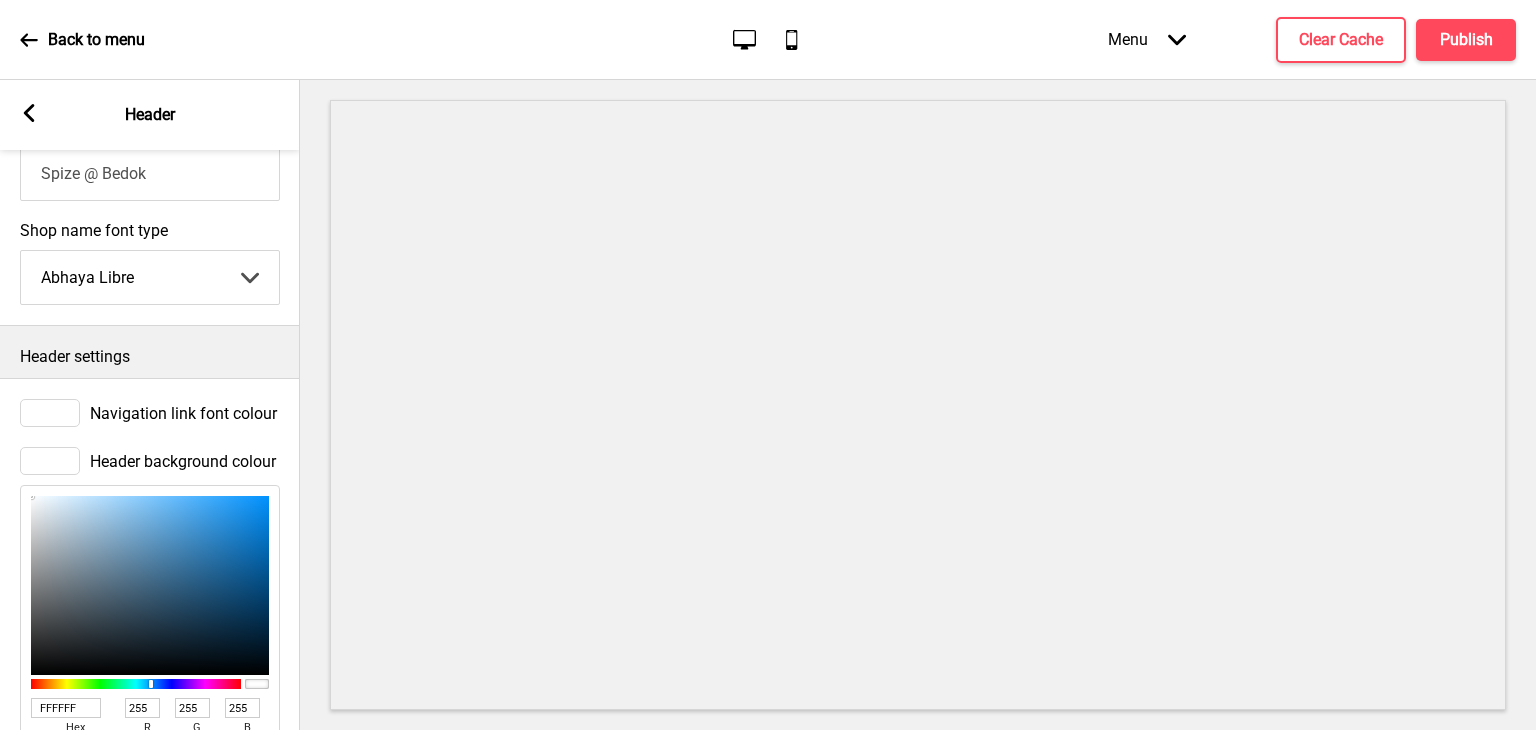 scroll, scrollTop: 756, scrollLeft: 0, axis: vertical 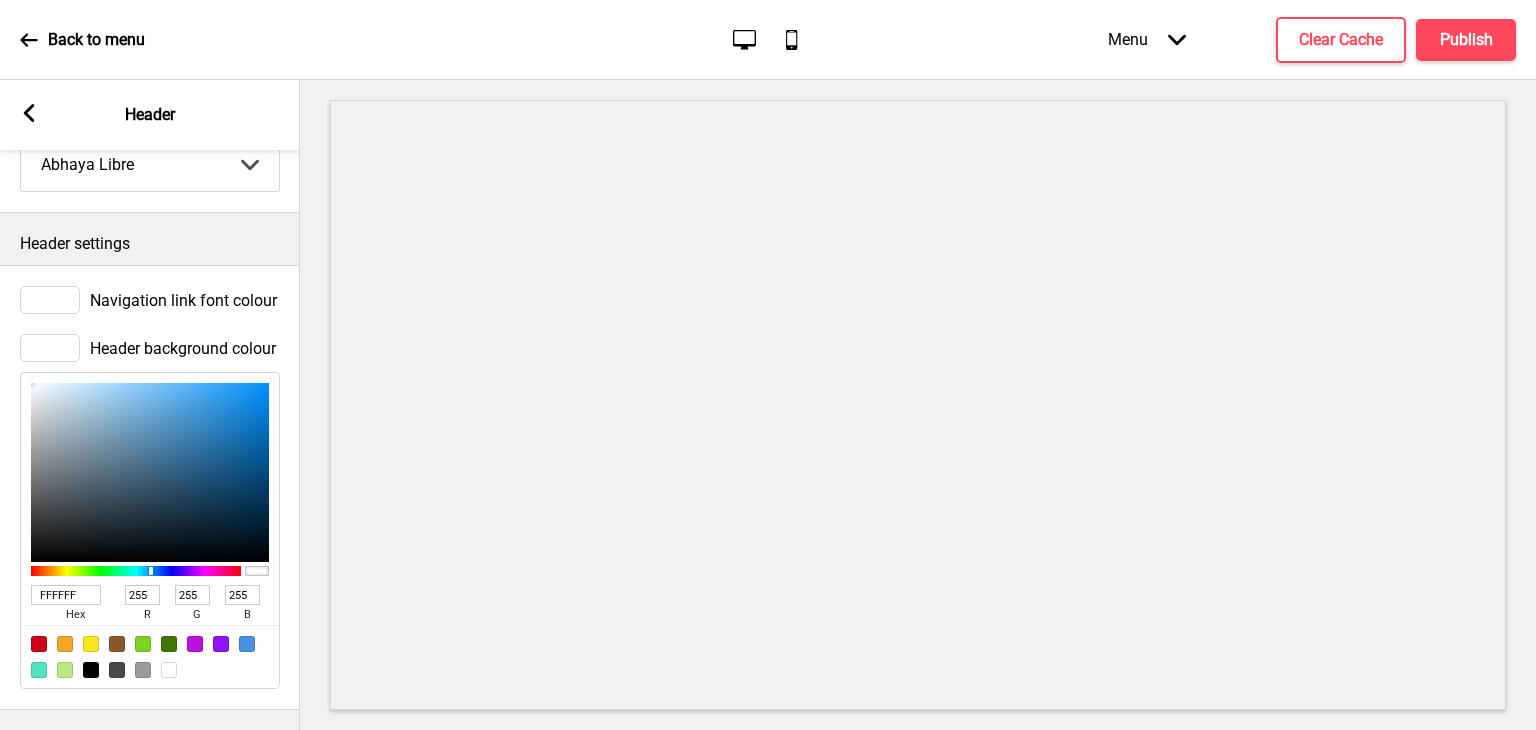 click at bounding box center [50, 348] 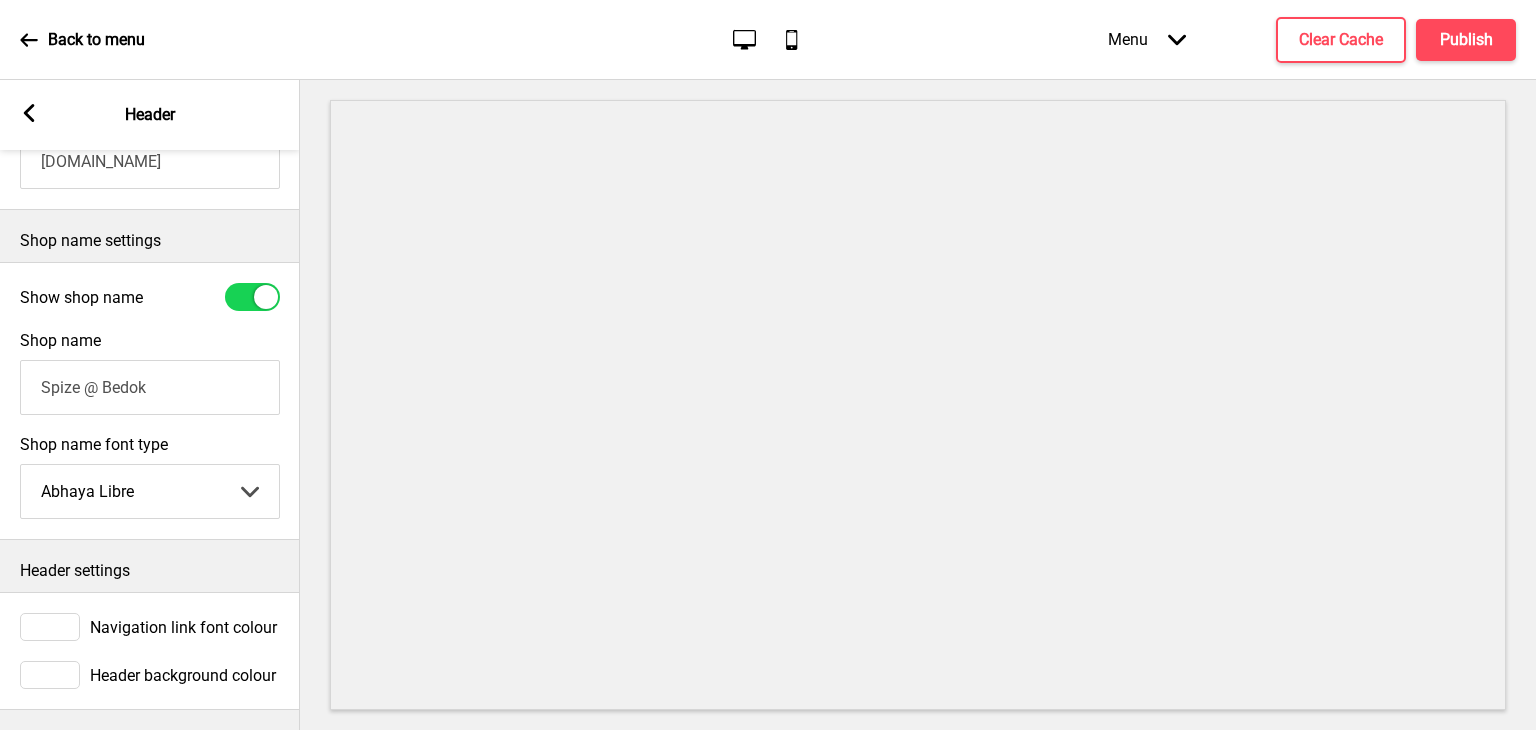 scroll, scrollTop: 427, scrollLeft: 0, axis: vertical 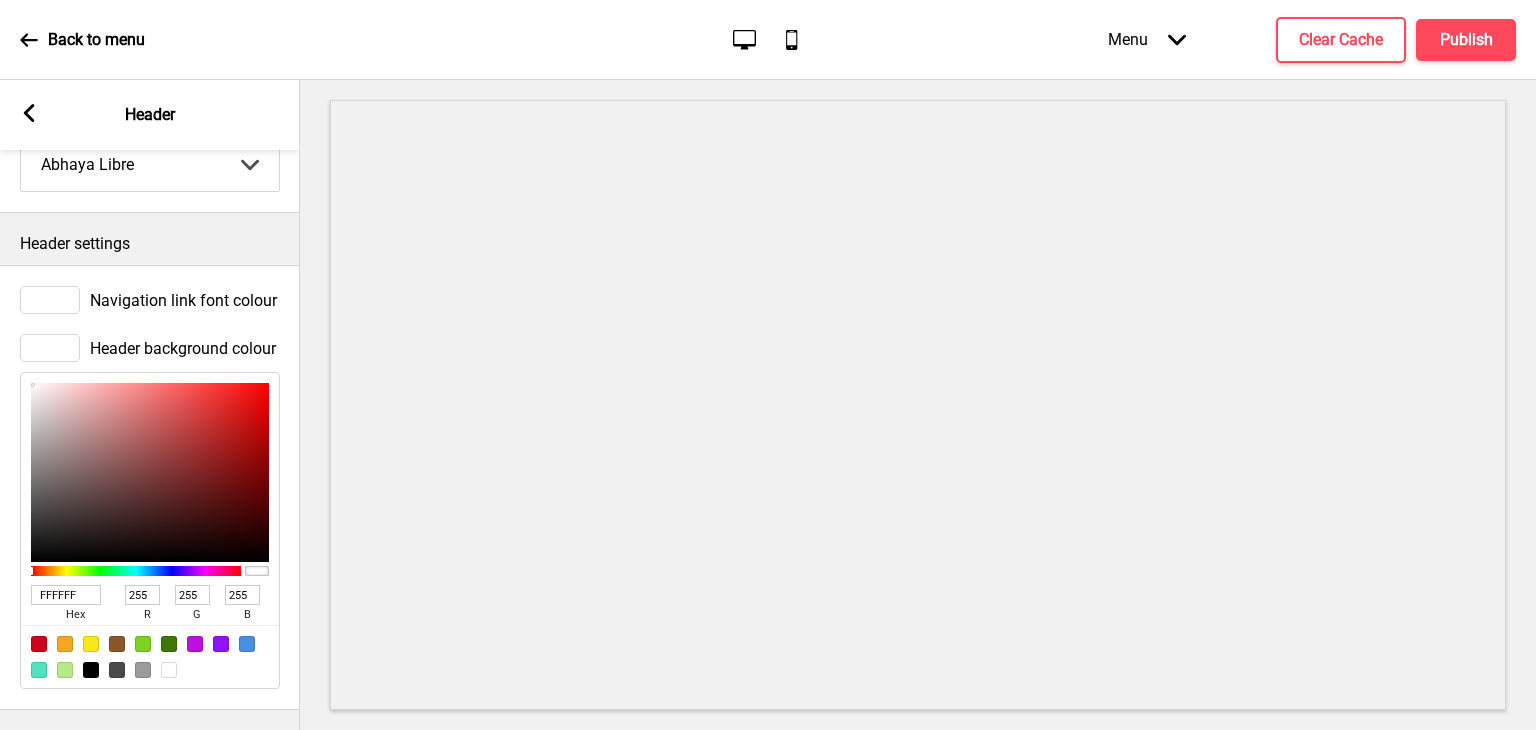 type on "712F2F" 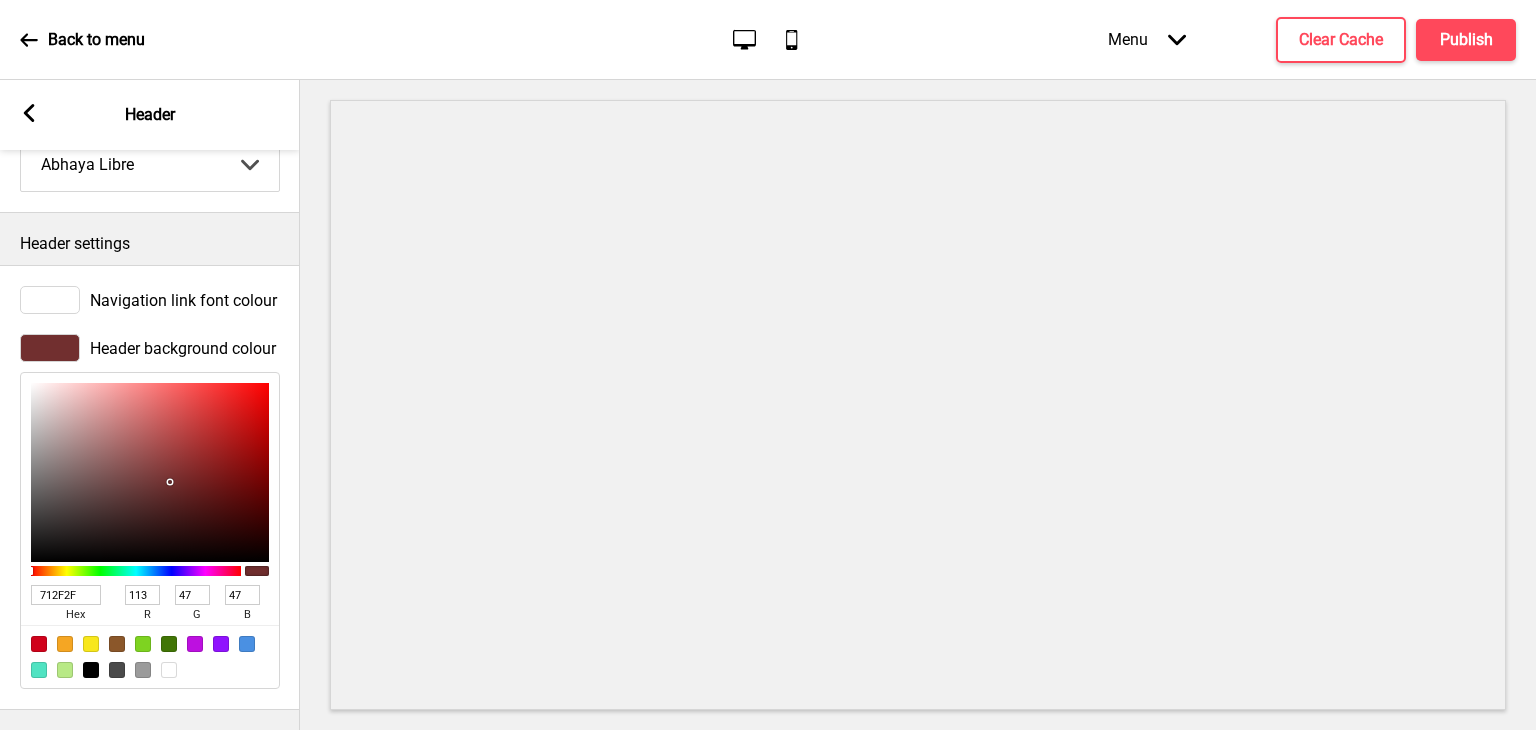 click at bounding box center [150, 472] 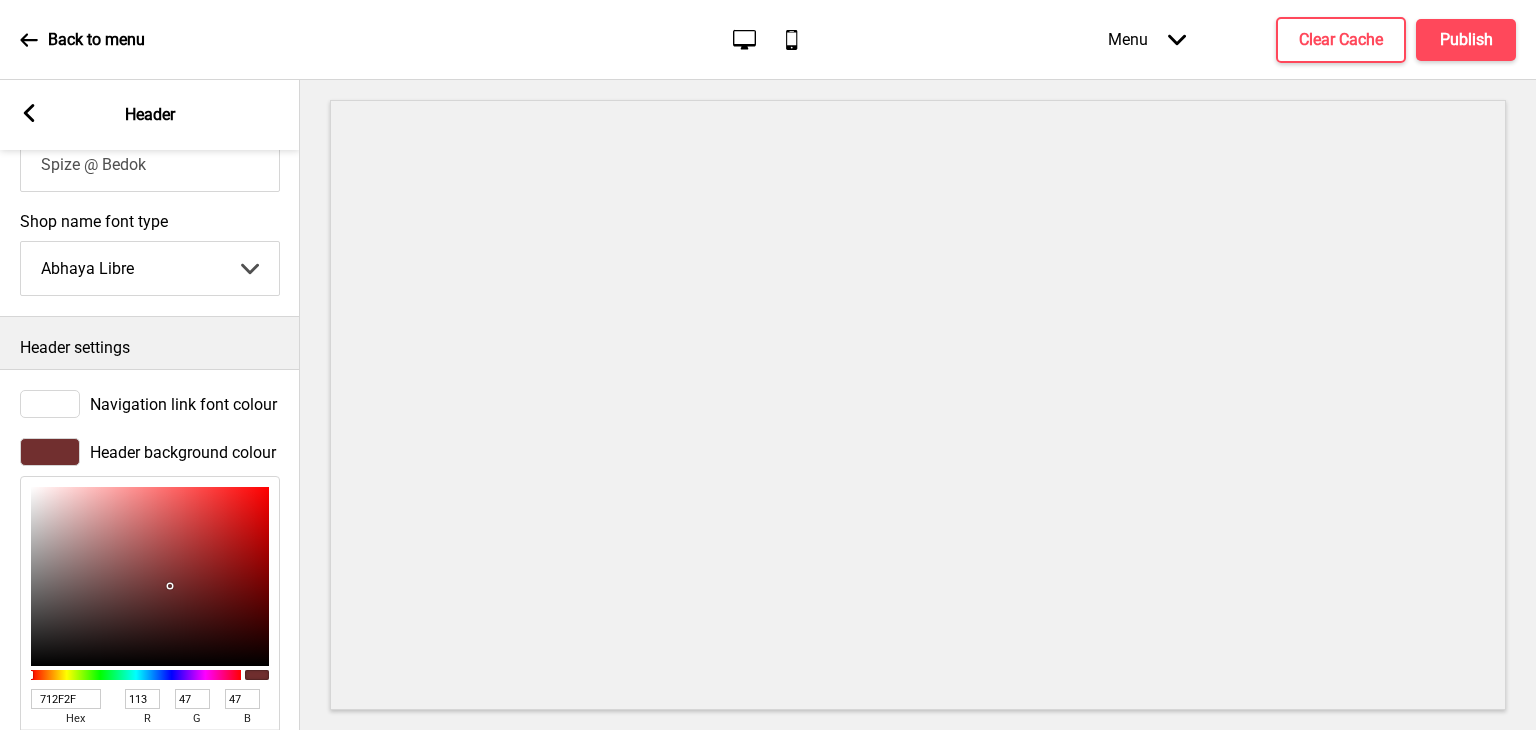 scroll, scrollTop: 756, scrollLeft: 0, axis: vertical 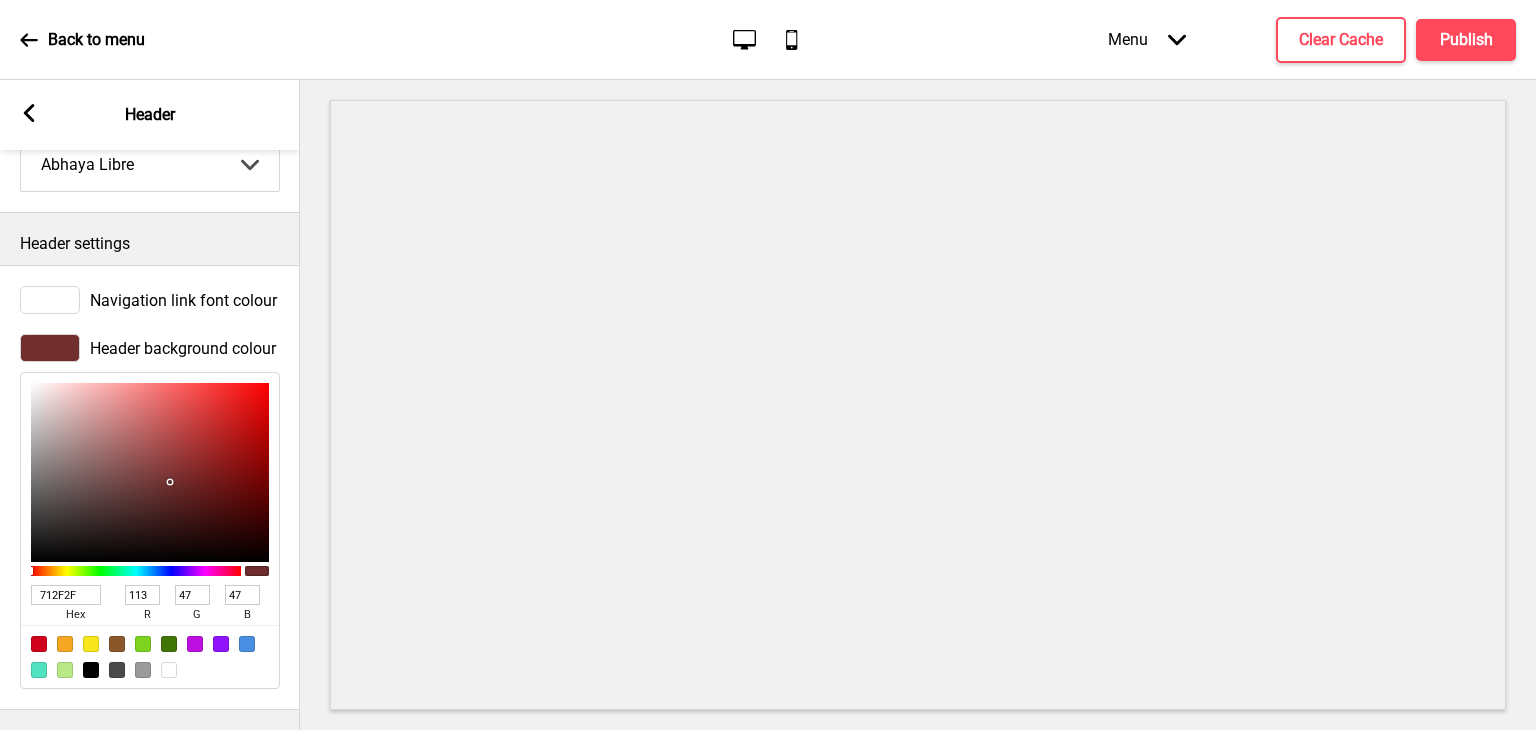 type on "[DOMAIN_NAME]" 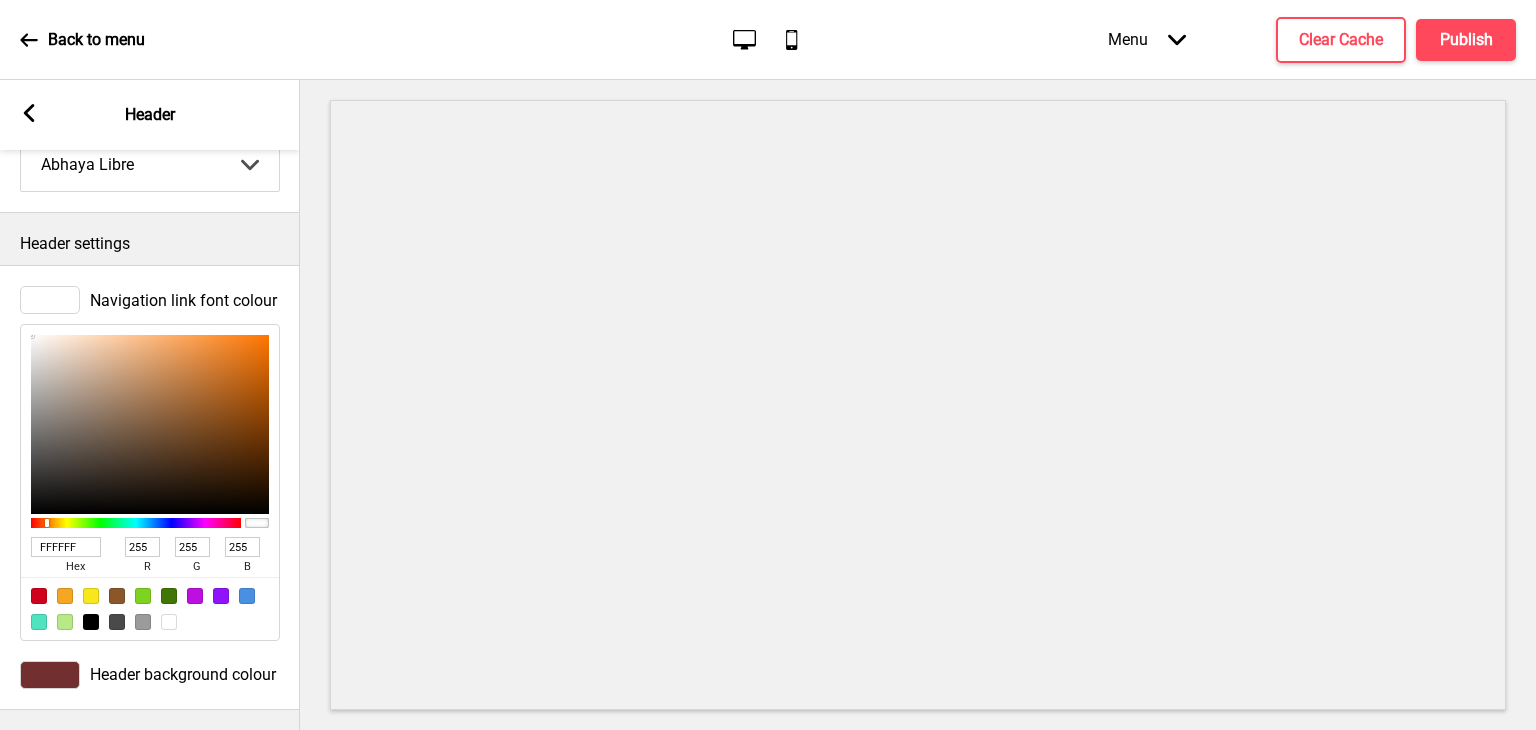click at bounding box center [136, 523] 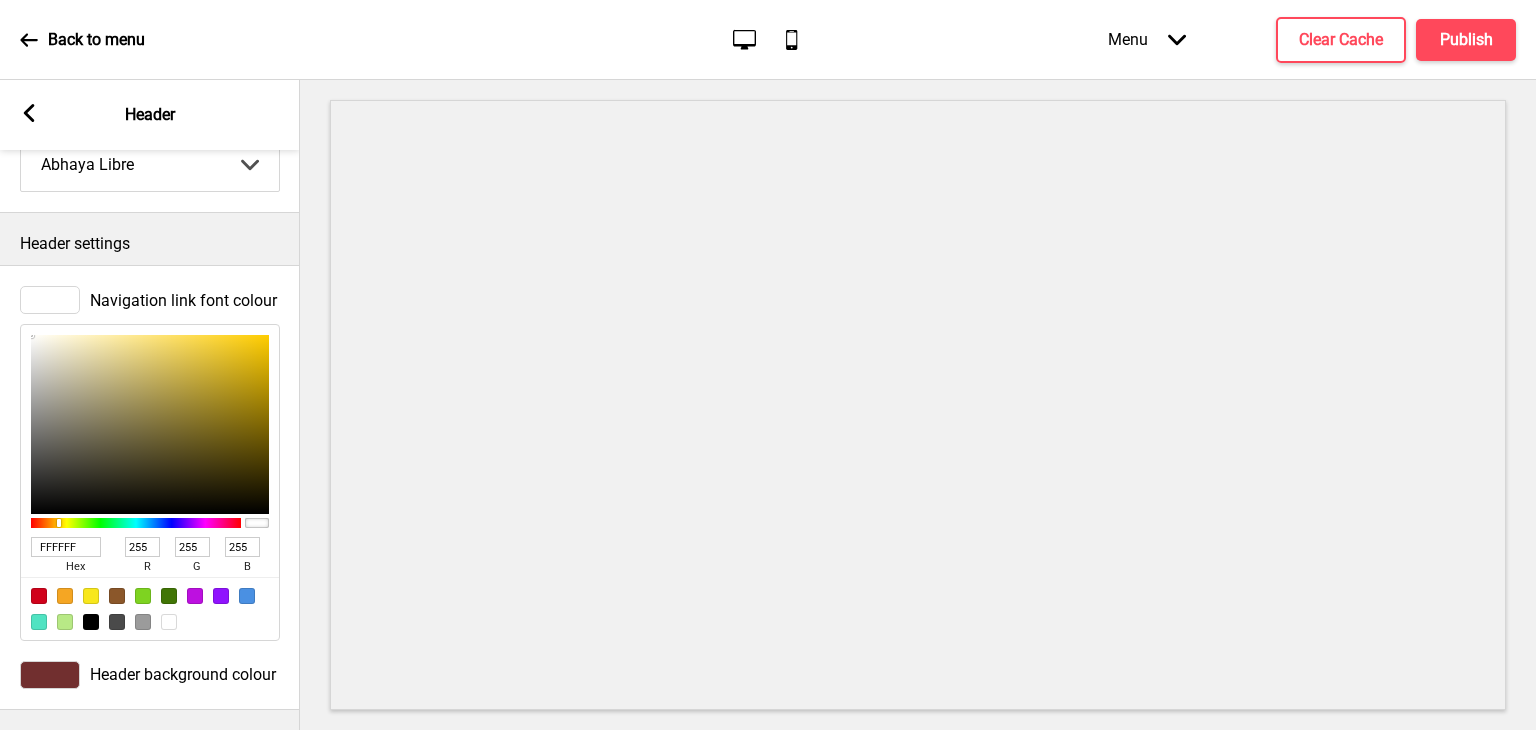 click at bounding box center (136, 523) 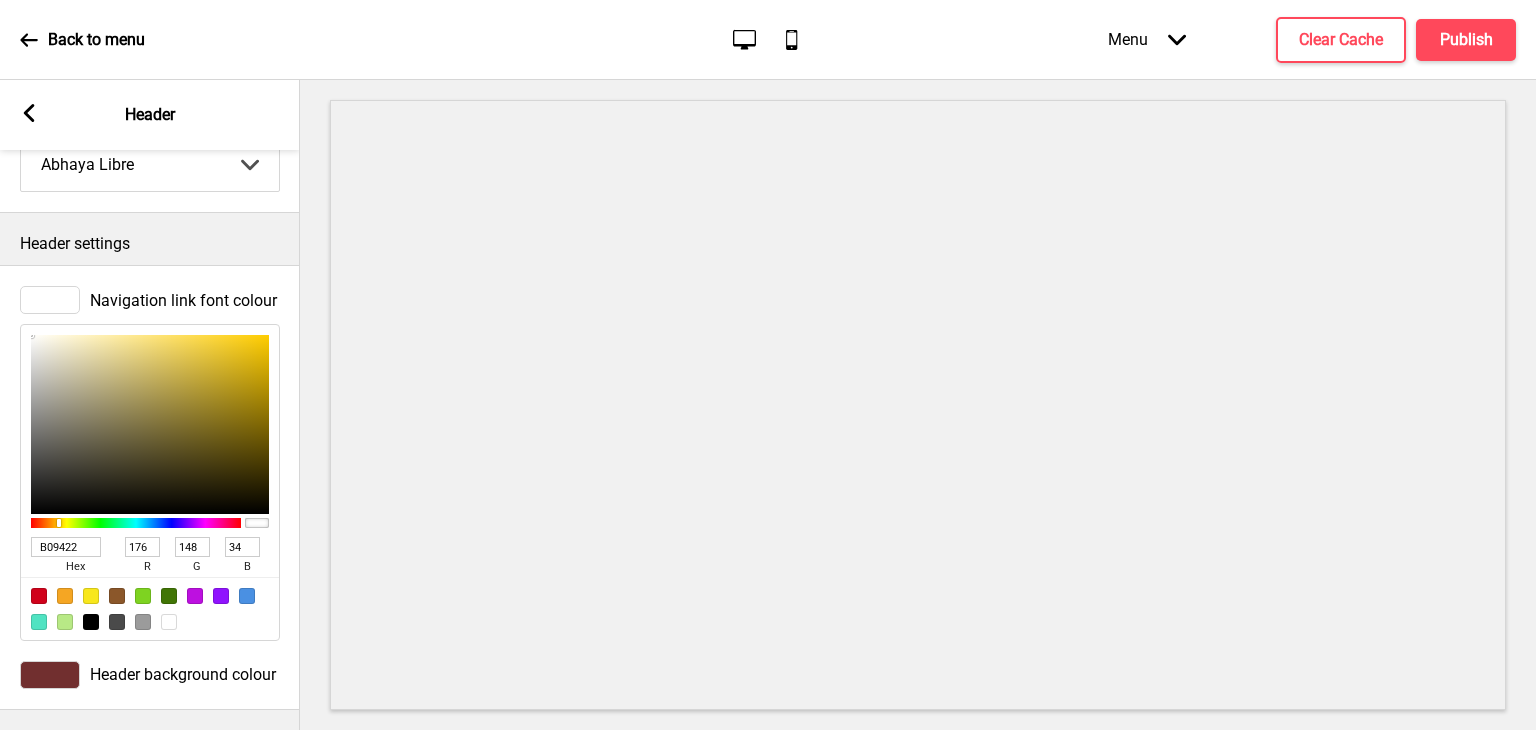 type on "B79922" 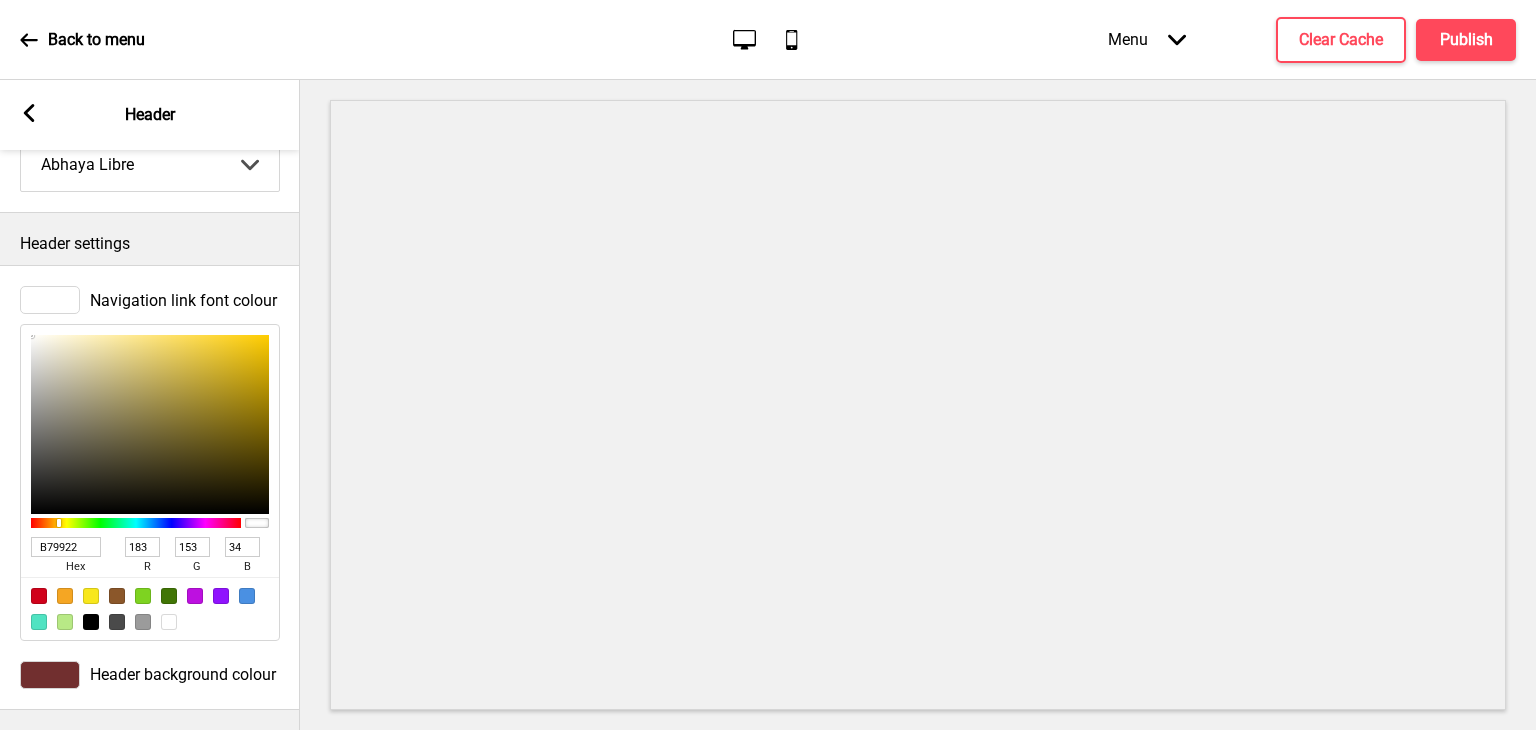 type on "C7A51F" 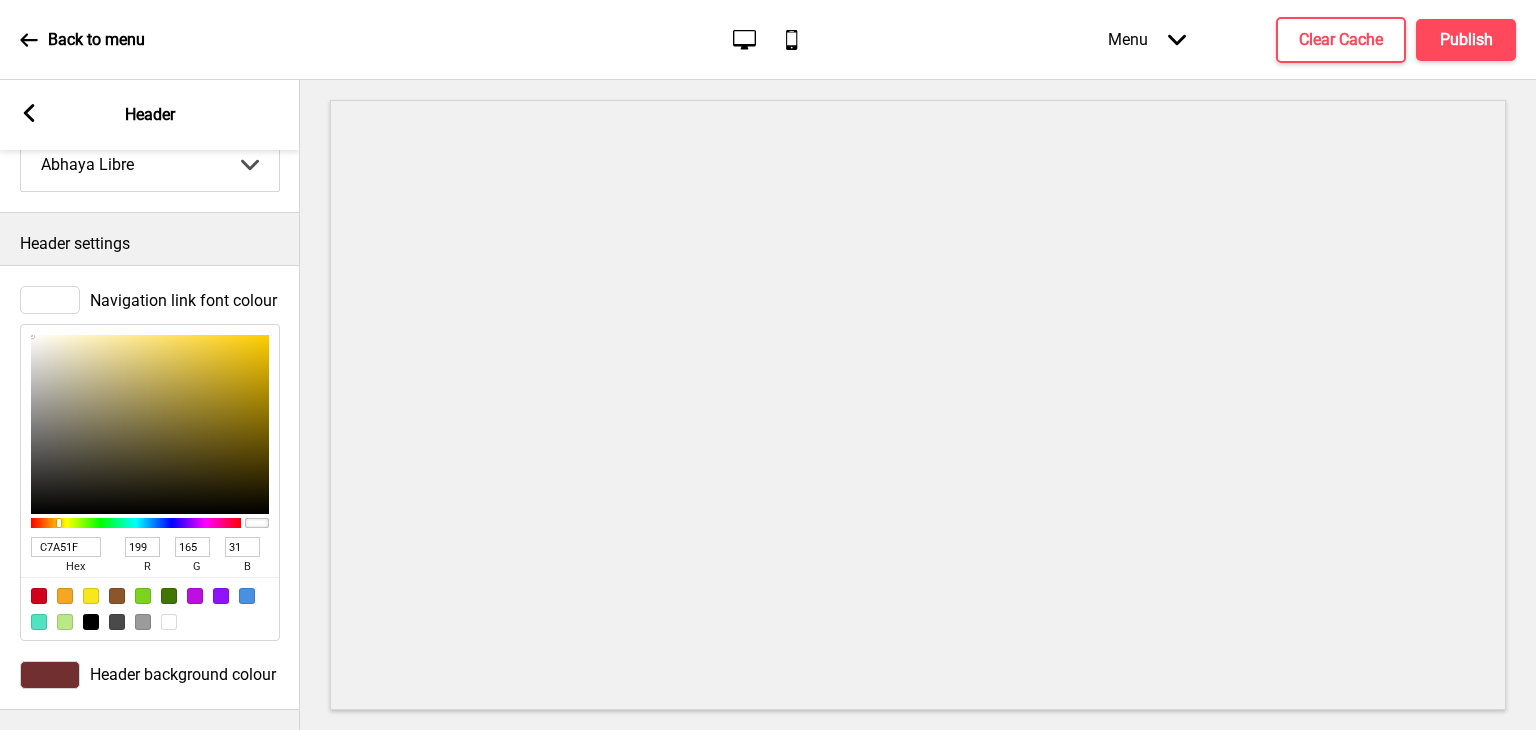 type on "CCA81B" 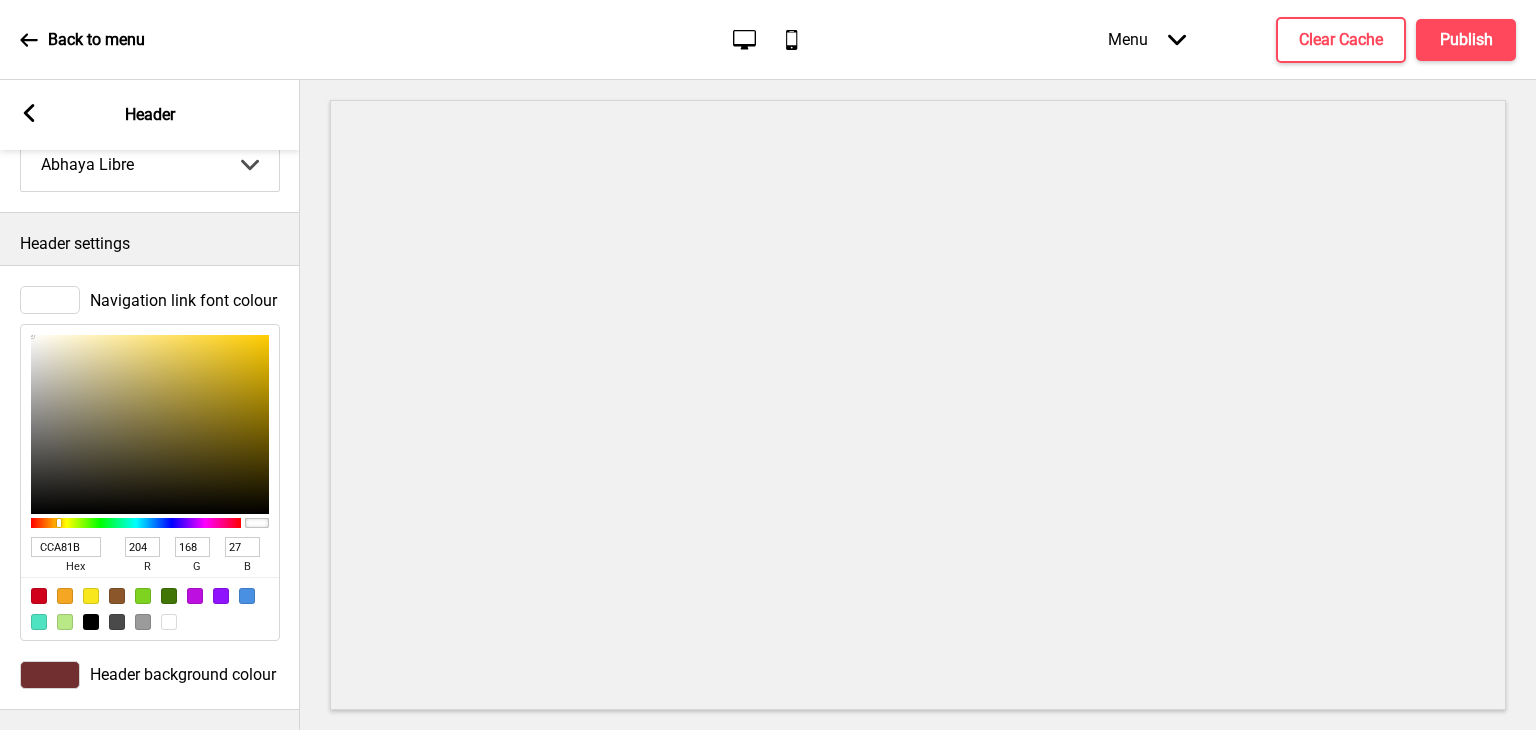type on "D8B016" 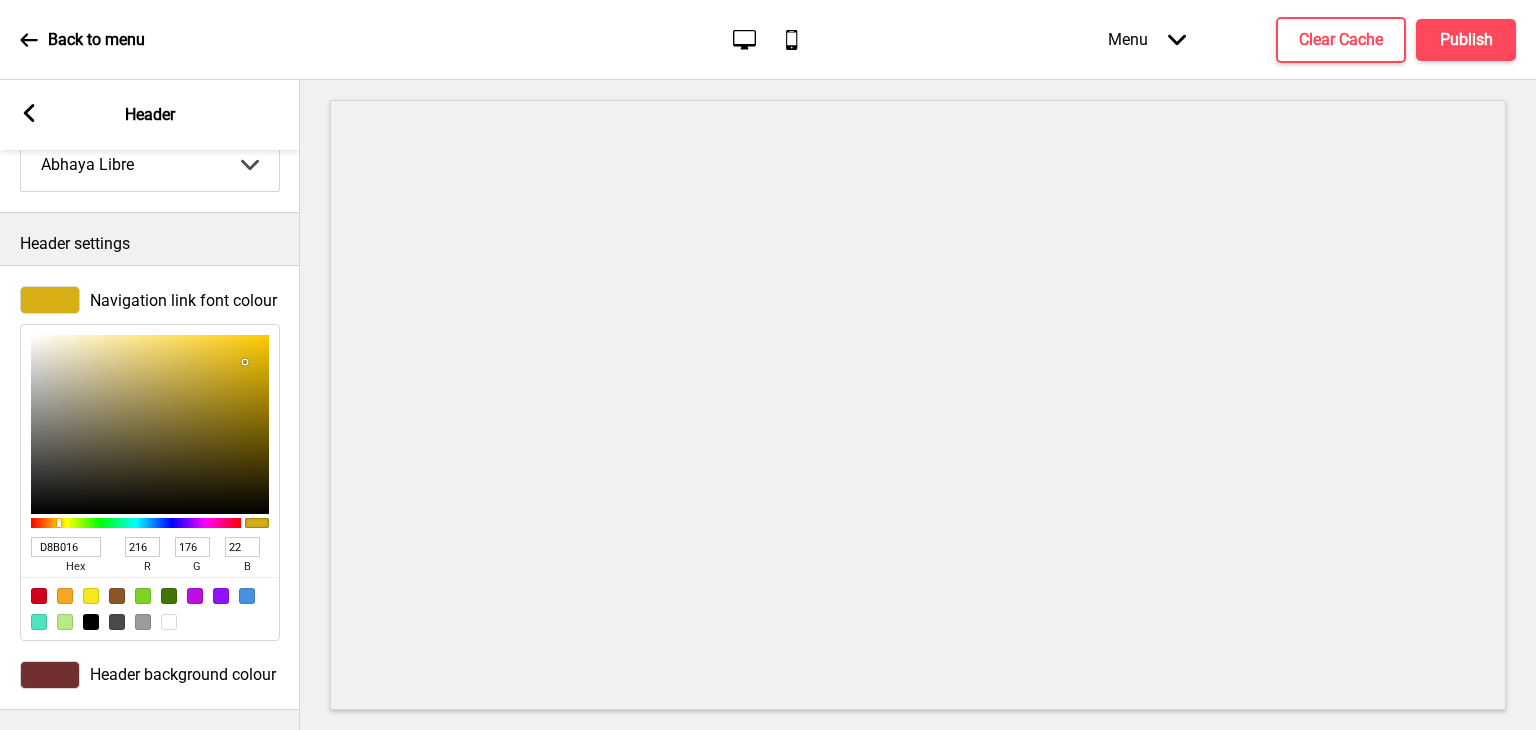 type on "E6BB13" 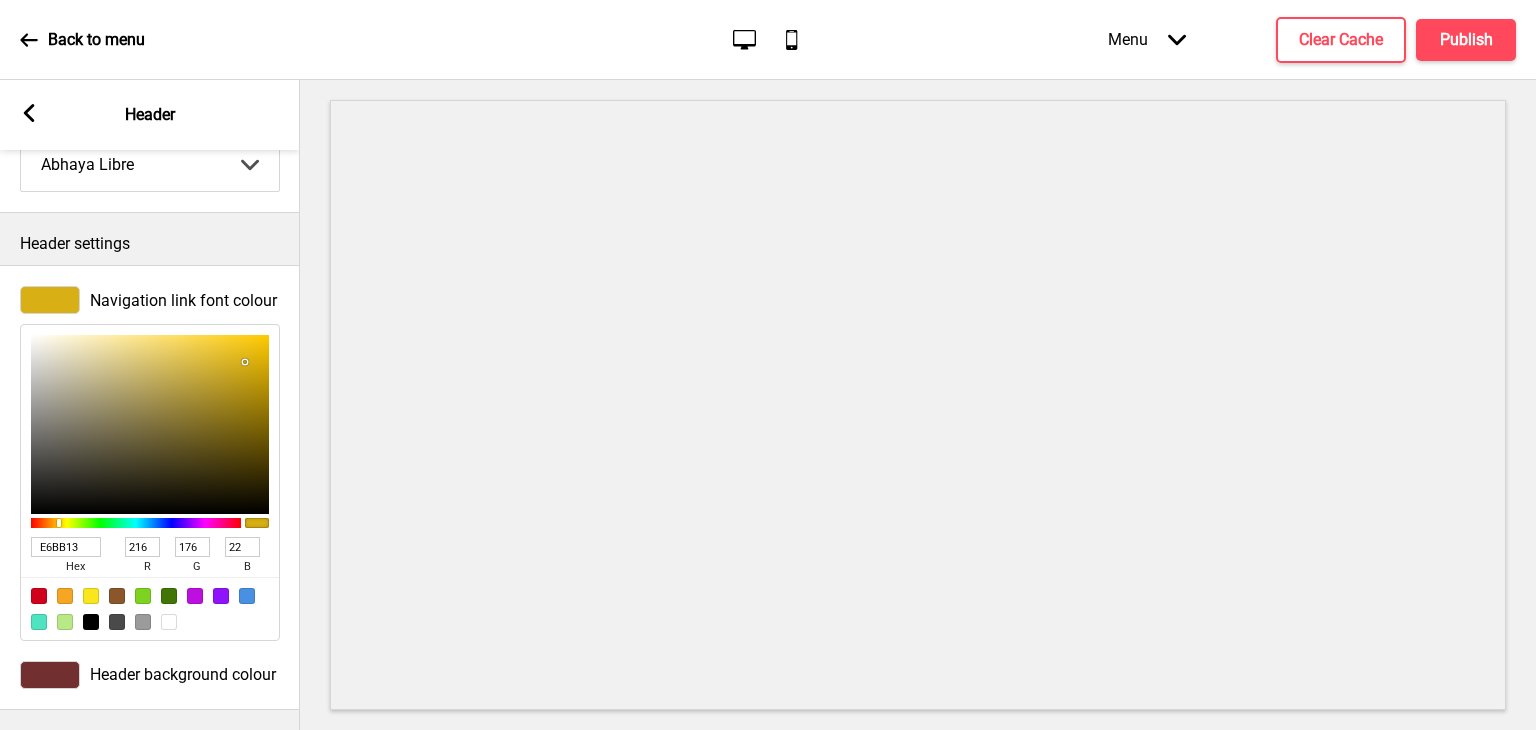 type on "230" 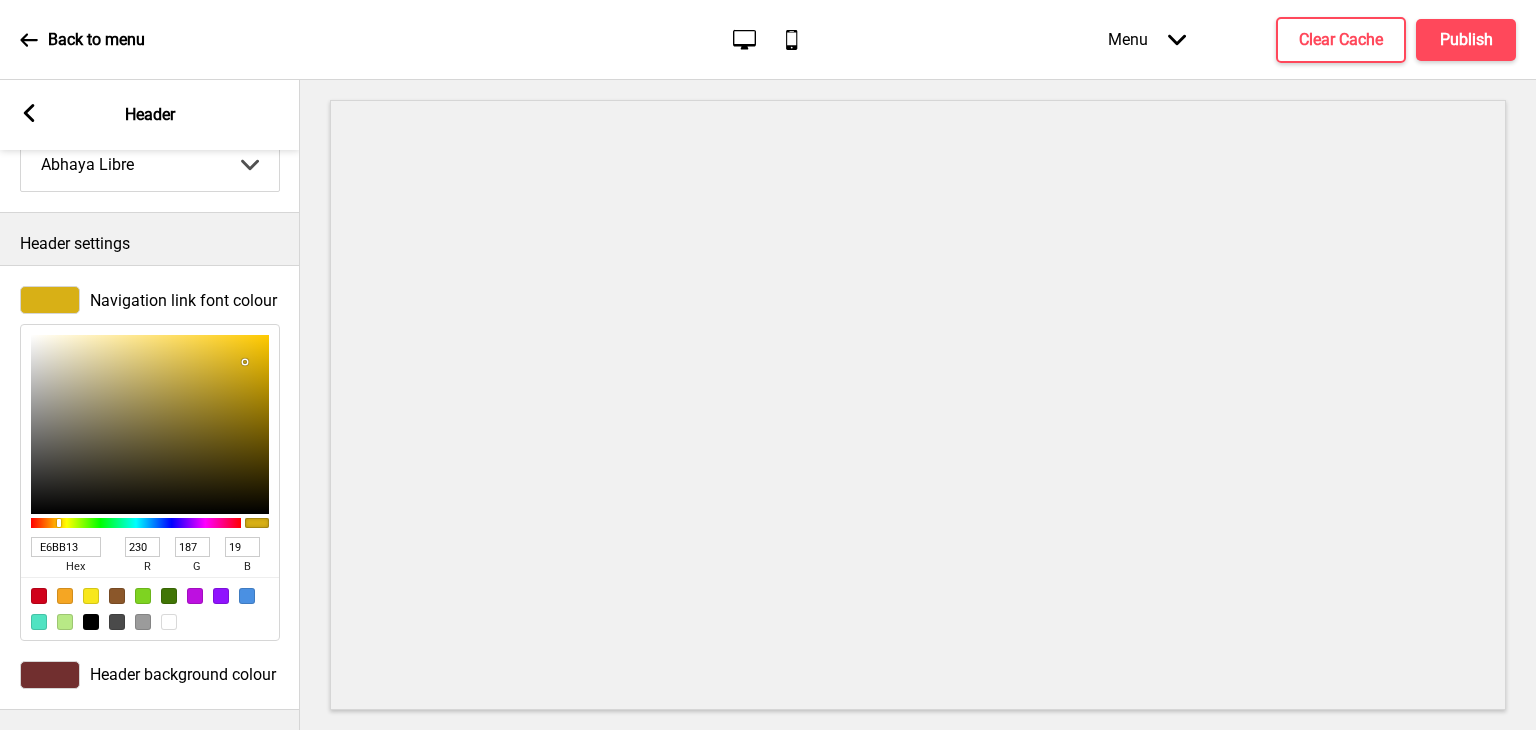 type on "F4C50E" 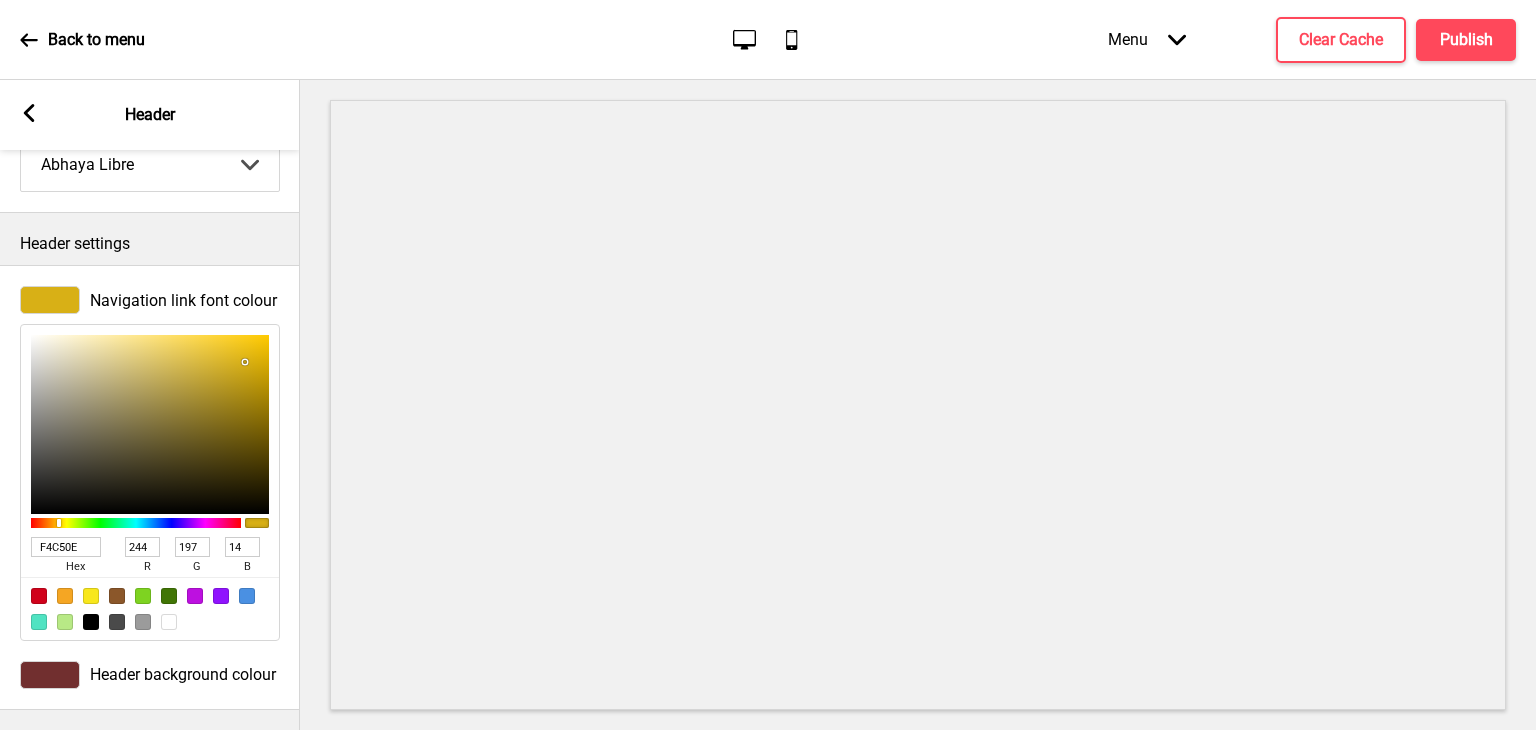 type on "FFCC06" 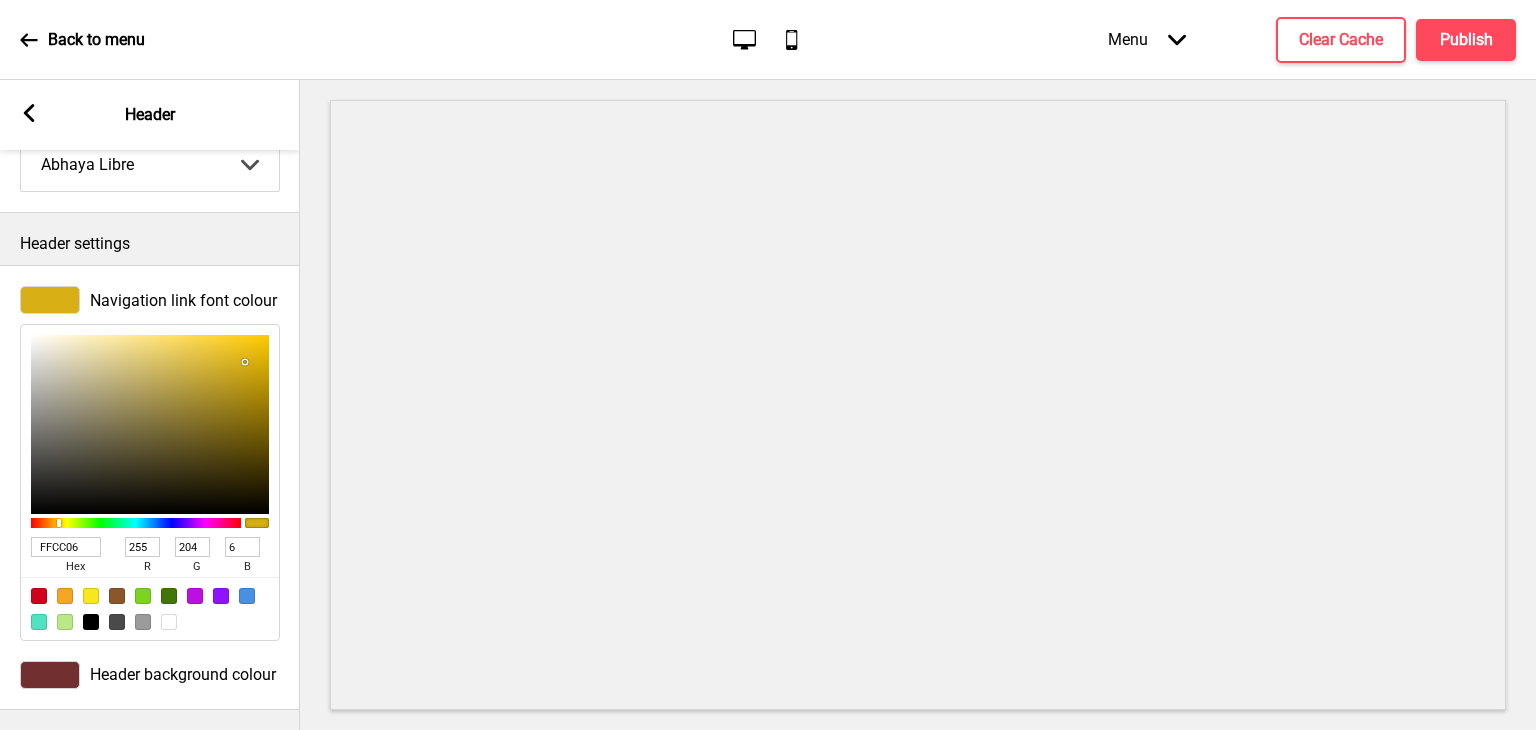 type on "FFCB02" 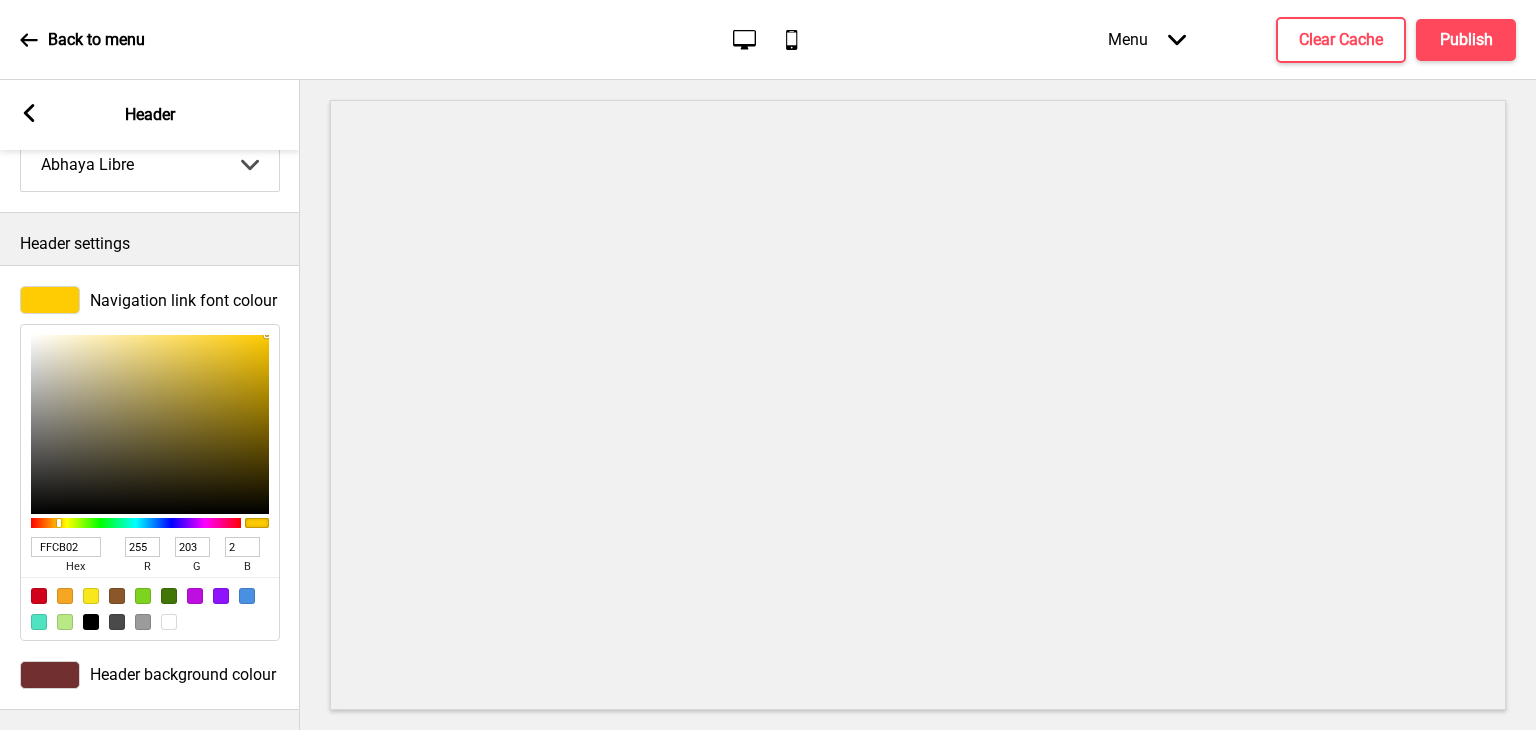 drag, startPoint x: 229, startPoint y: 364, endPoint x: 267, endPoint y: 315, distance: 62.008064 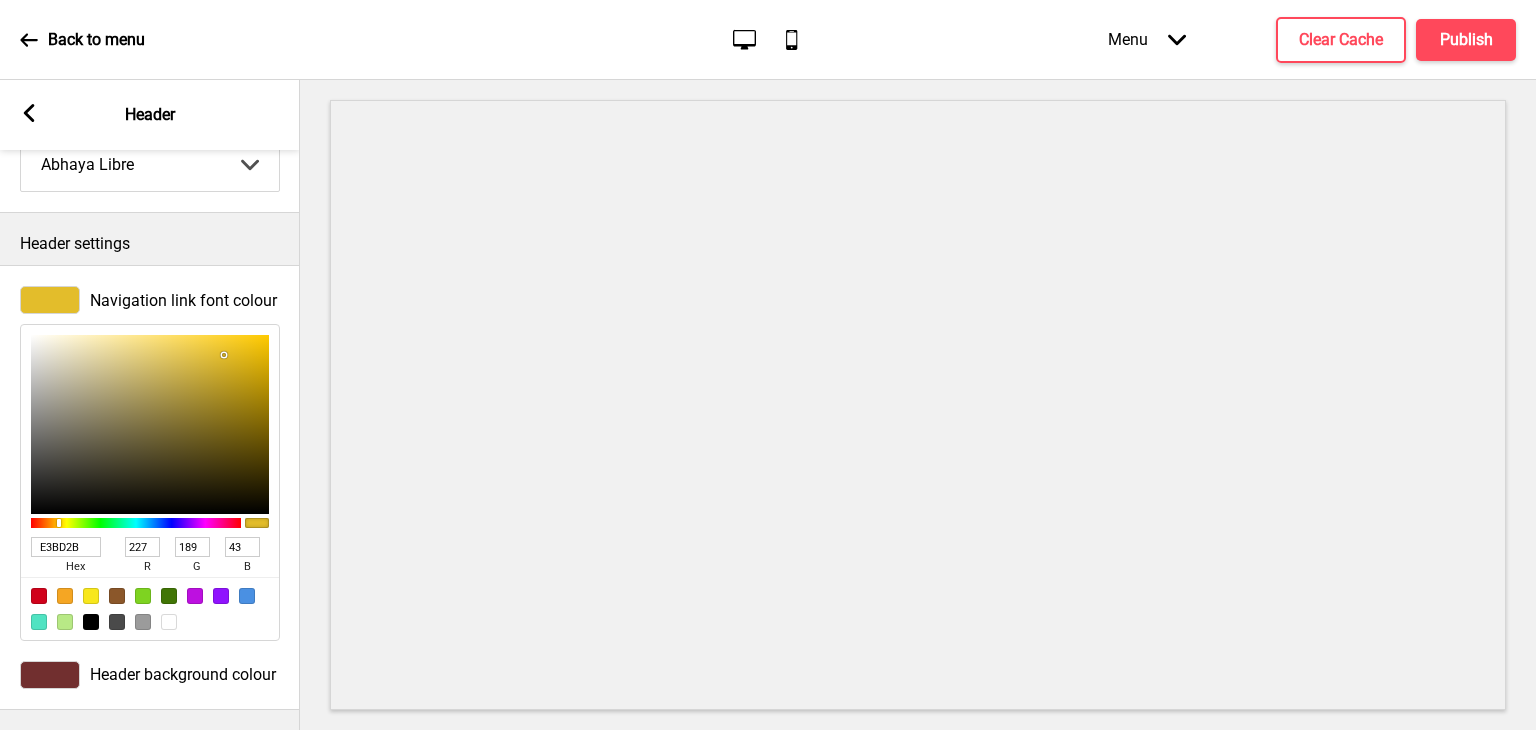 click at bounding box center [150, 424] 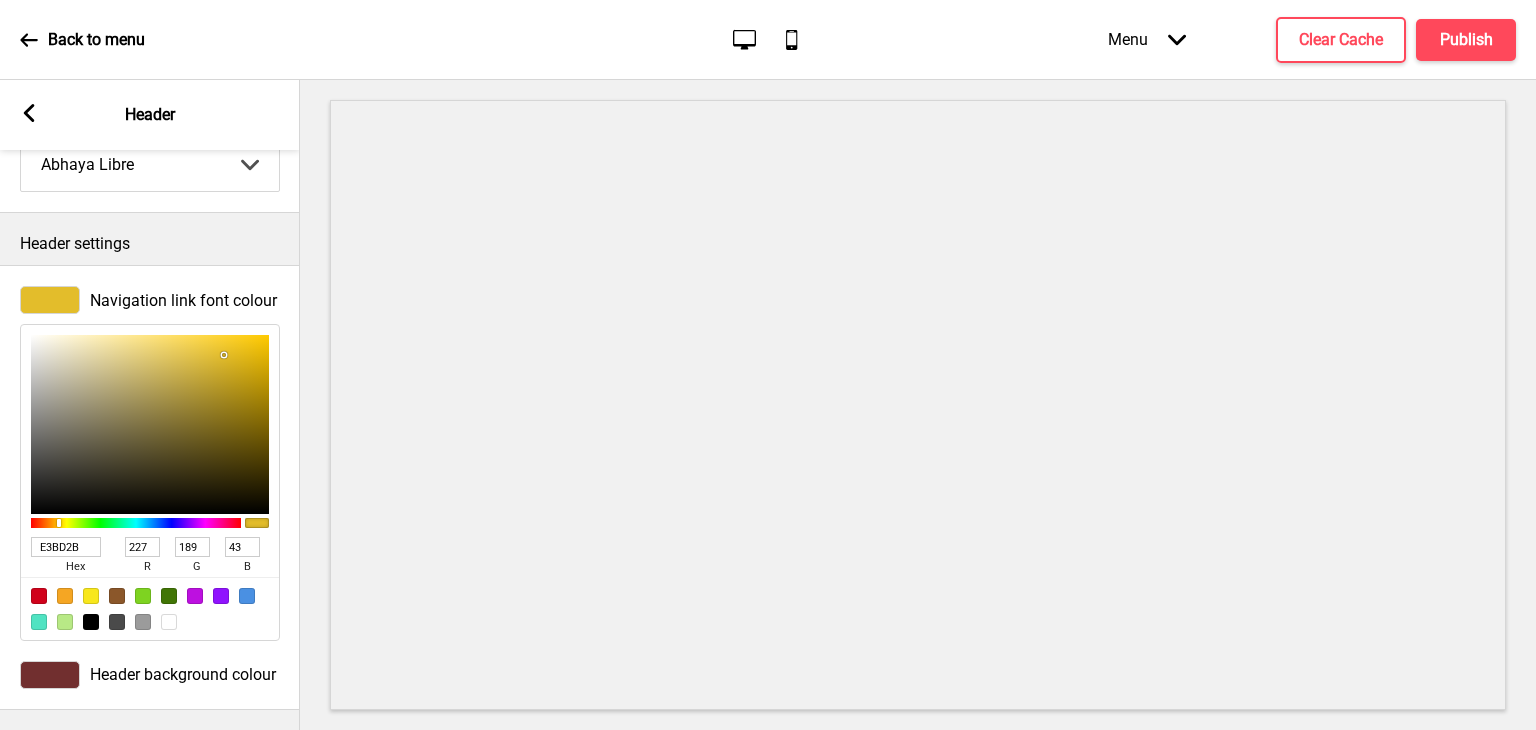 click at bounding box center [918, 405] 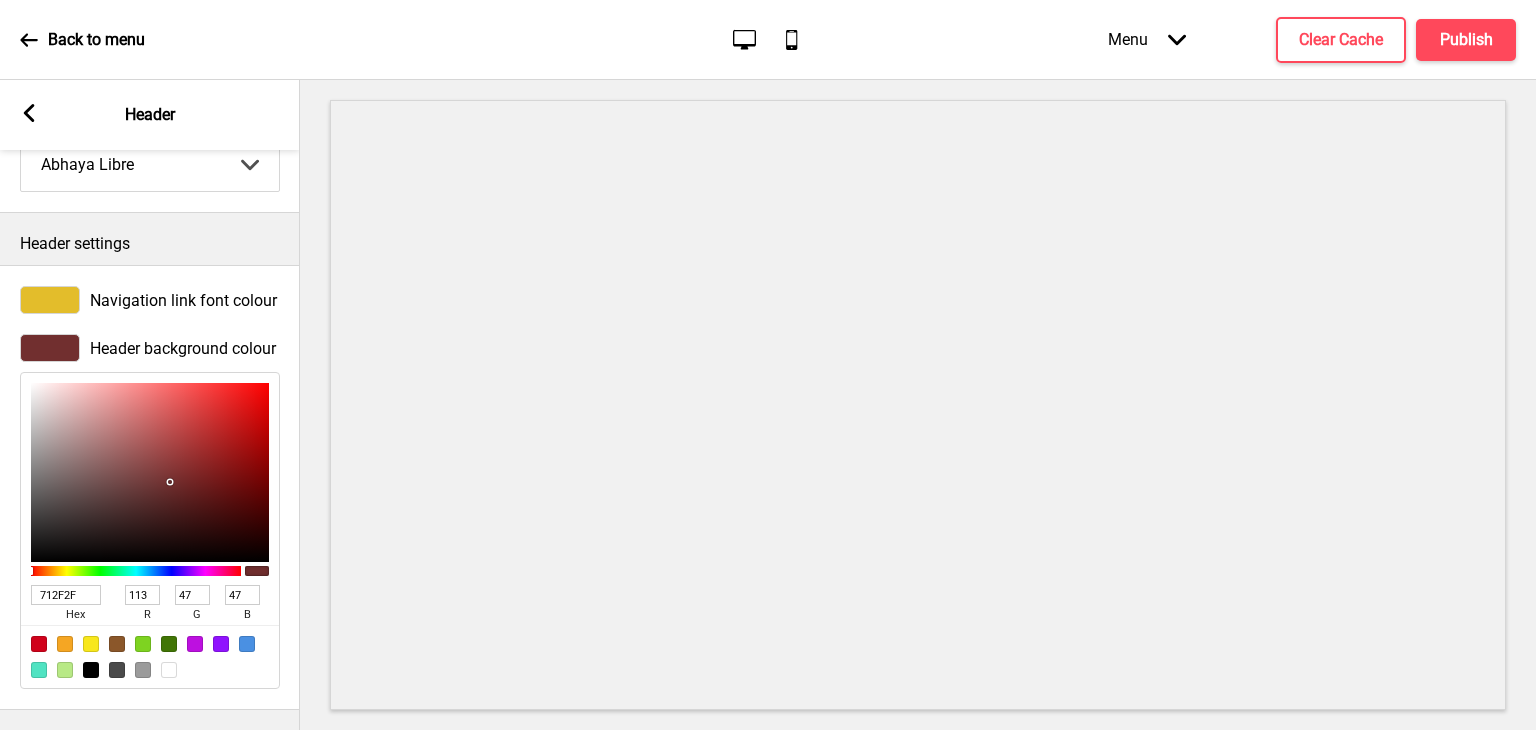 type on "D3B8B8" 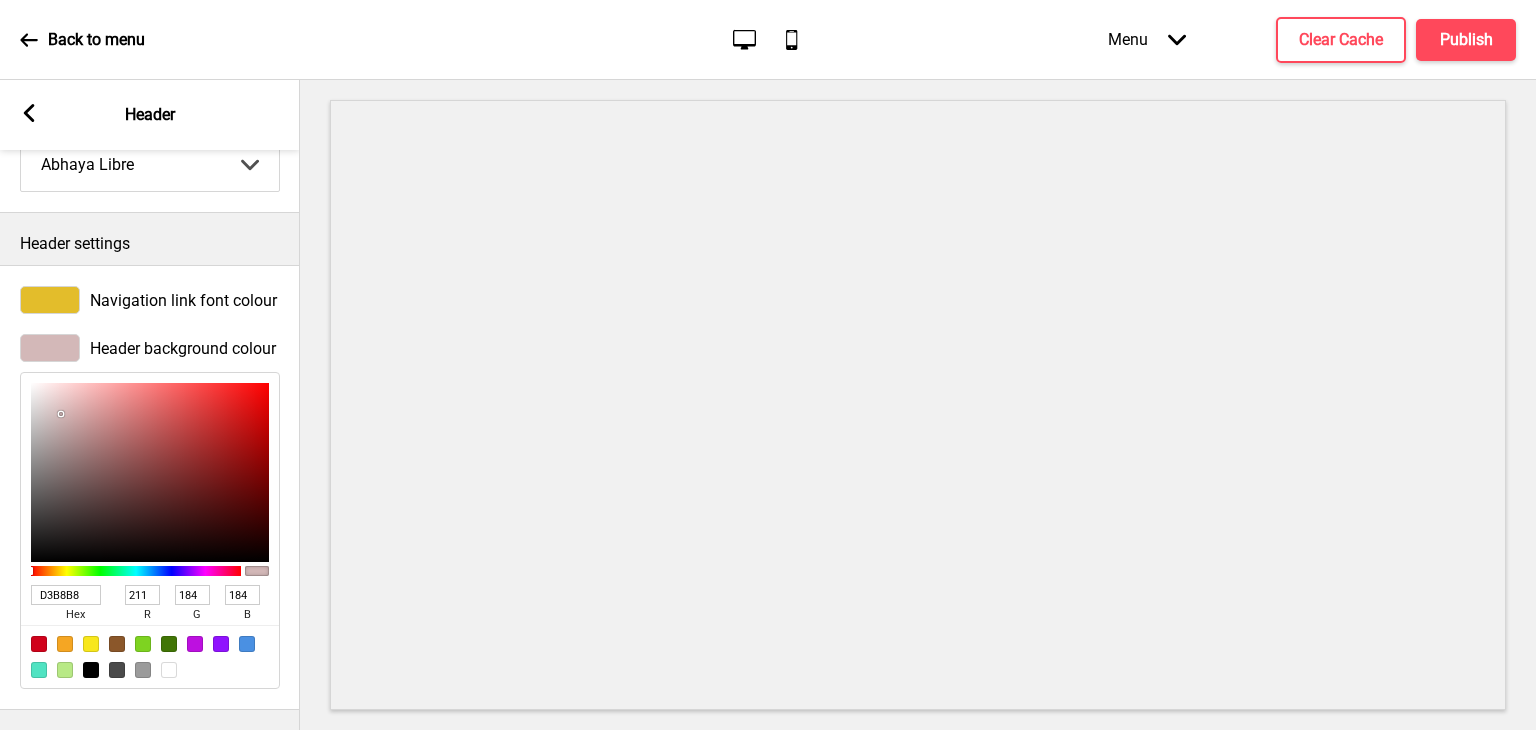 type on "D8BDBD" 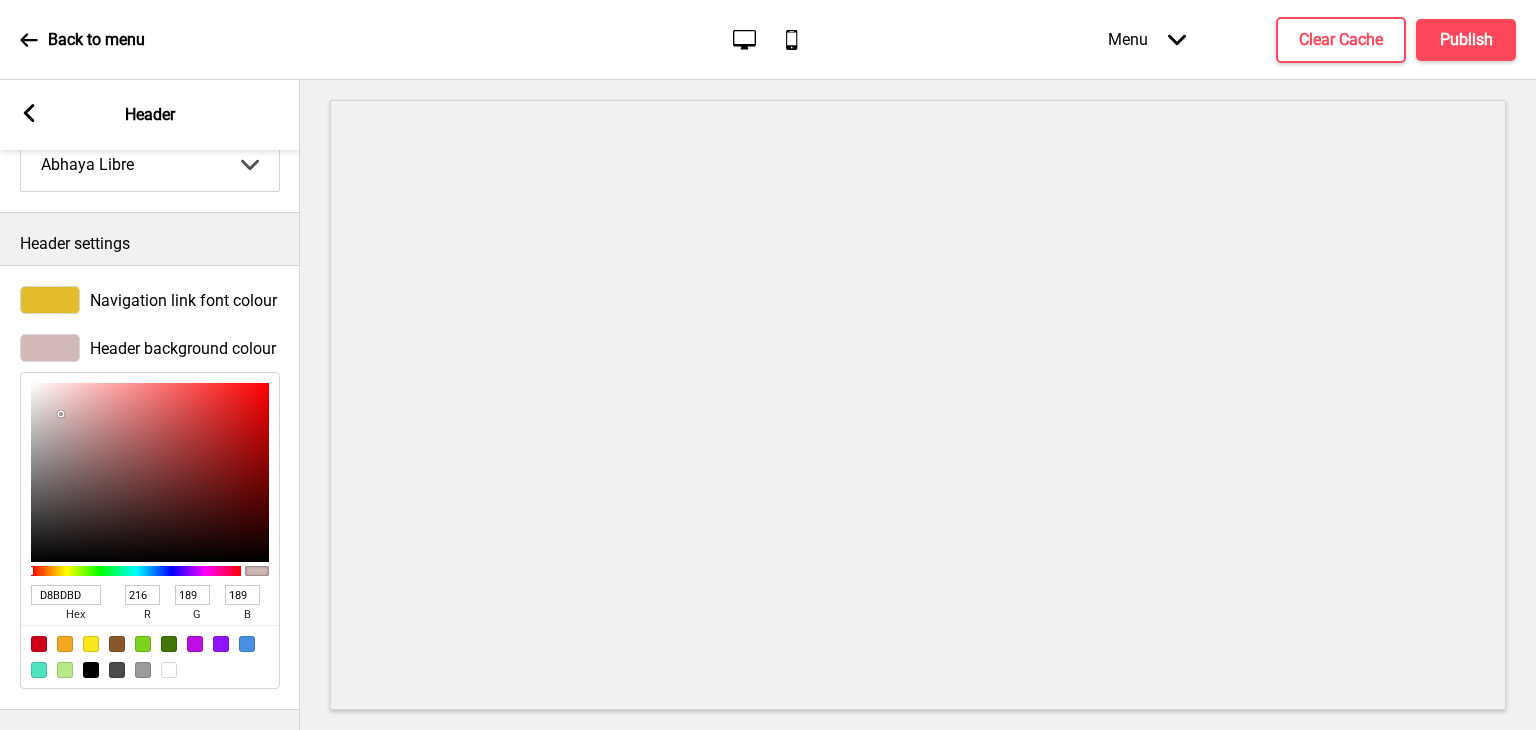 type on "E4D0D0" 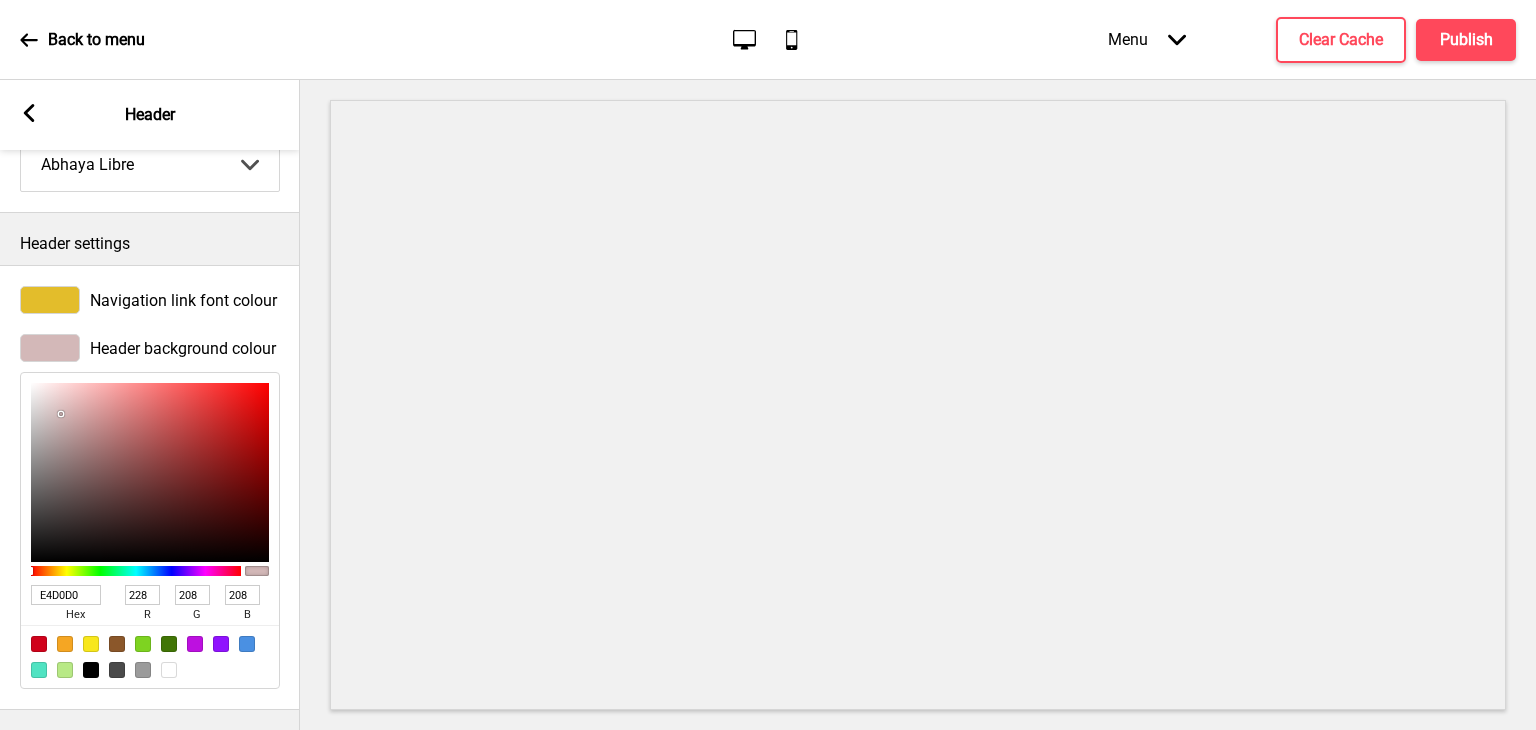 type on "FFFDFD" 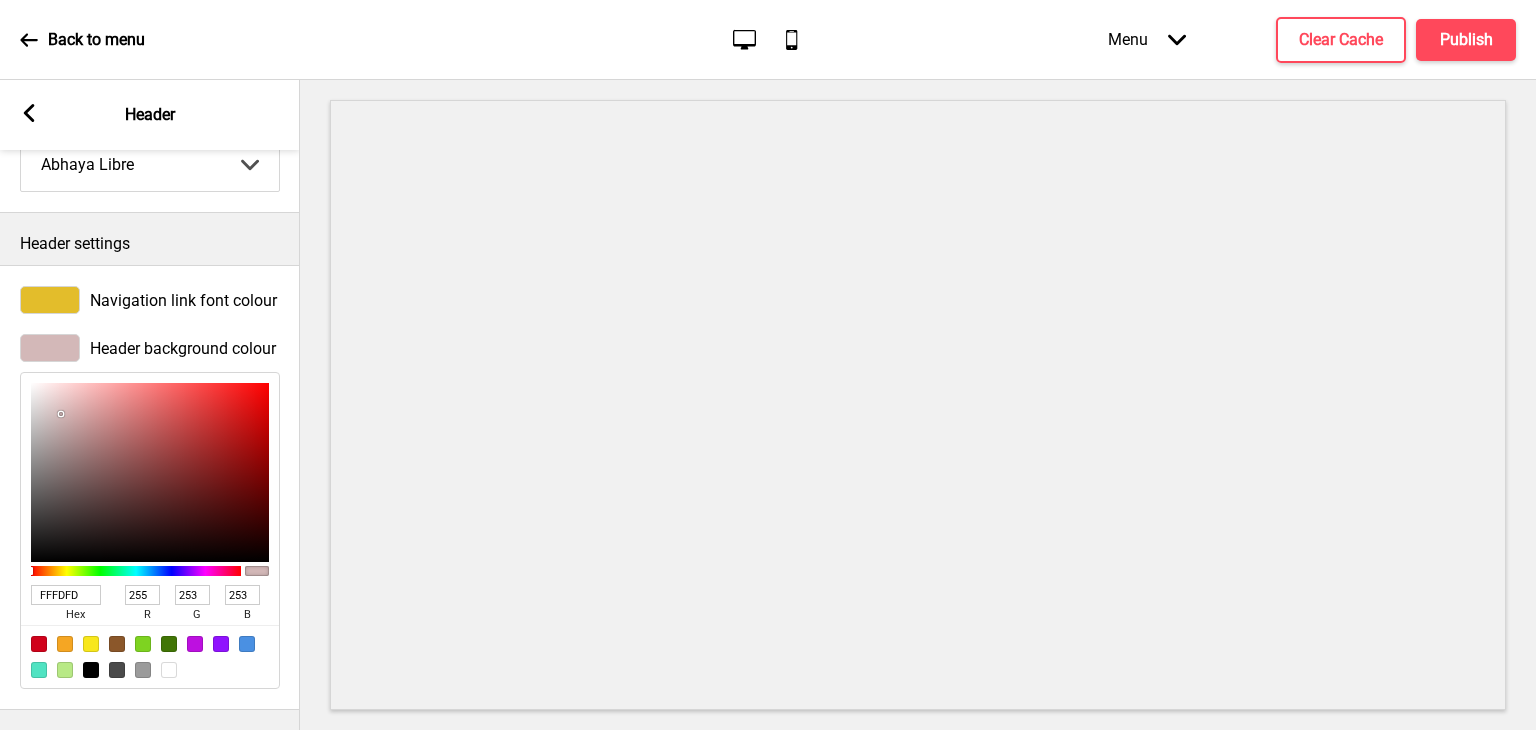 type on "FFFFFF" 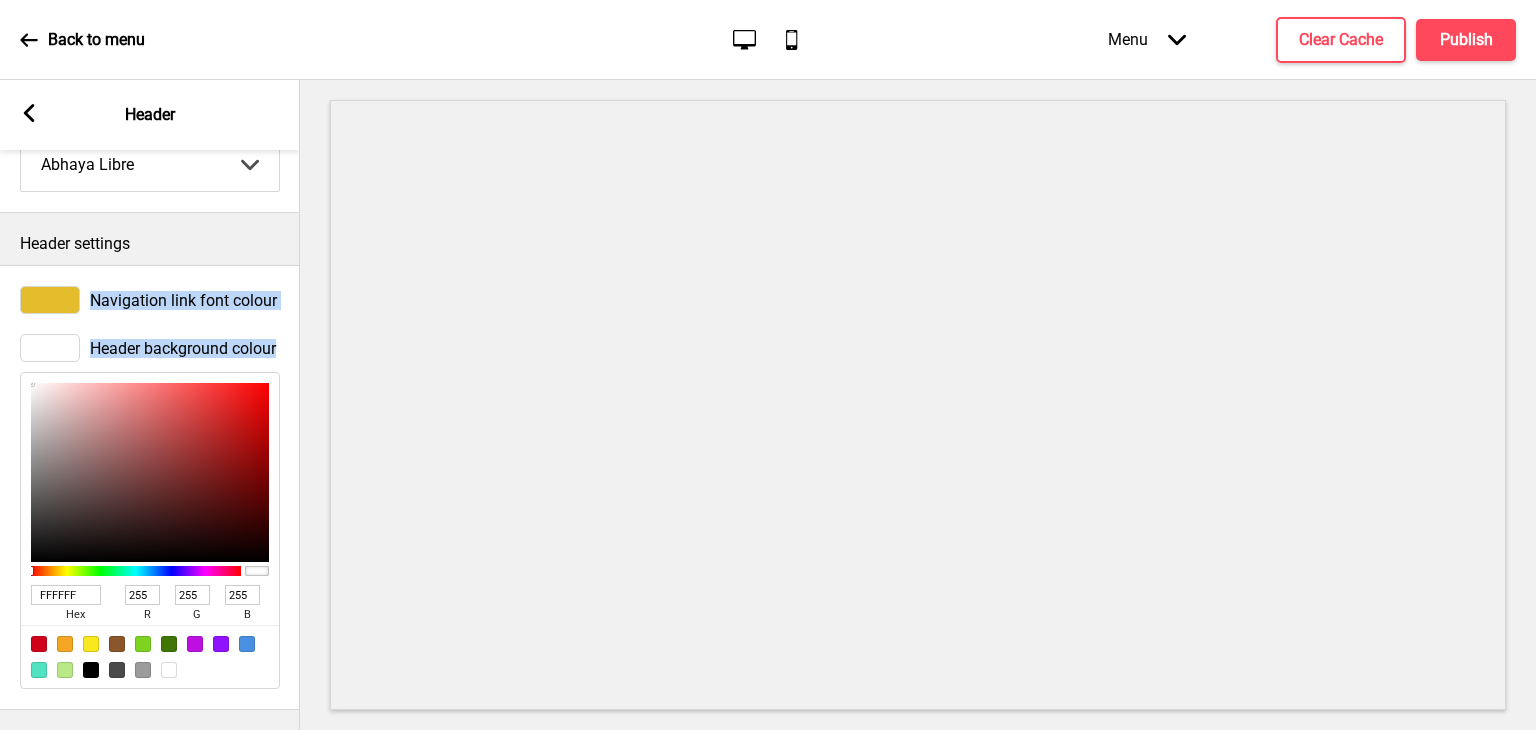 drag, startPoint x: 60, startPoint y: 393, endPoint x: 0, endPoint y: 259, distance: 146.81961 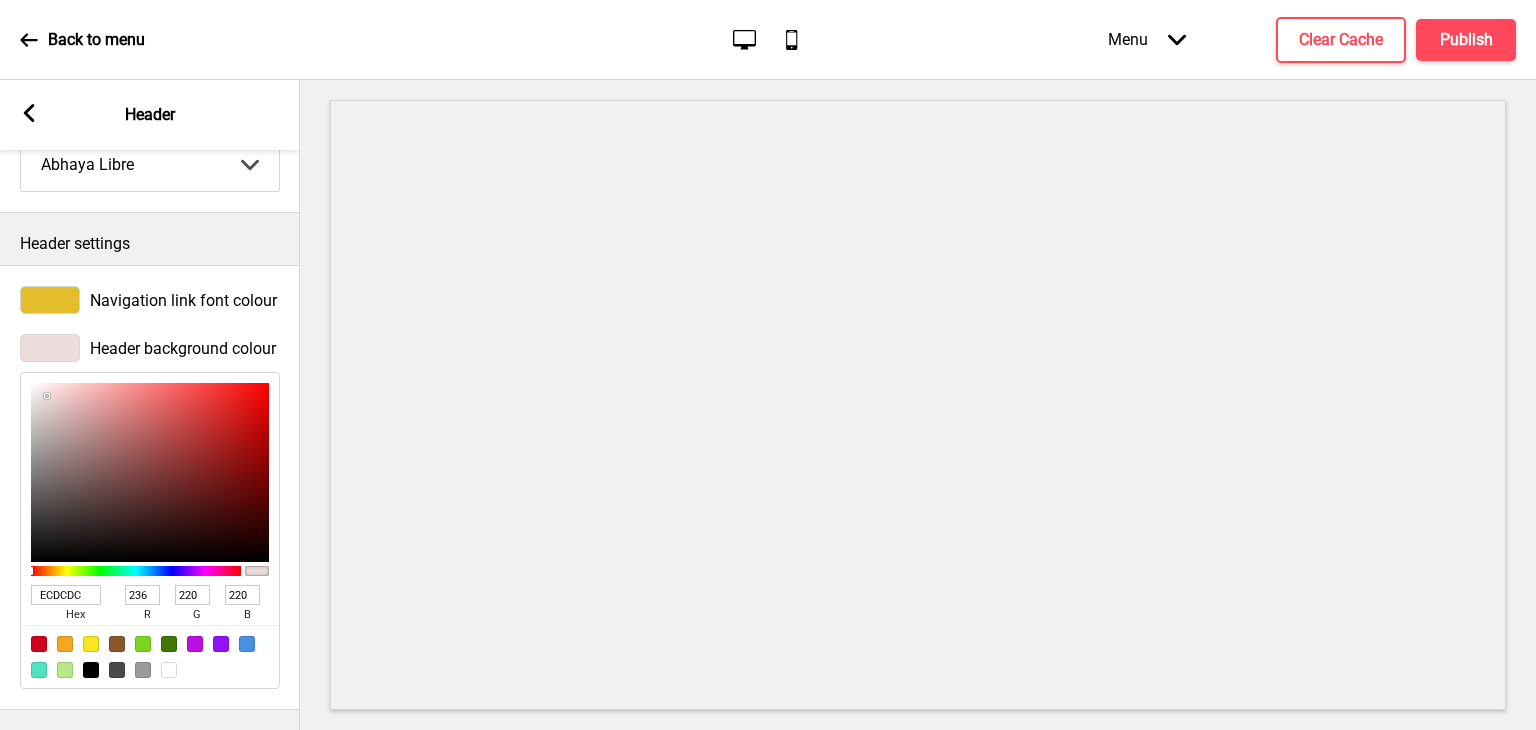 type on "EDDEDE" 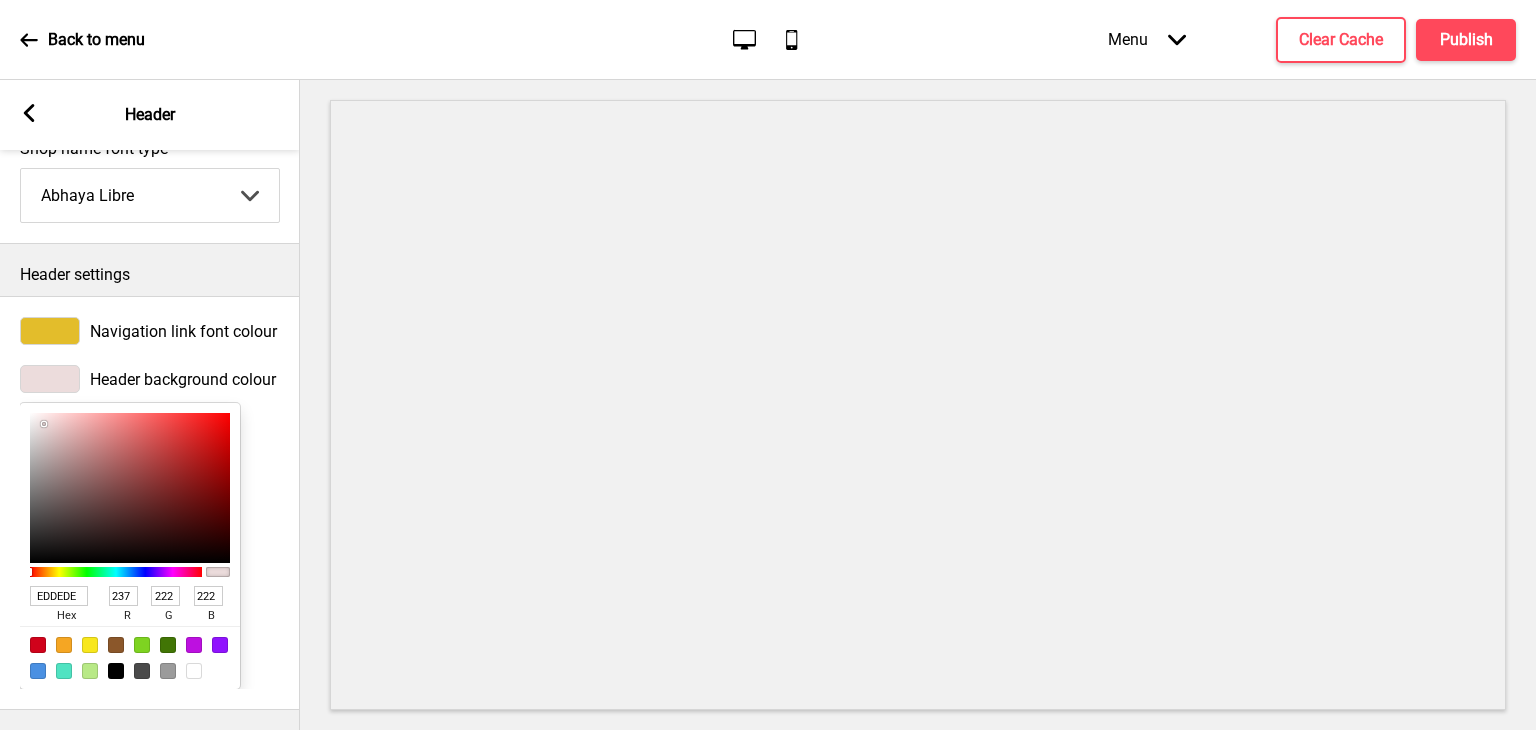 type on "FAF0F0" 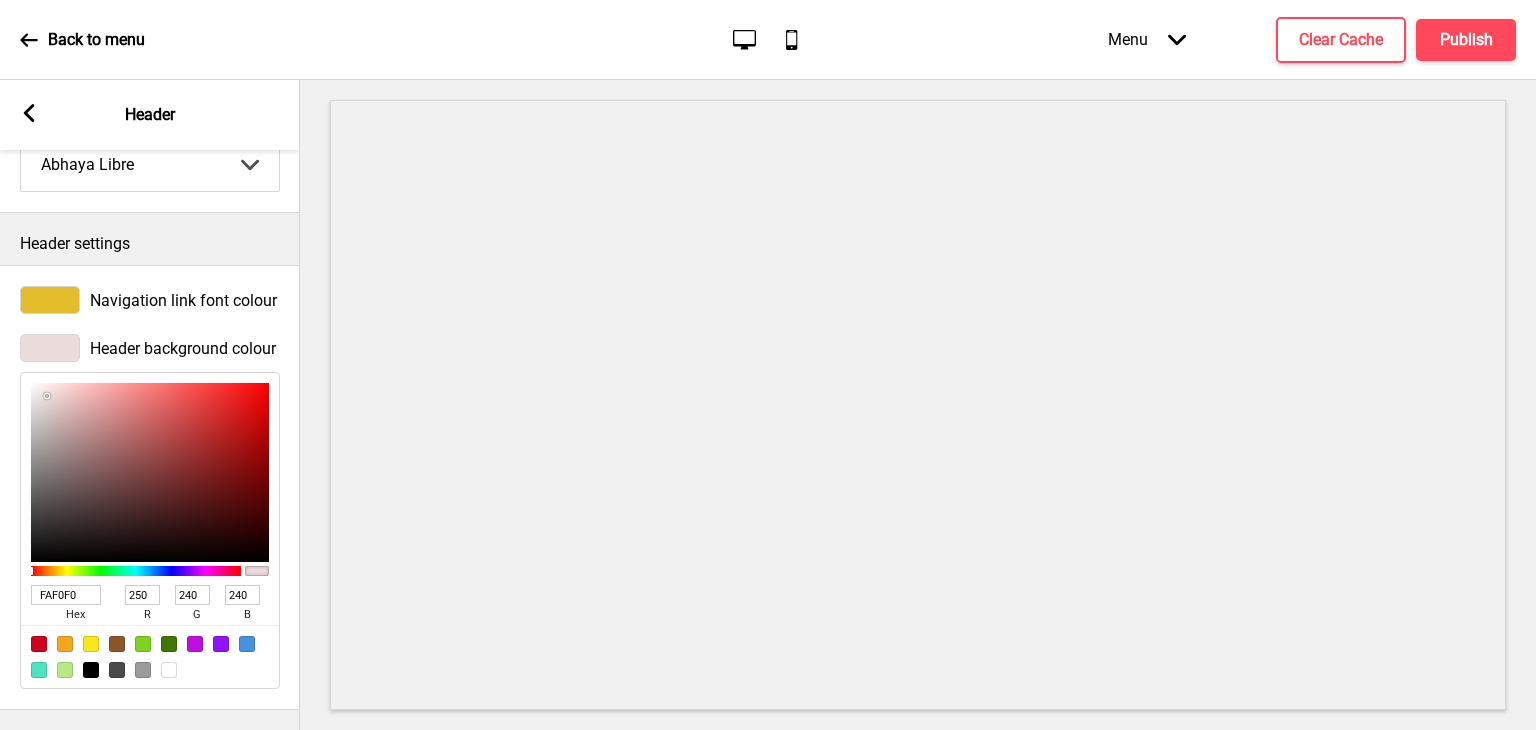 type on "FFFFFF" 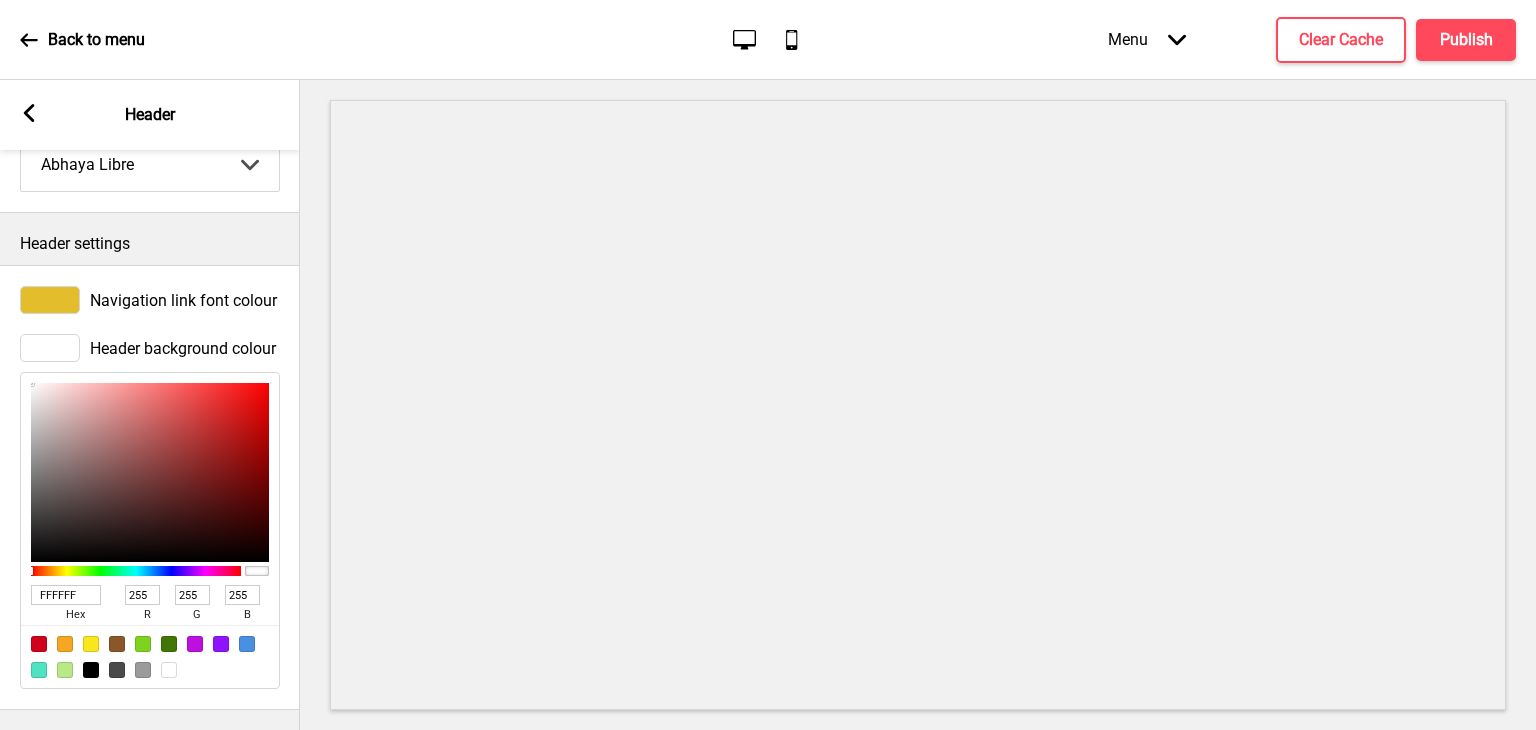drag, startPoint x: 47, startPoint y: 379, endPoint x: 6, endPoint y: 350, distance: 50.219517 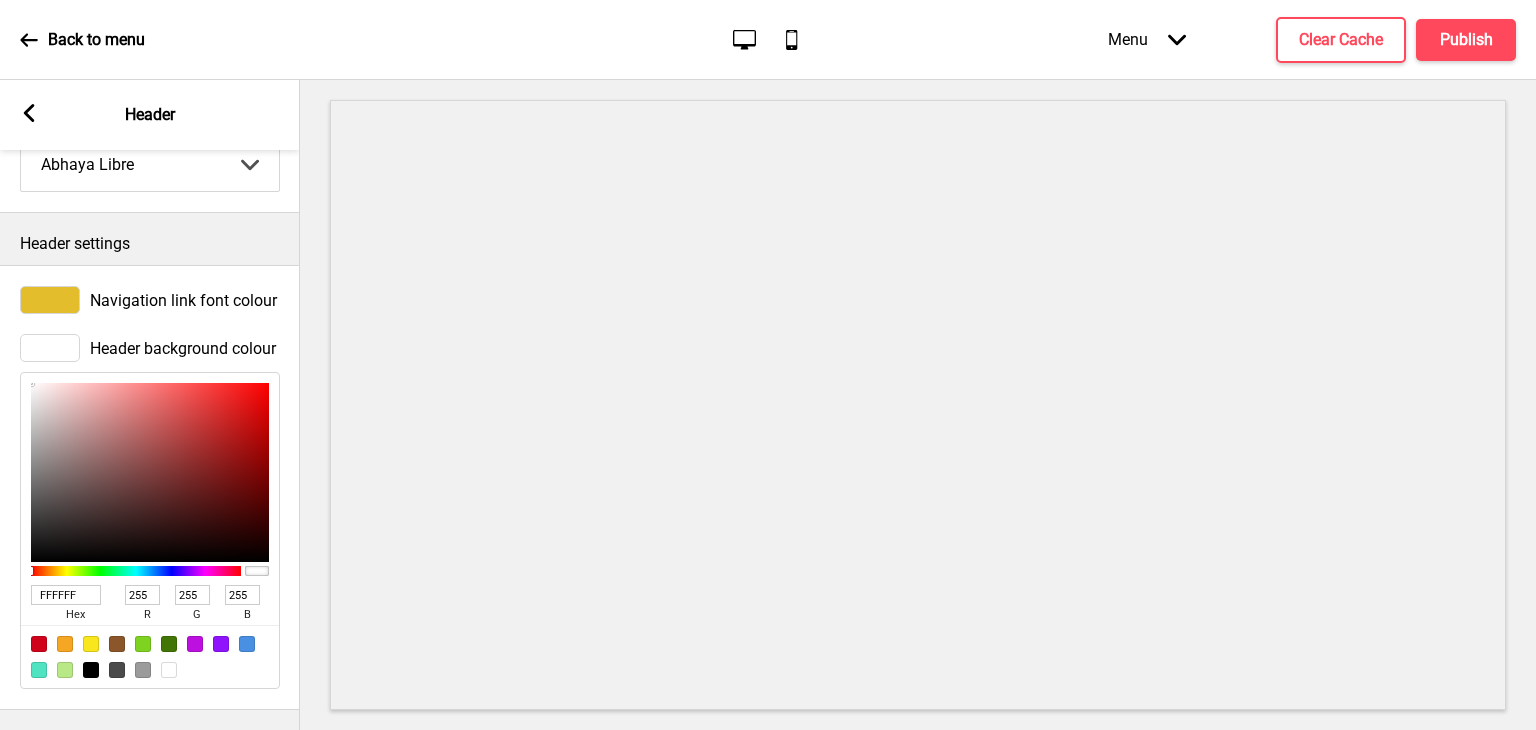 click at bounding box center [50, 300] 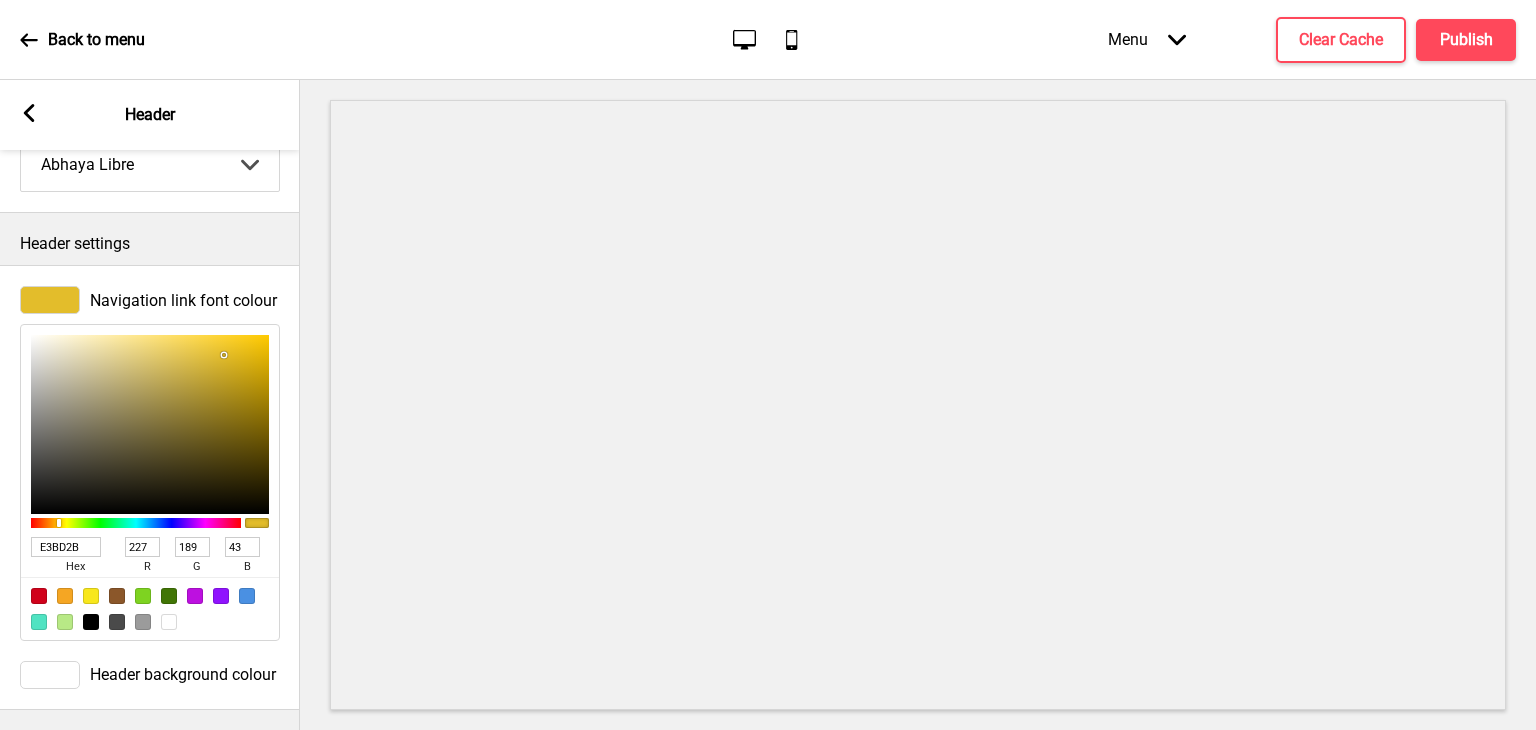 scroll, scrollTop: 756, scrollLeft: 0, axis: vertical 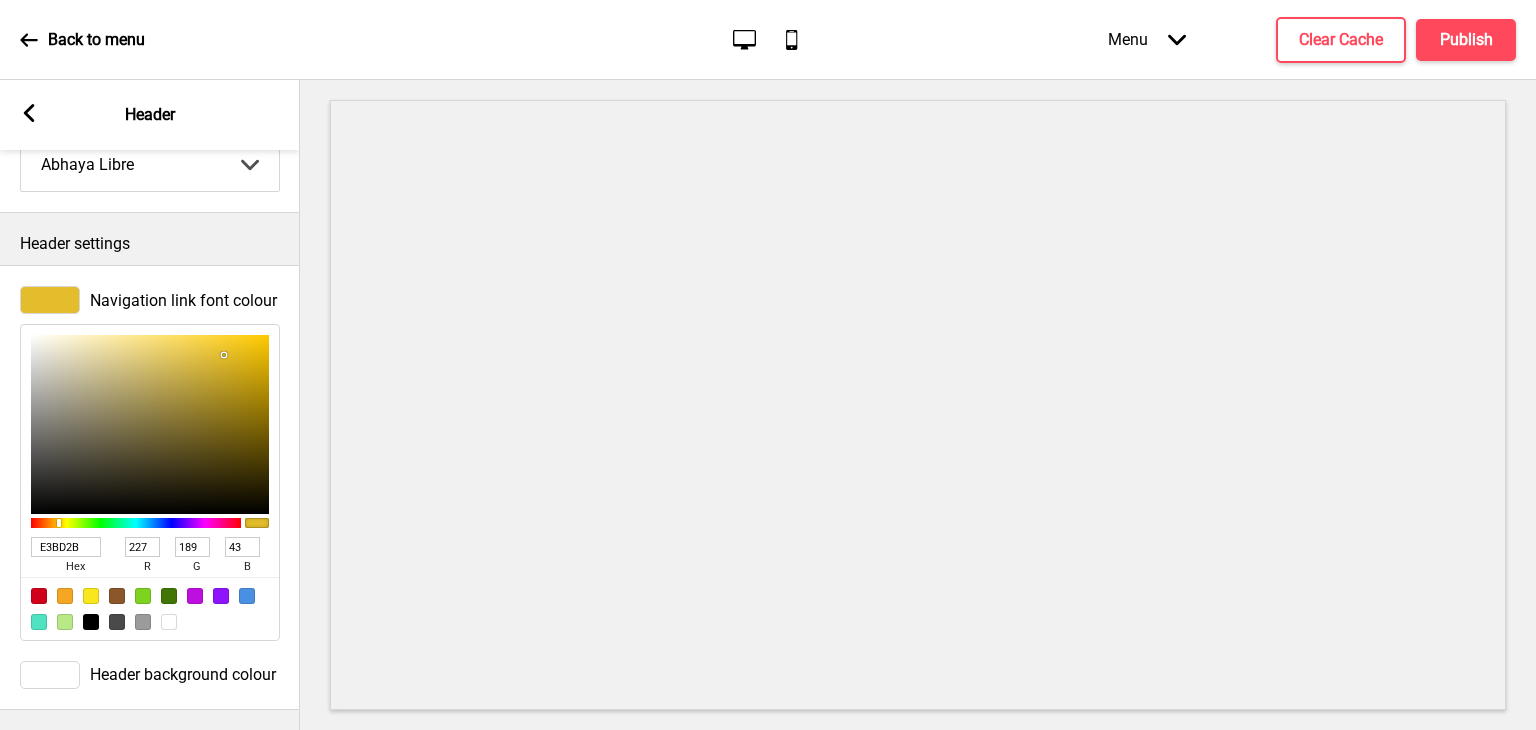 type on "E3662B" 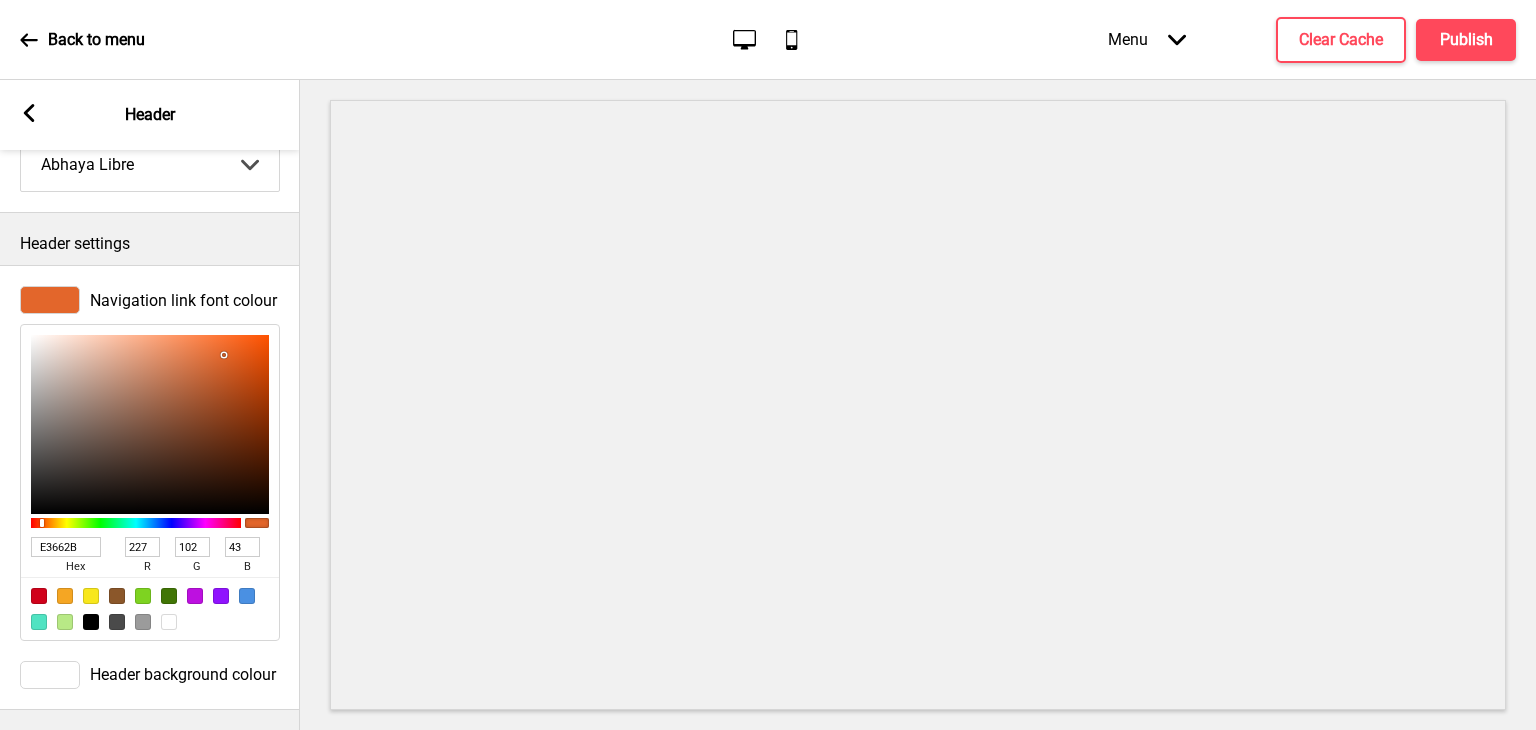 click at bounding box center (136, 523) 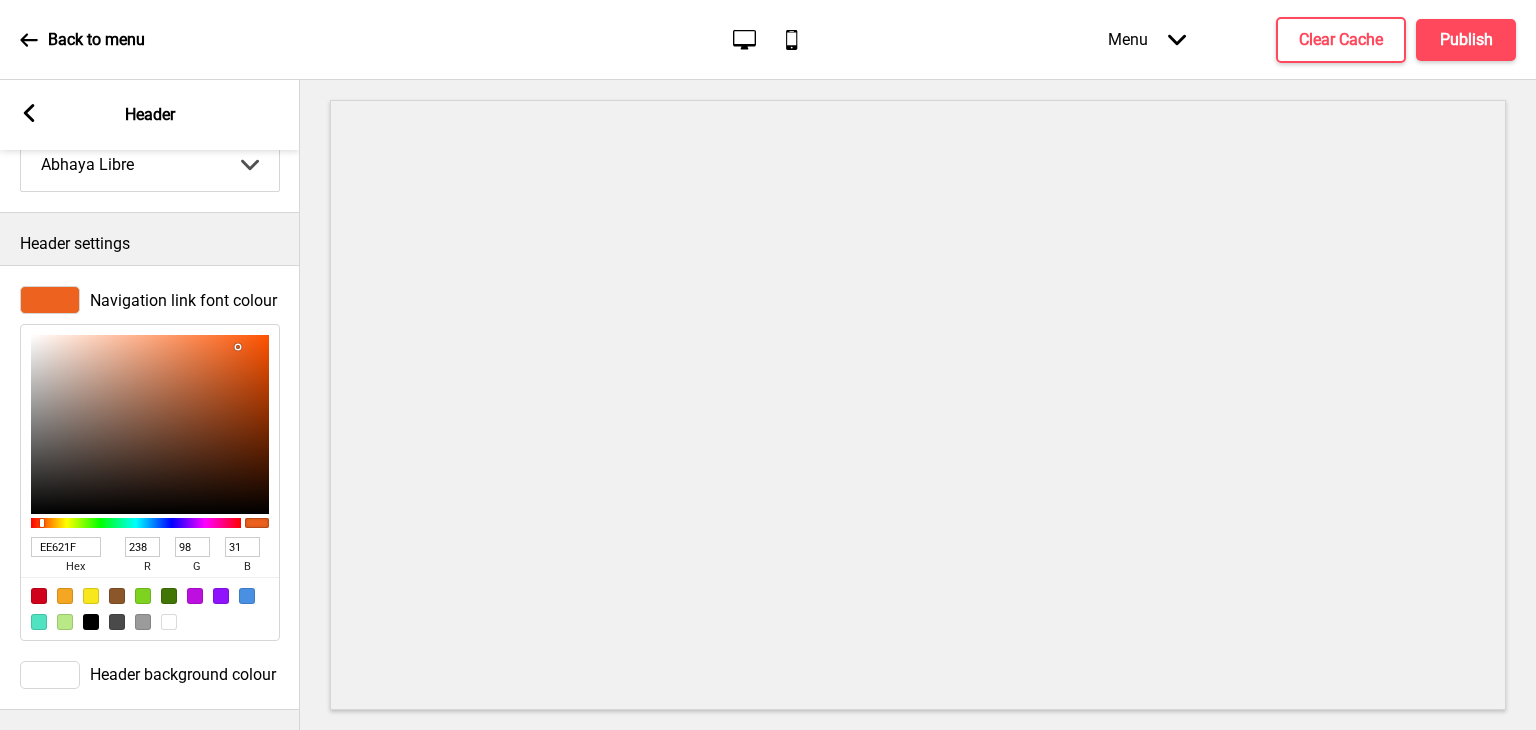 type on "F0631F" 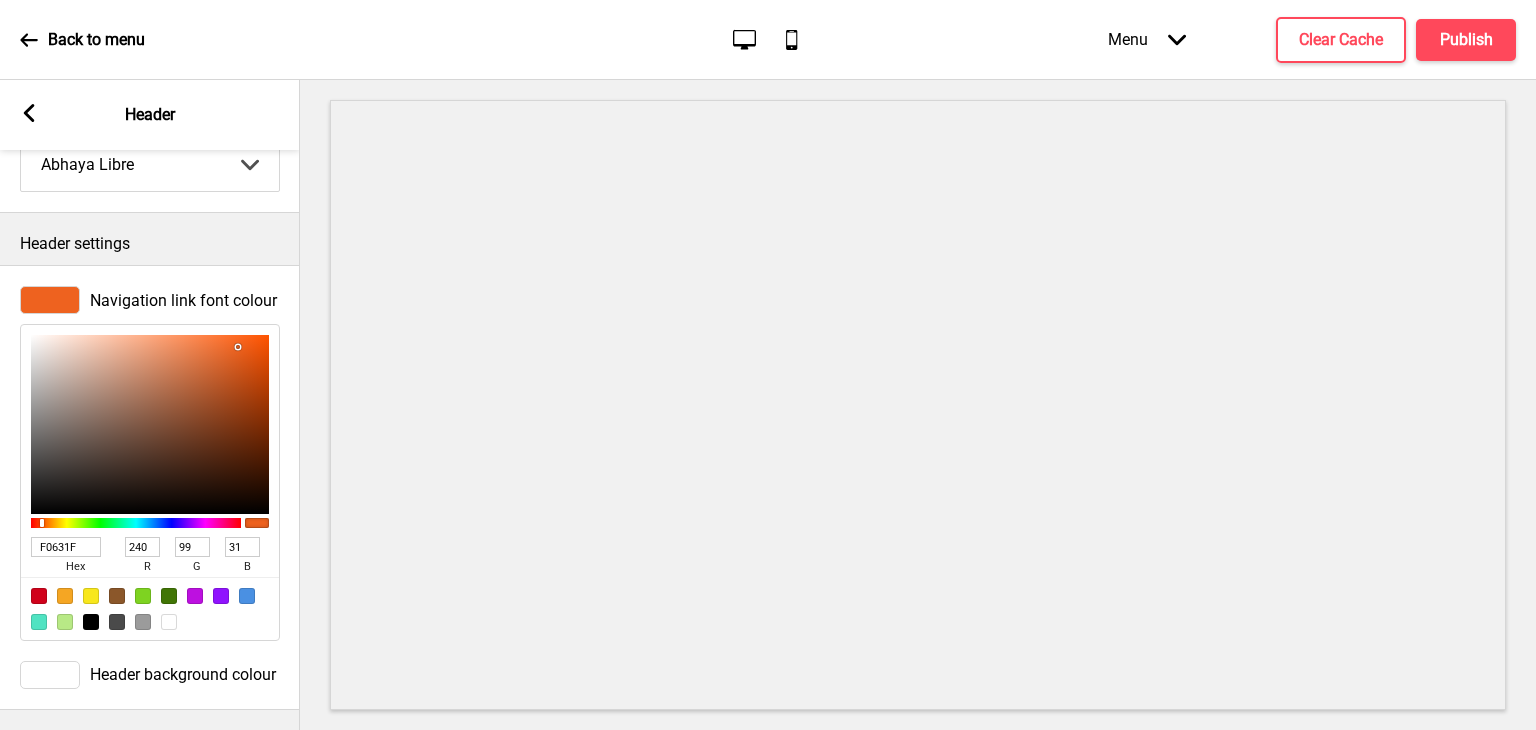 type on "F65D13" 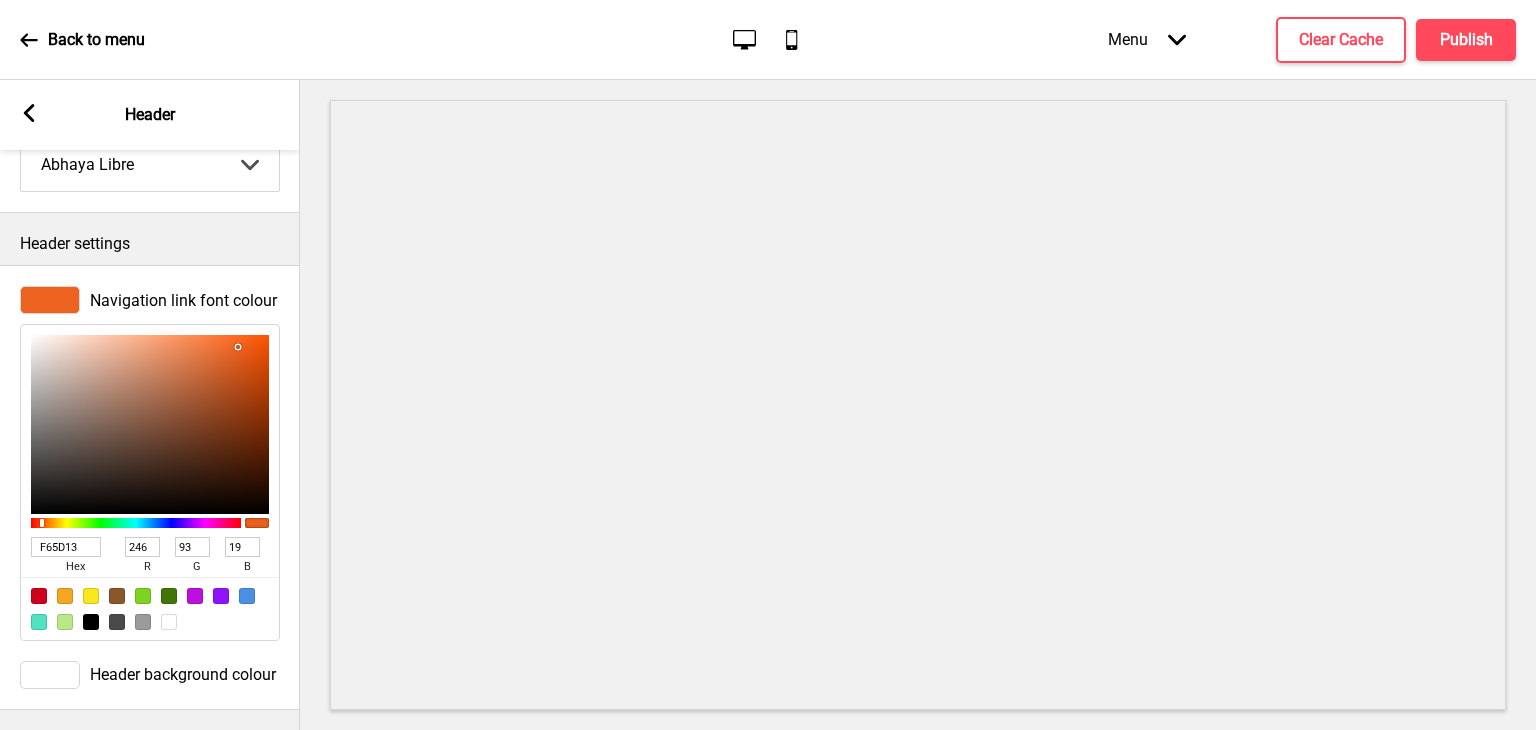type on "FE5401" 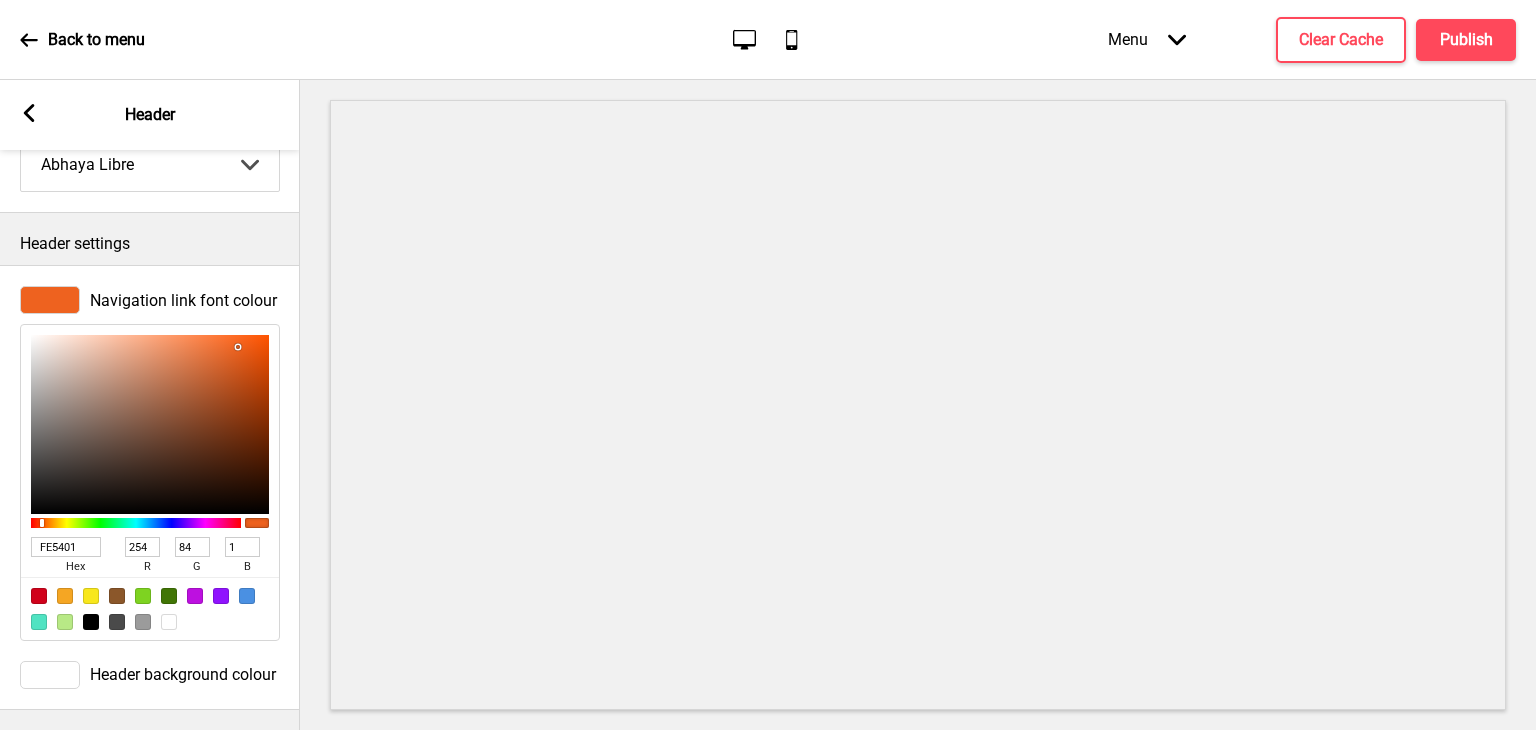 type on "FF5400" 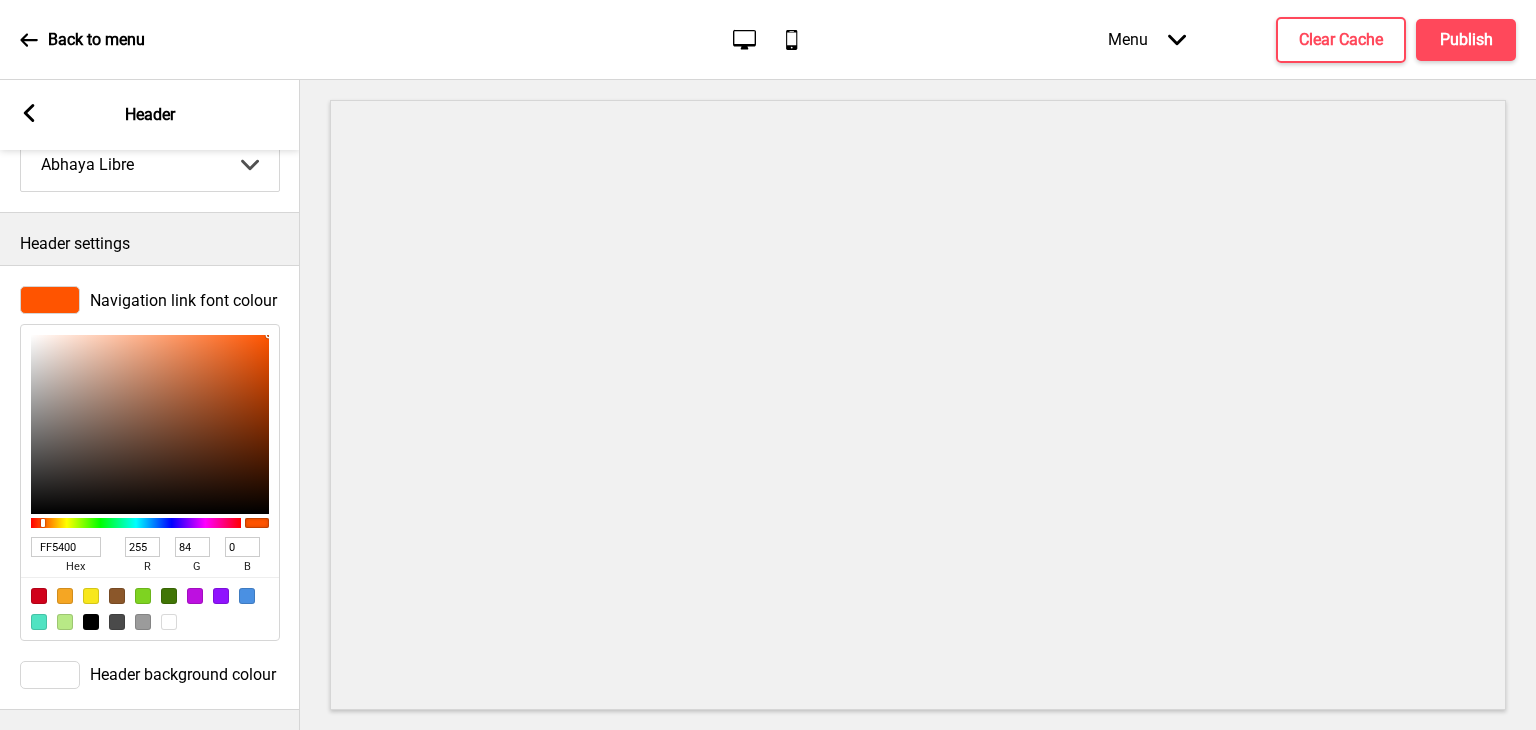scroll, scrollTop: 0, scrollLeft: 0, axis: both 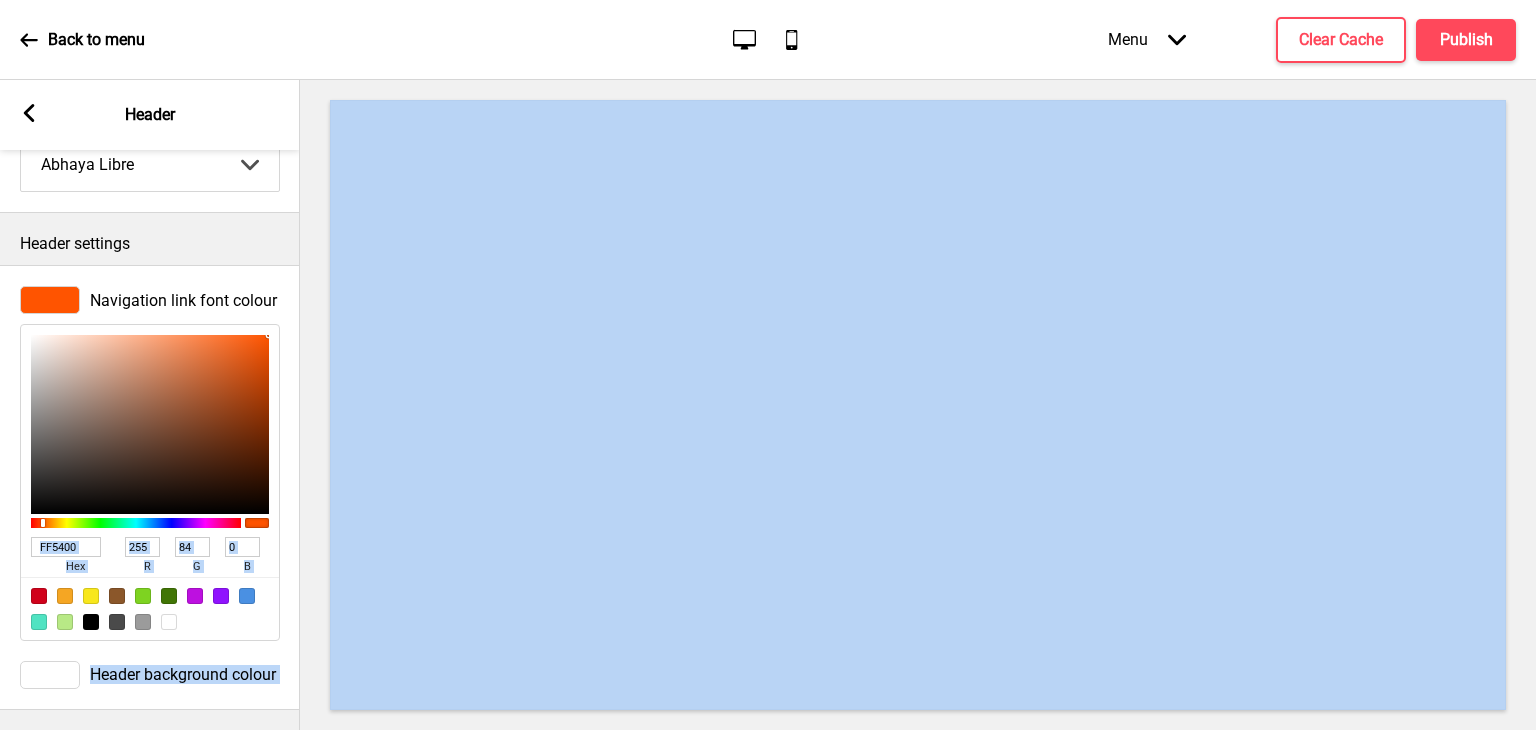 drag, startPoint x: 238, startPoint y: 329, endPoint x: 302, endPoint y: 301, distance: 69.856995 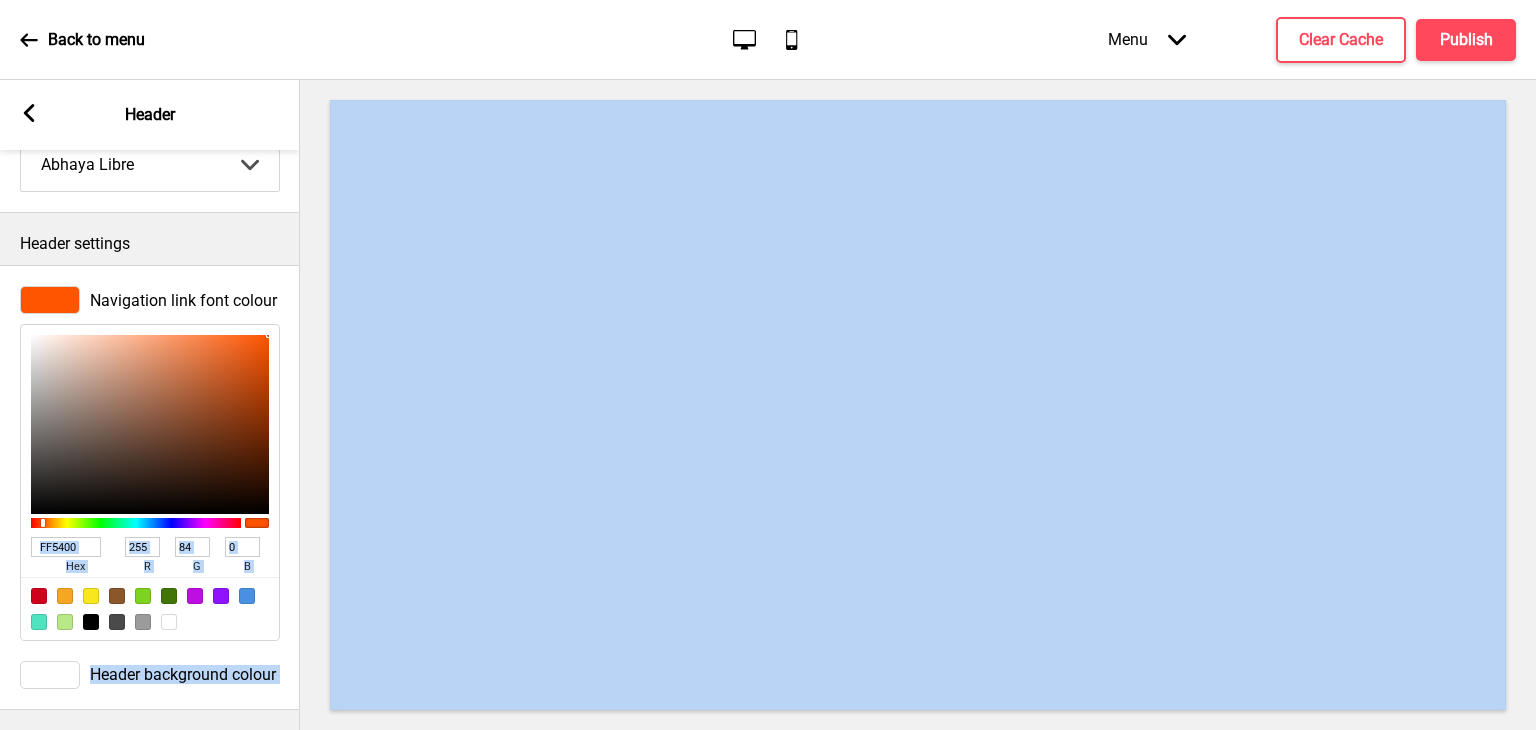 type on "D35314" 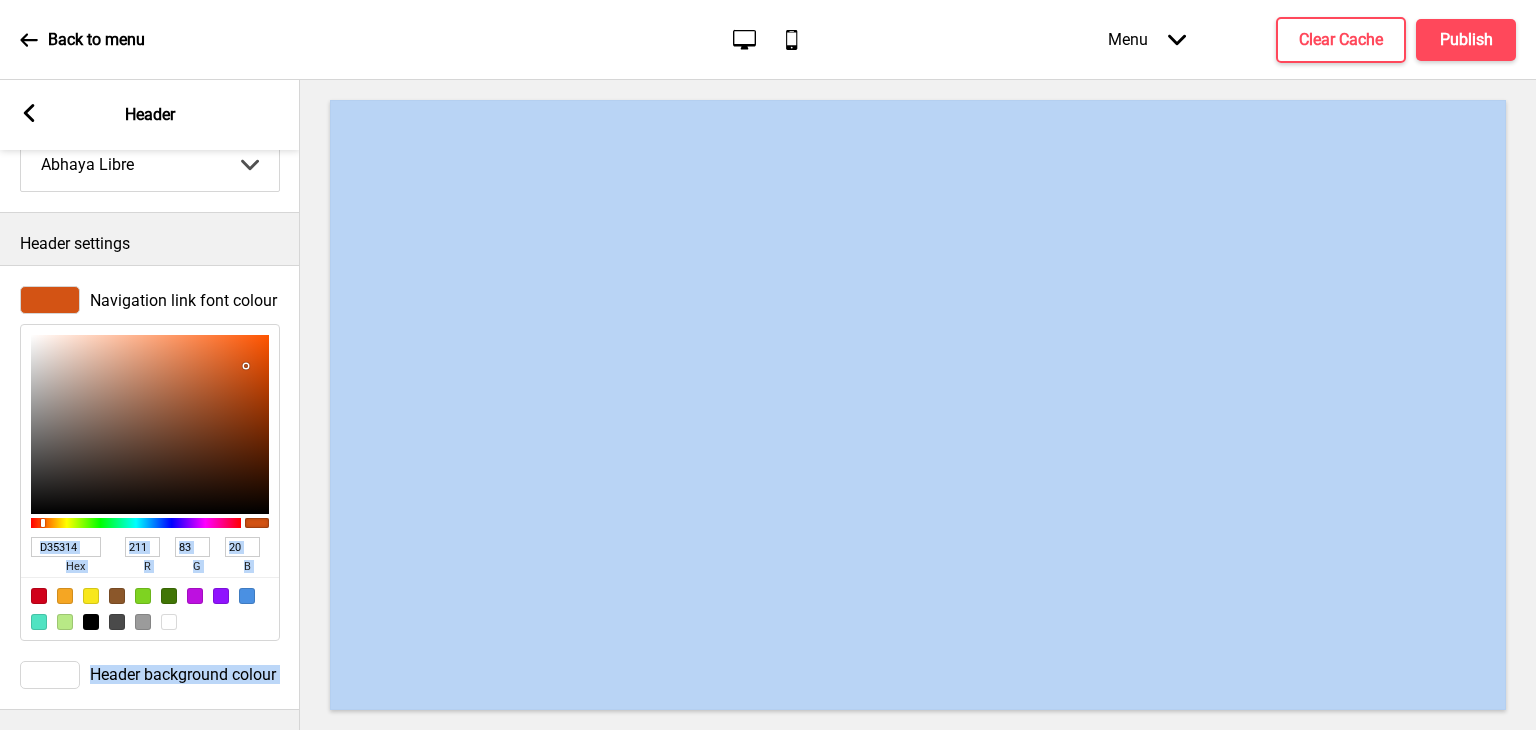 type on "D55414" 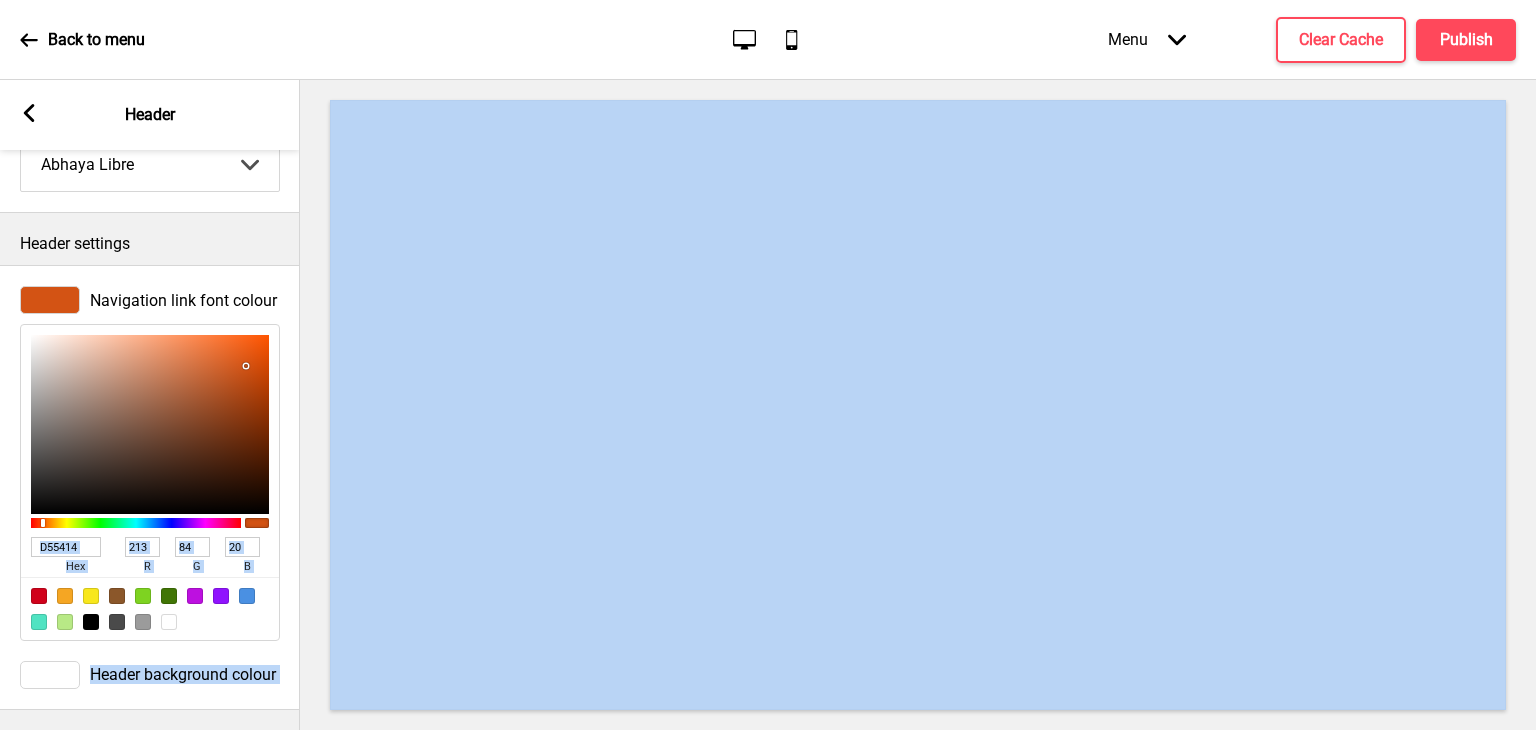 type on "D85413" 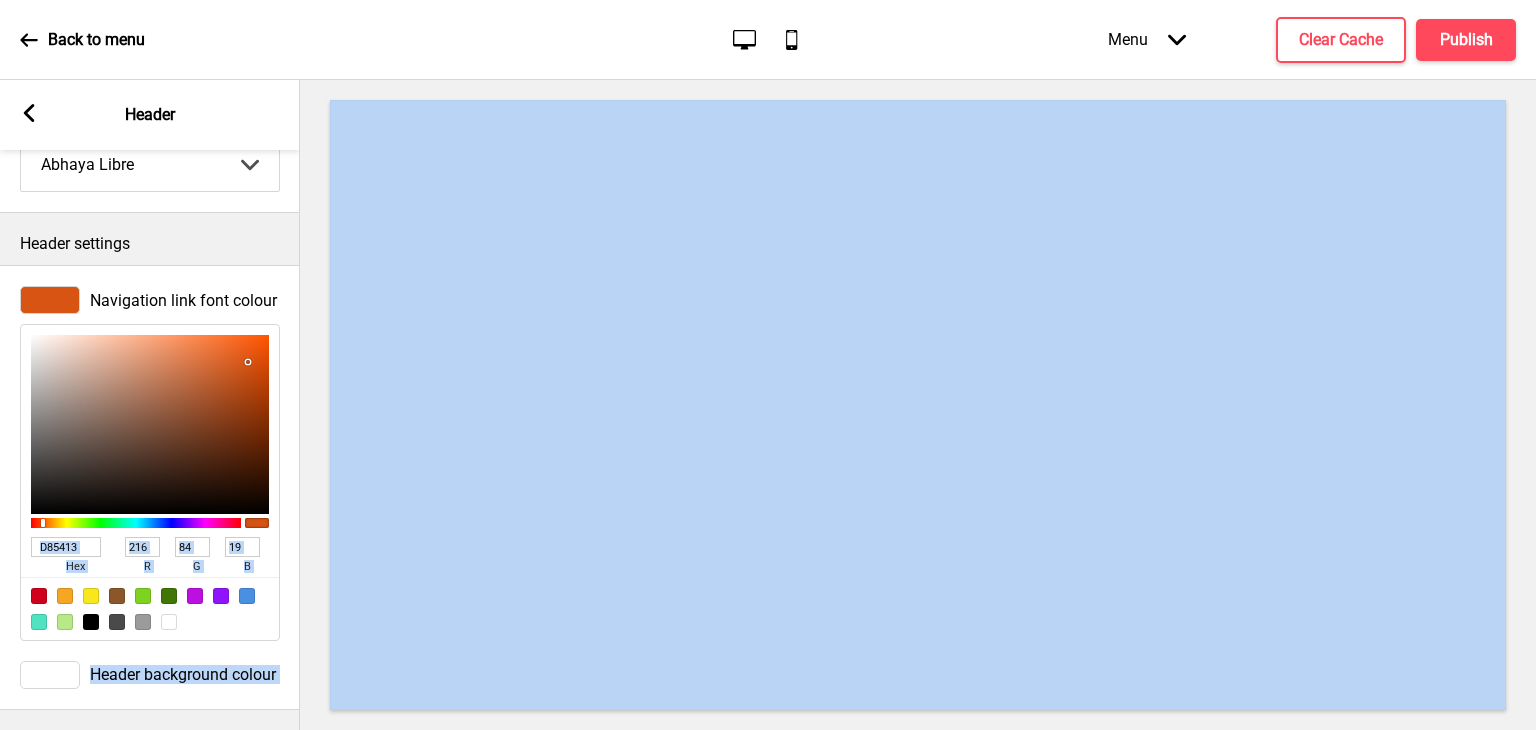 type on "FF5400" 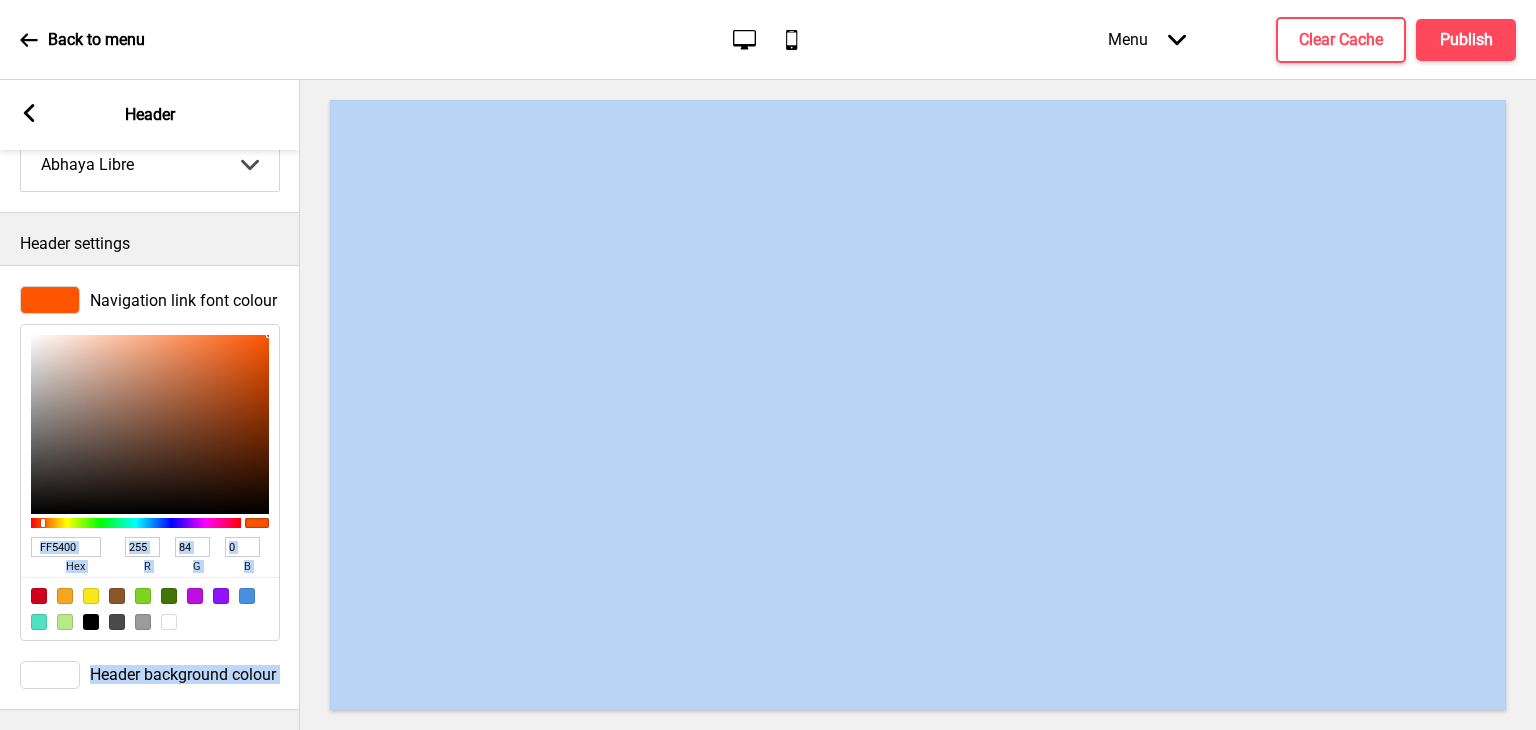 type on "F75100" 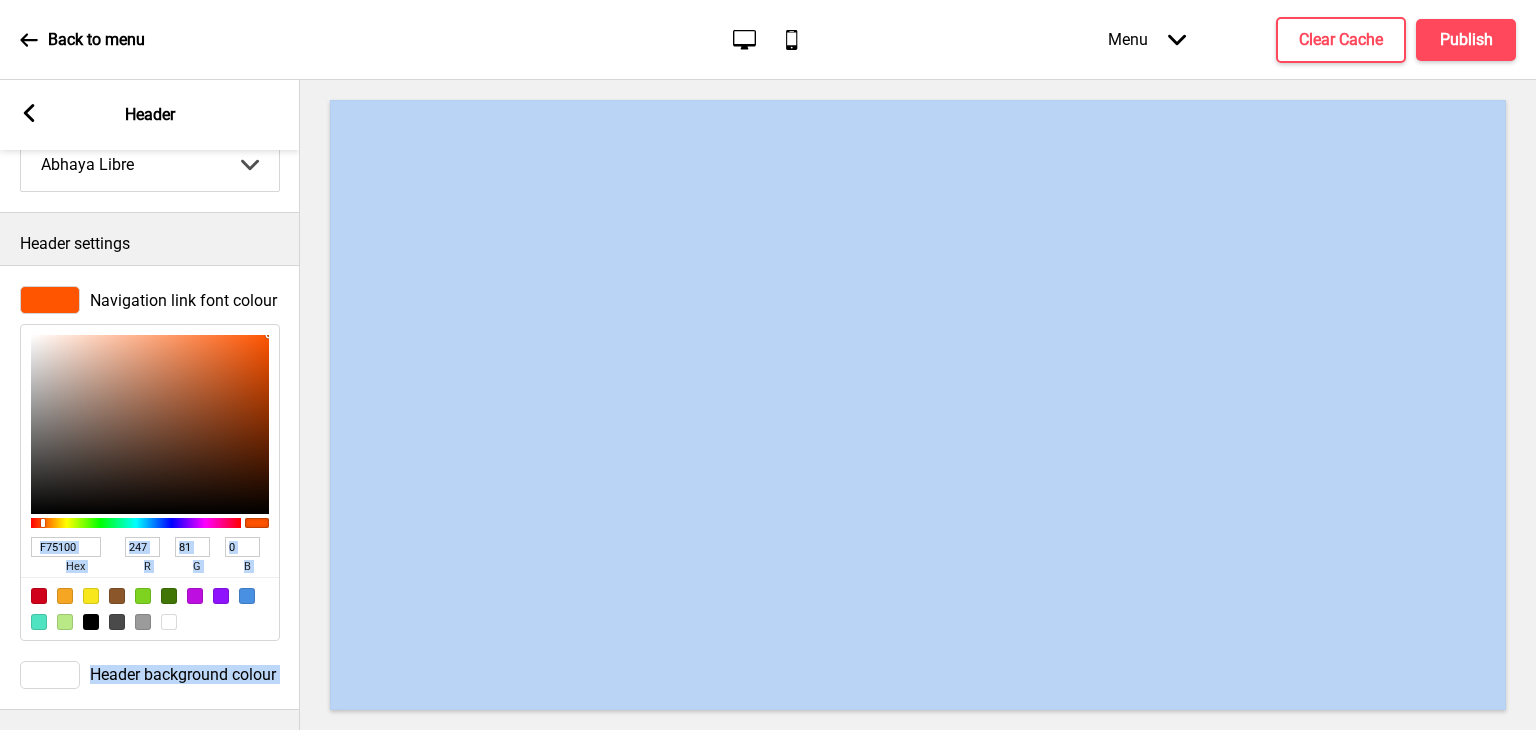 type on "EE4E00" 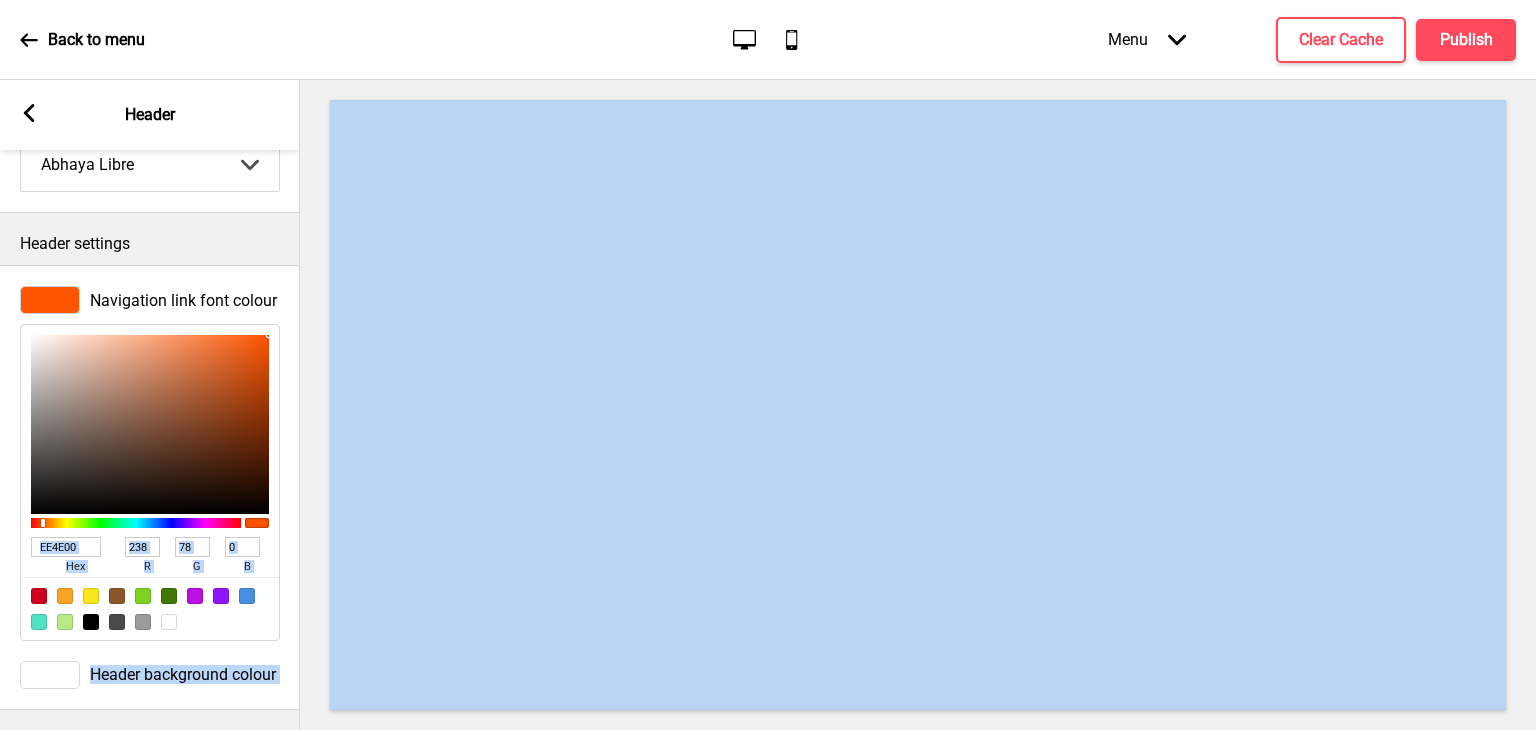 type on "EC4D00" 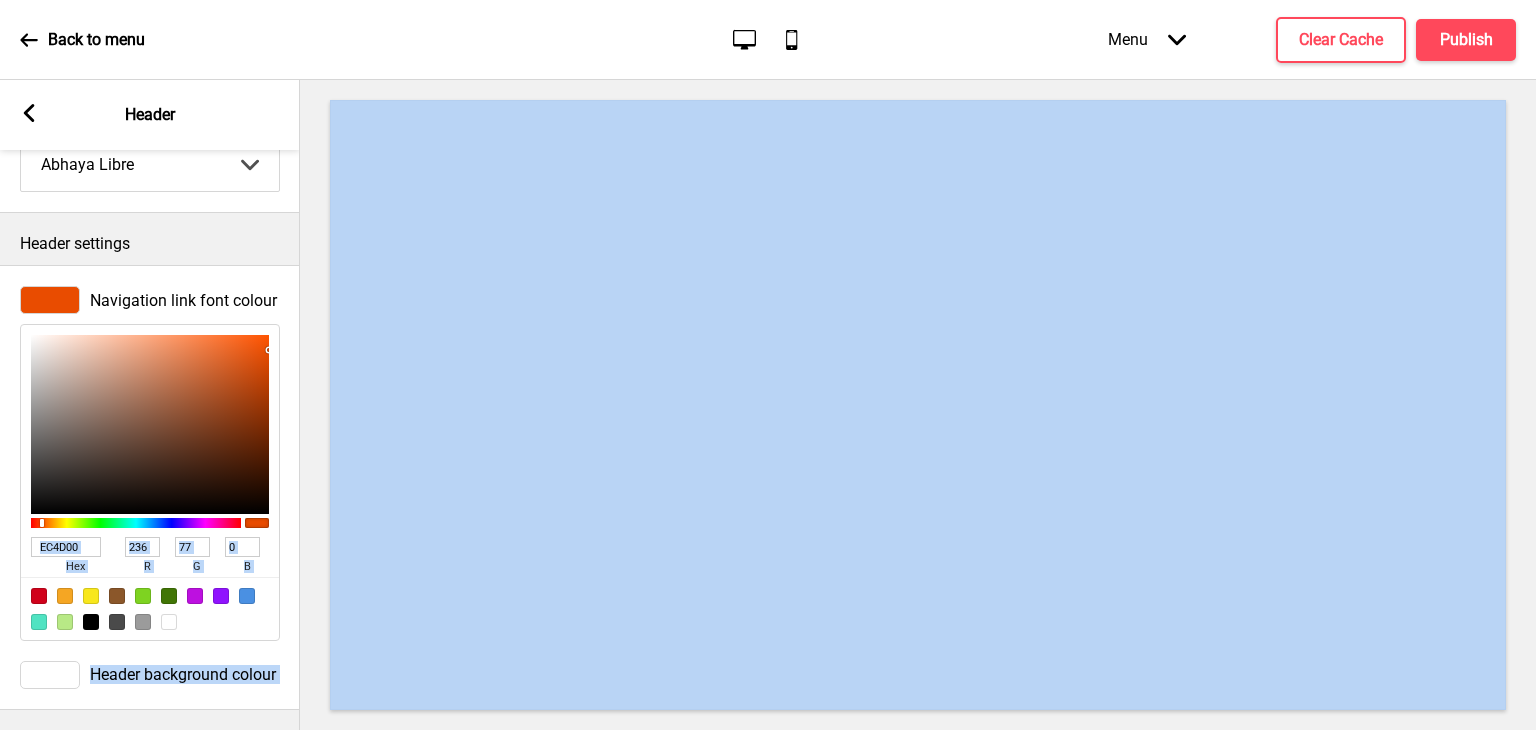 type on "E94C00" 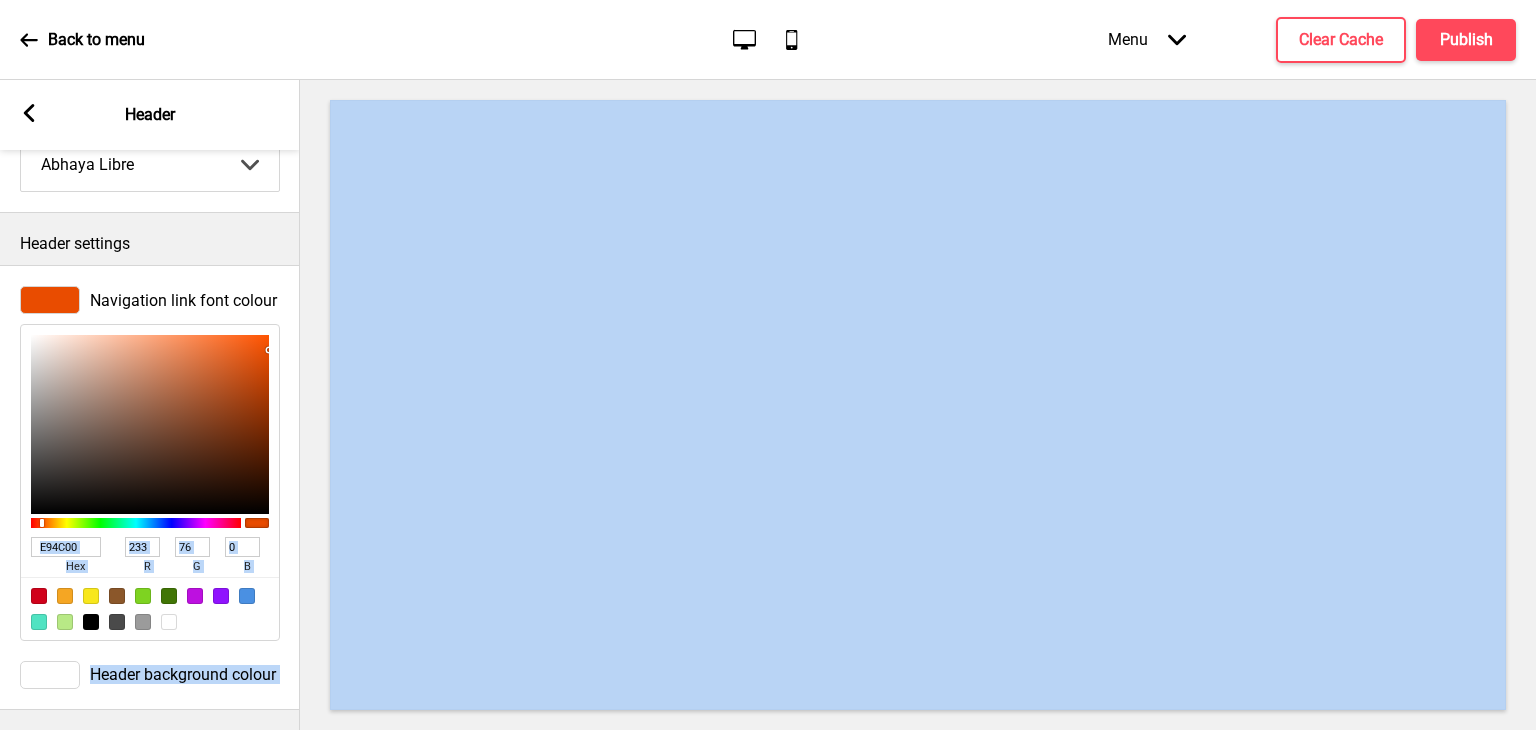 type on "EA4C00" 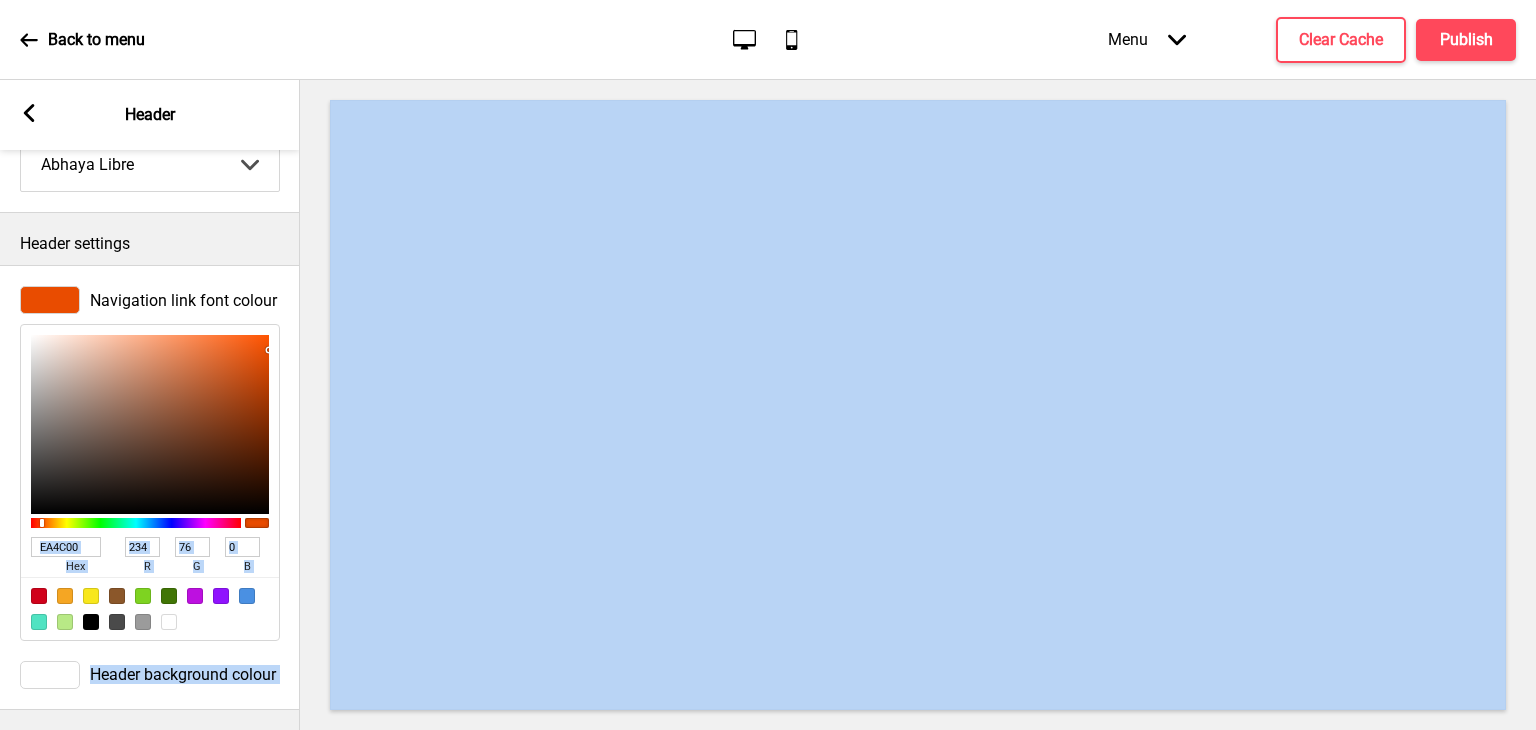 type on "ED4D00" 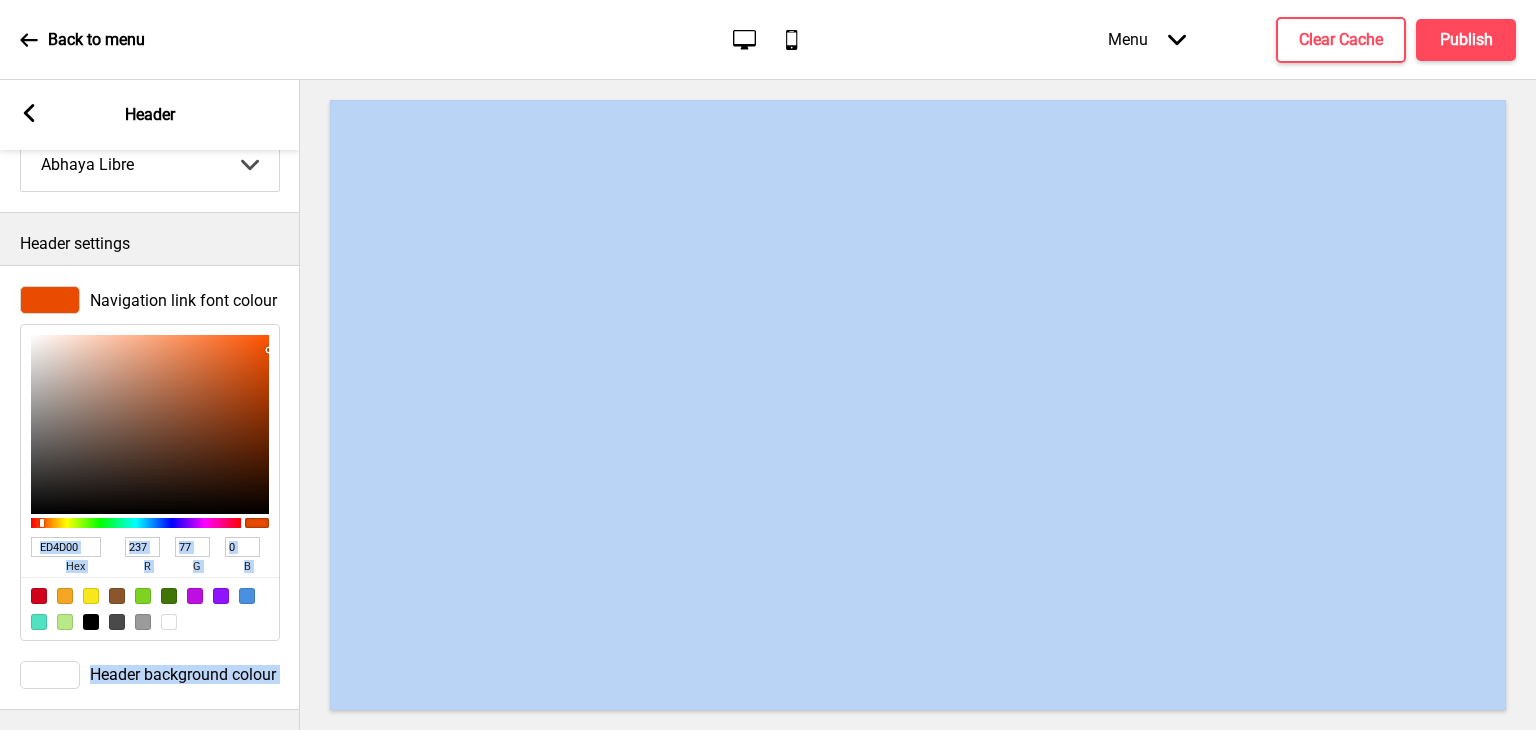 type on "EE4E00" 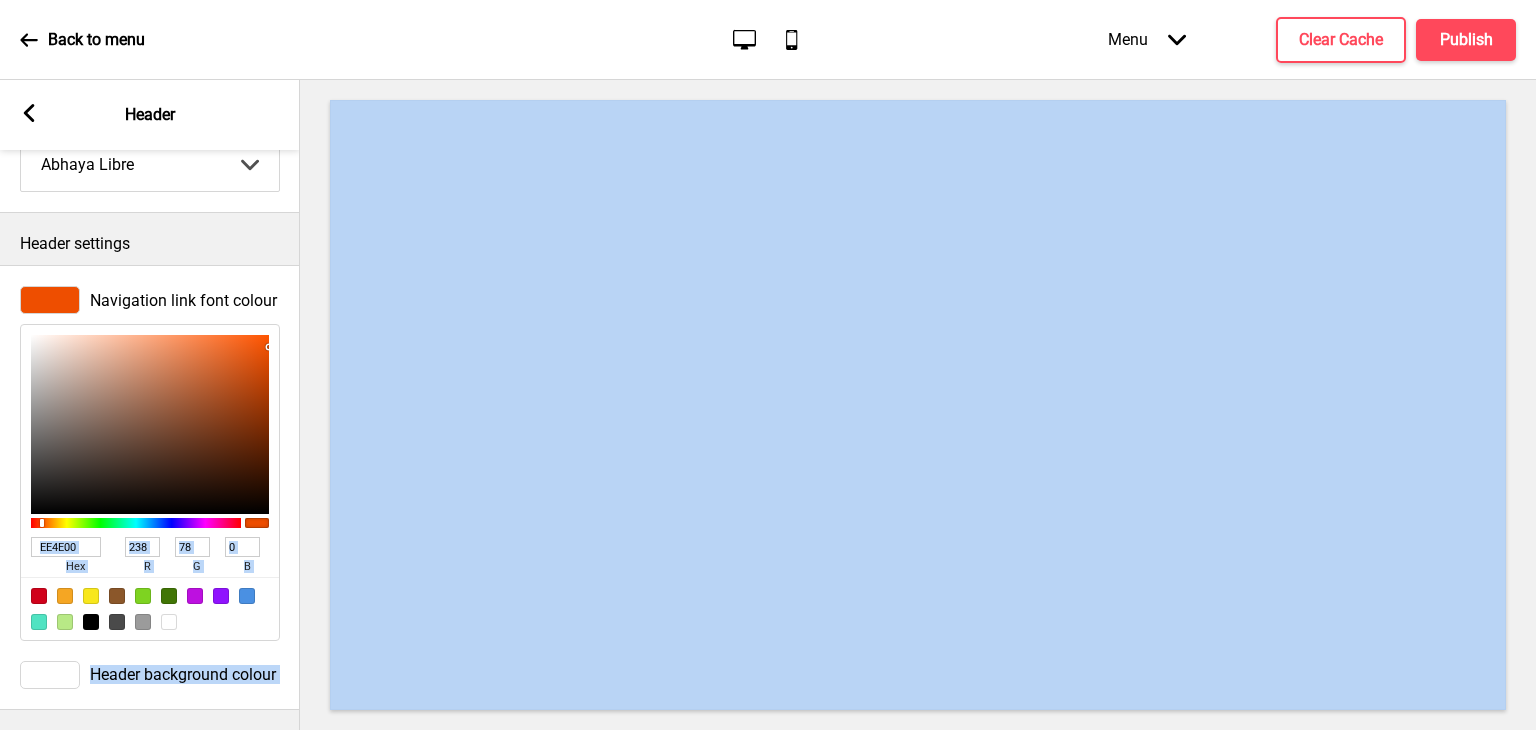 type on "F05001" 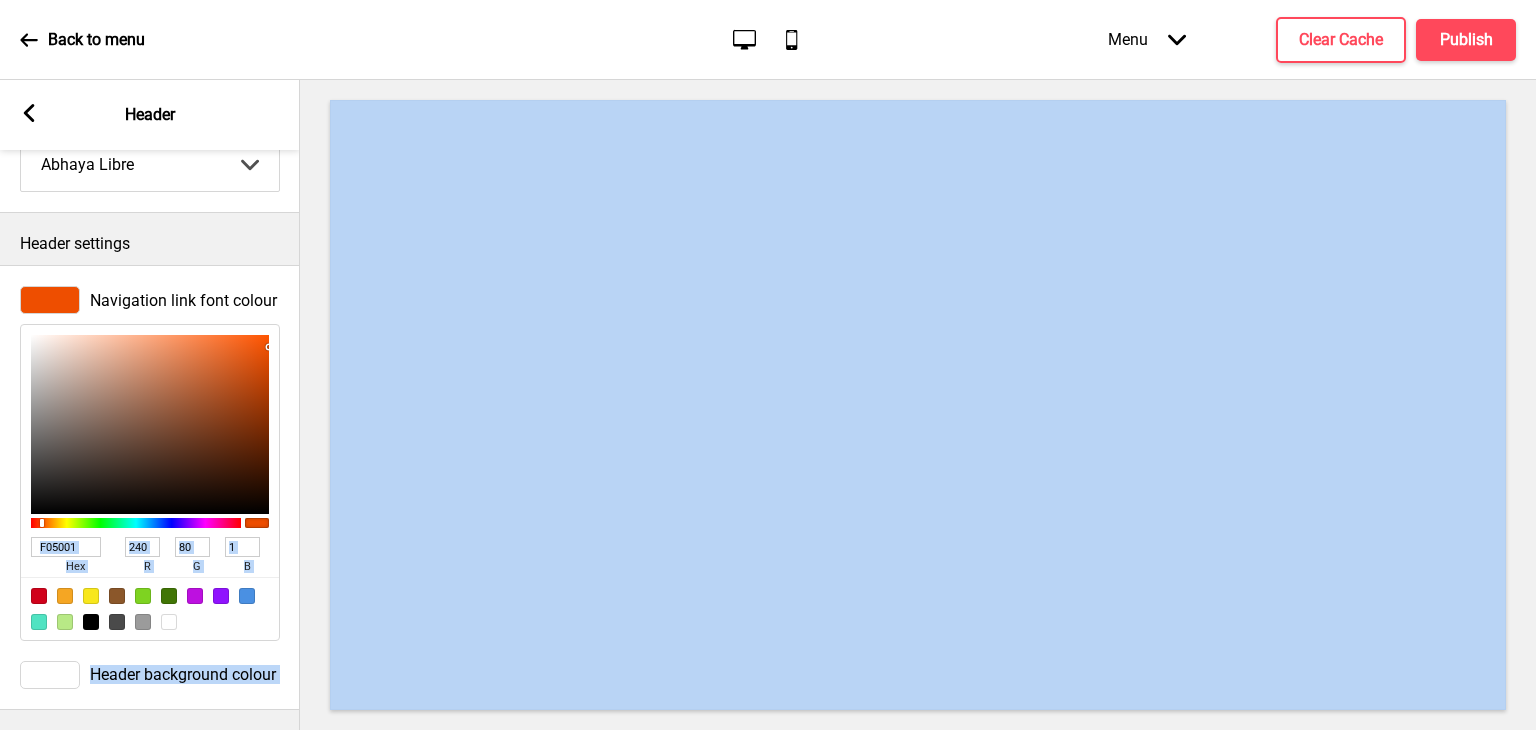 type on "F35303" 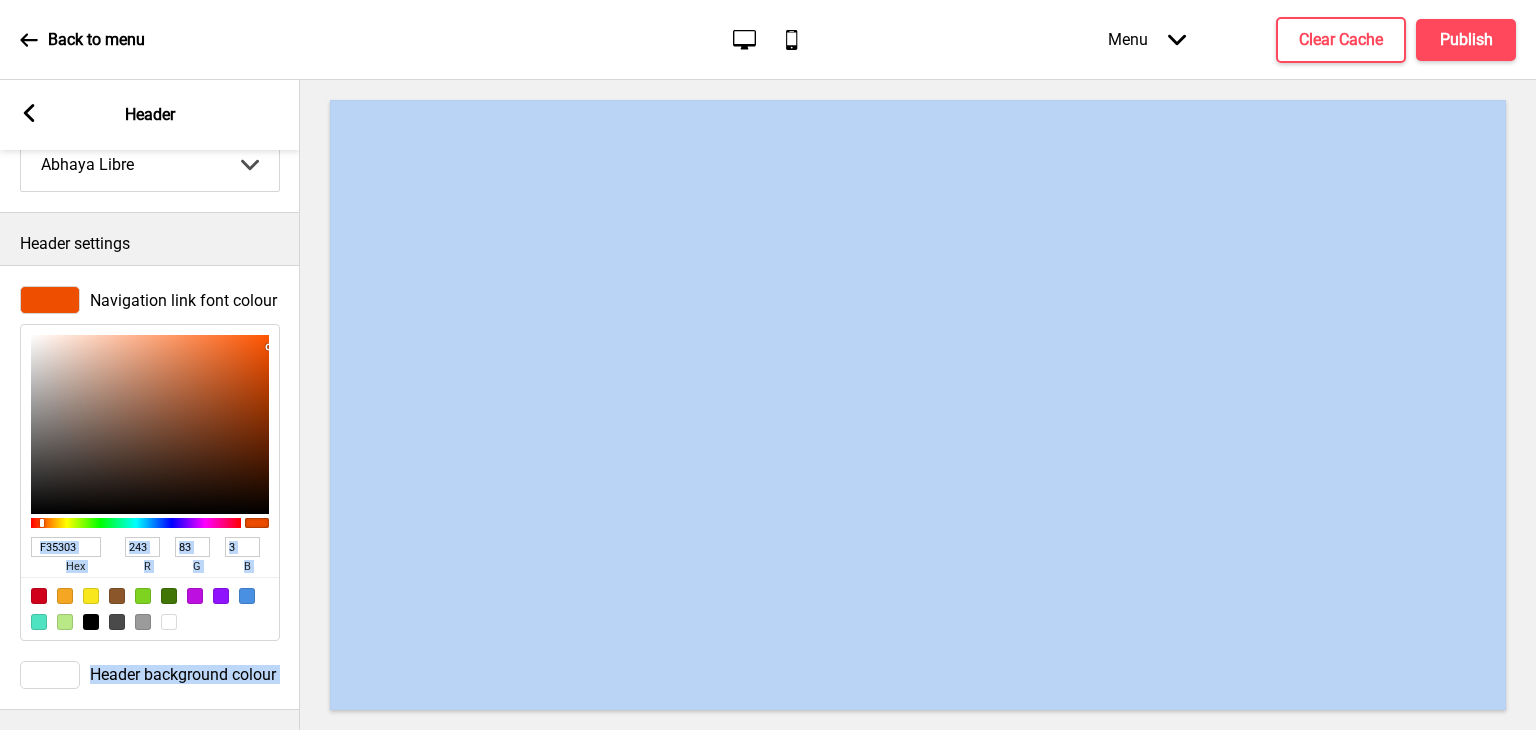 type on "F85706" 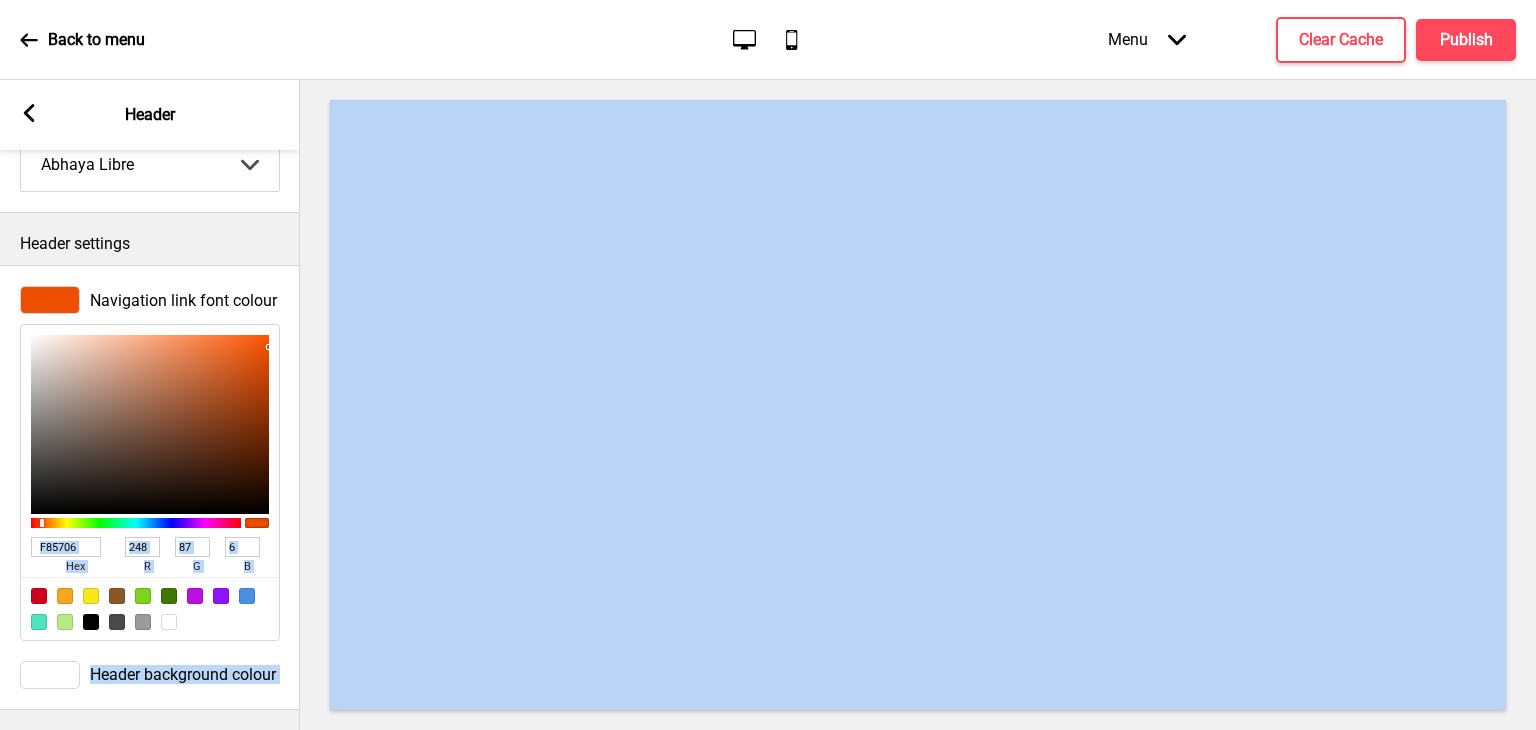 type on "FA5807" 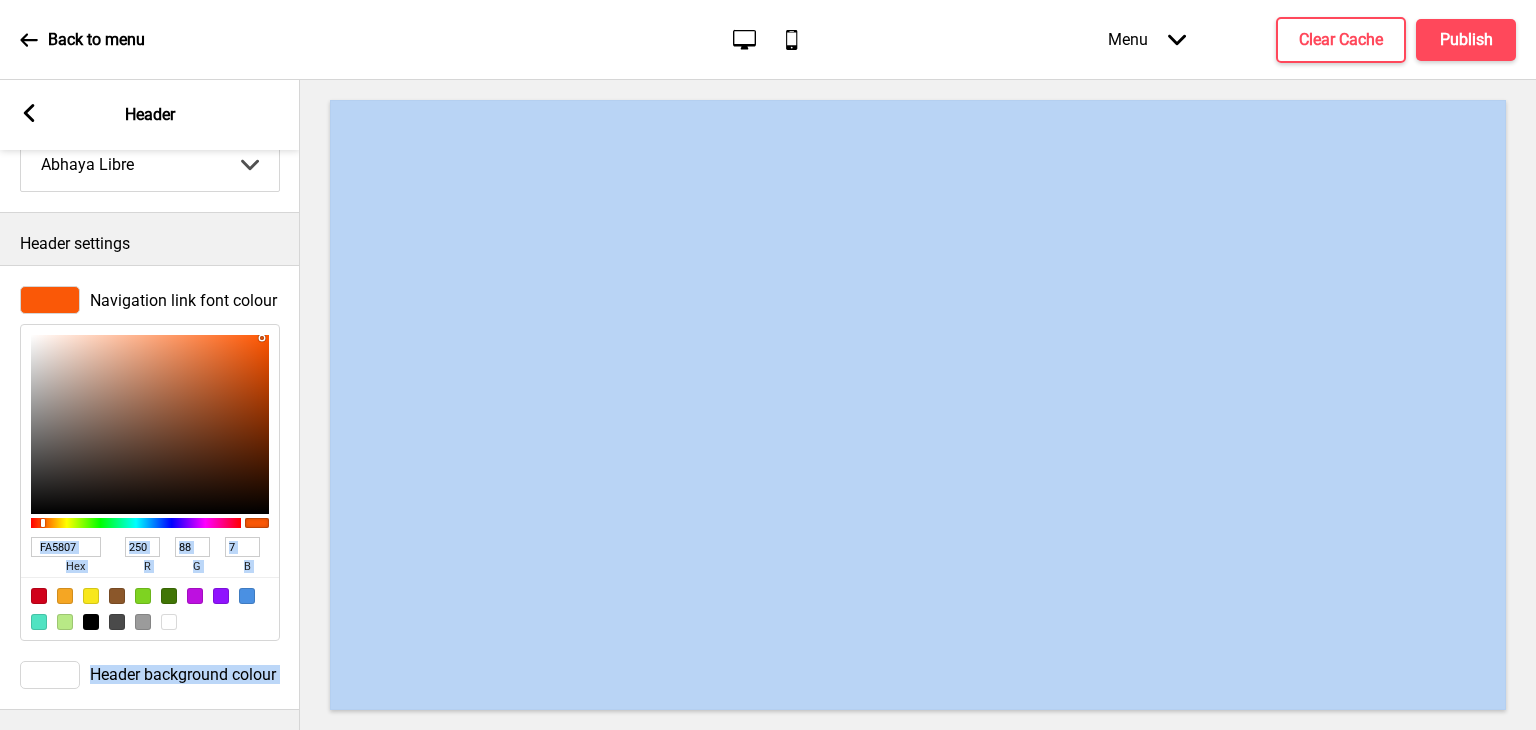type on "FD5A09" 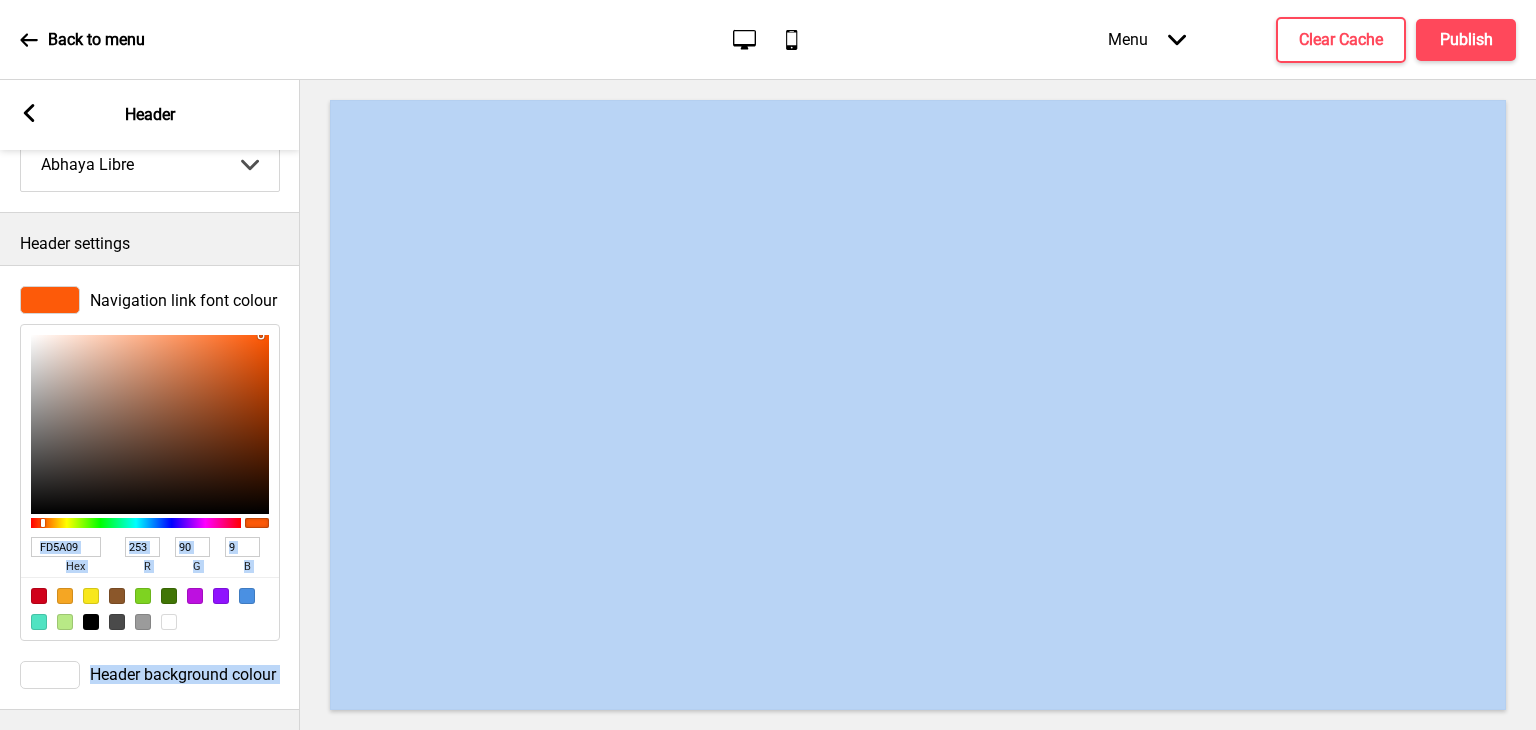 type on "FF5C0B" 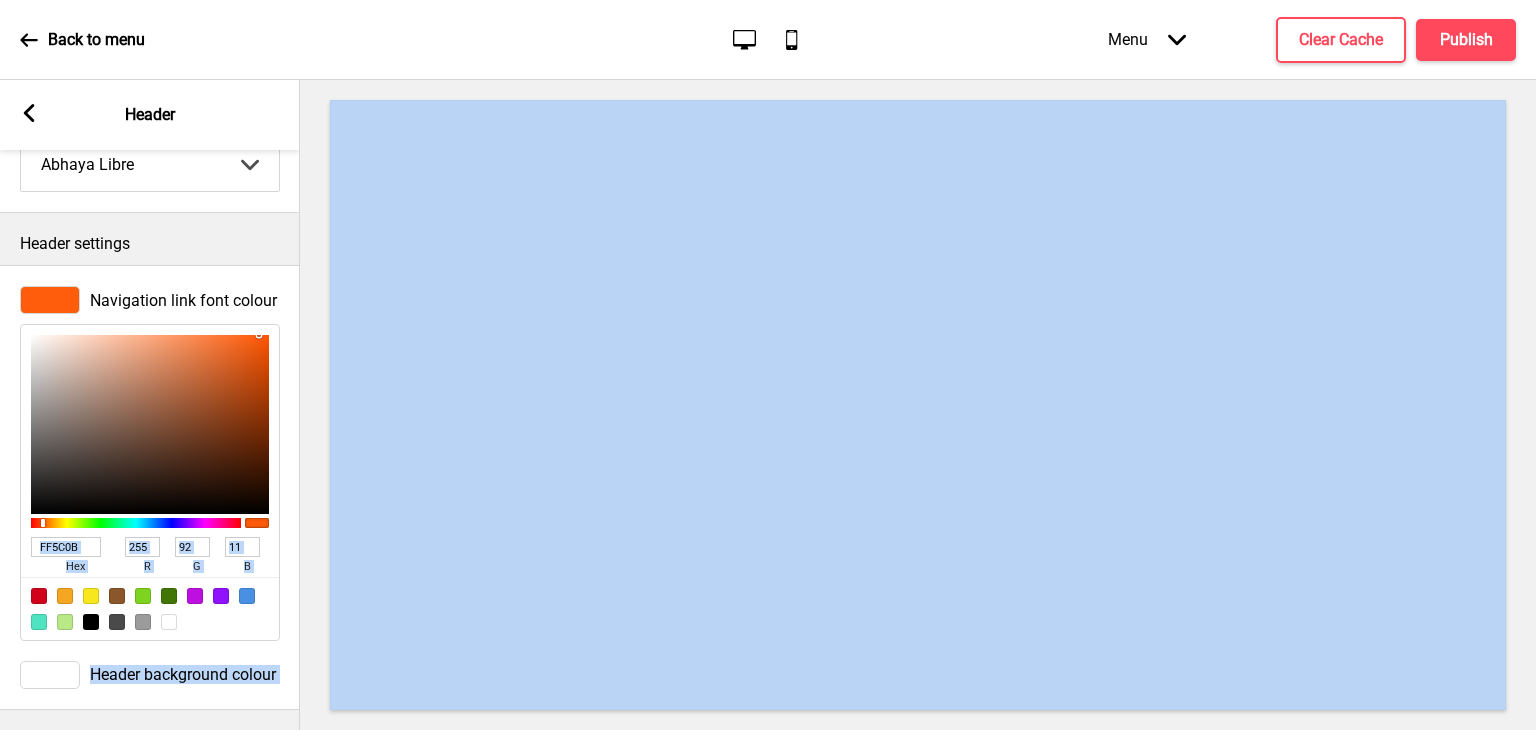 type on "FF5B09" 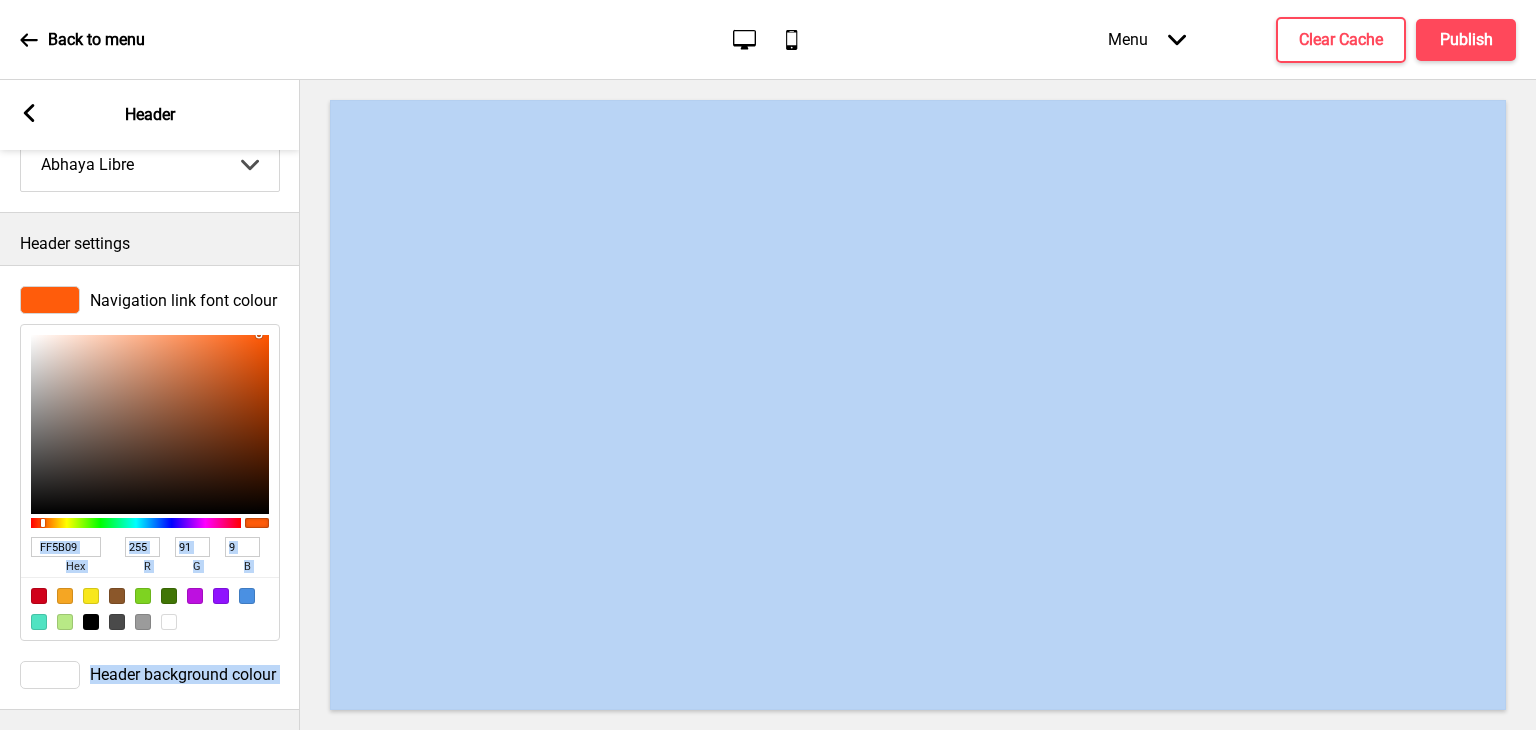 type on "FF5500" 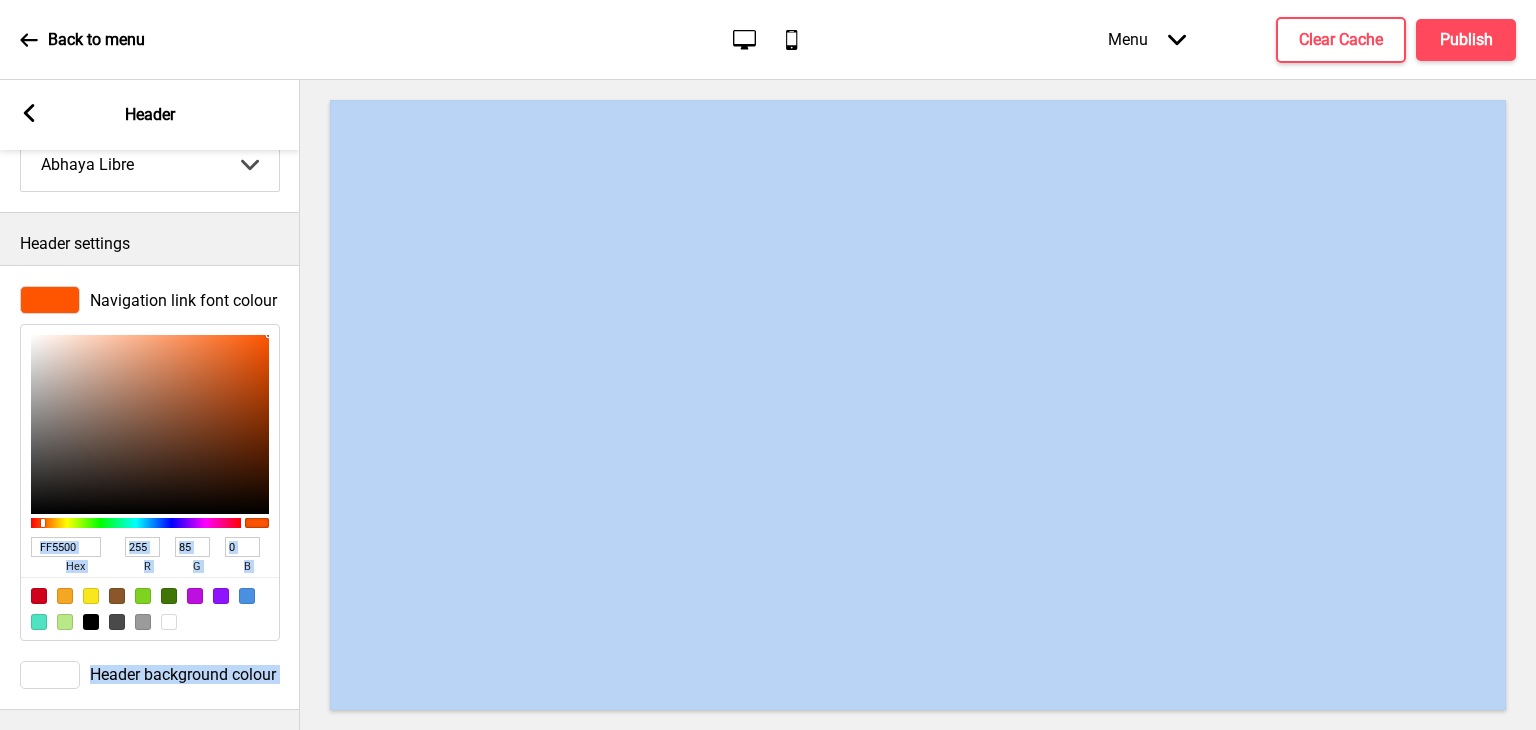 type on "FA5300" 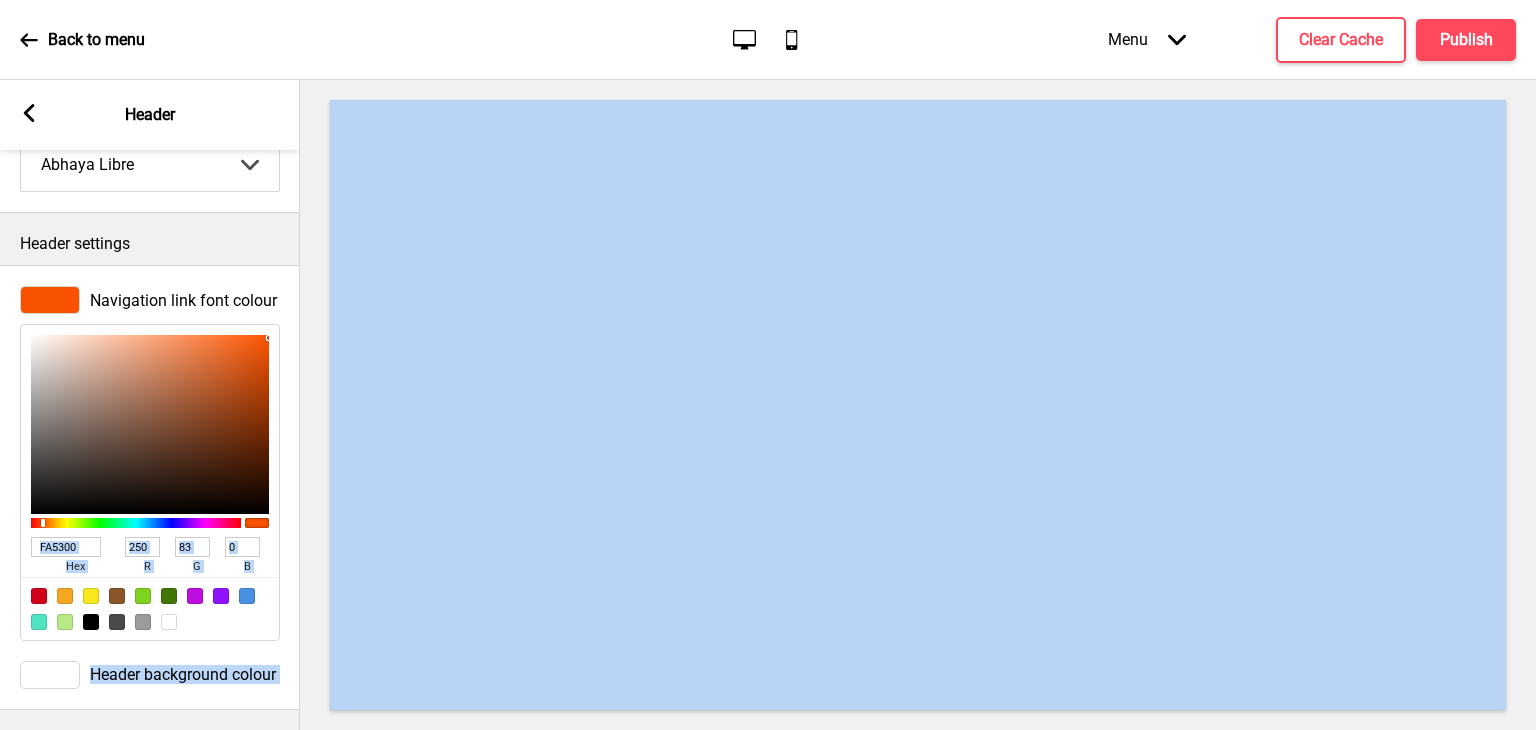 type on "FF5500" 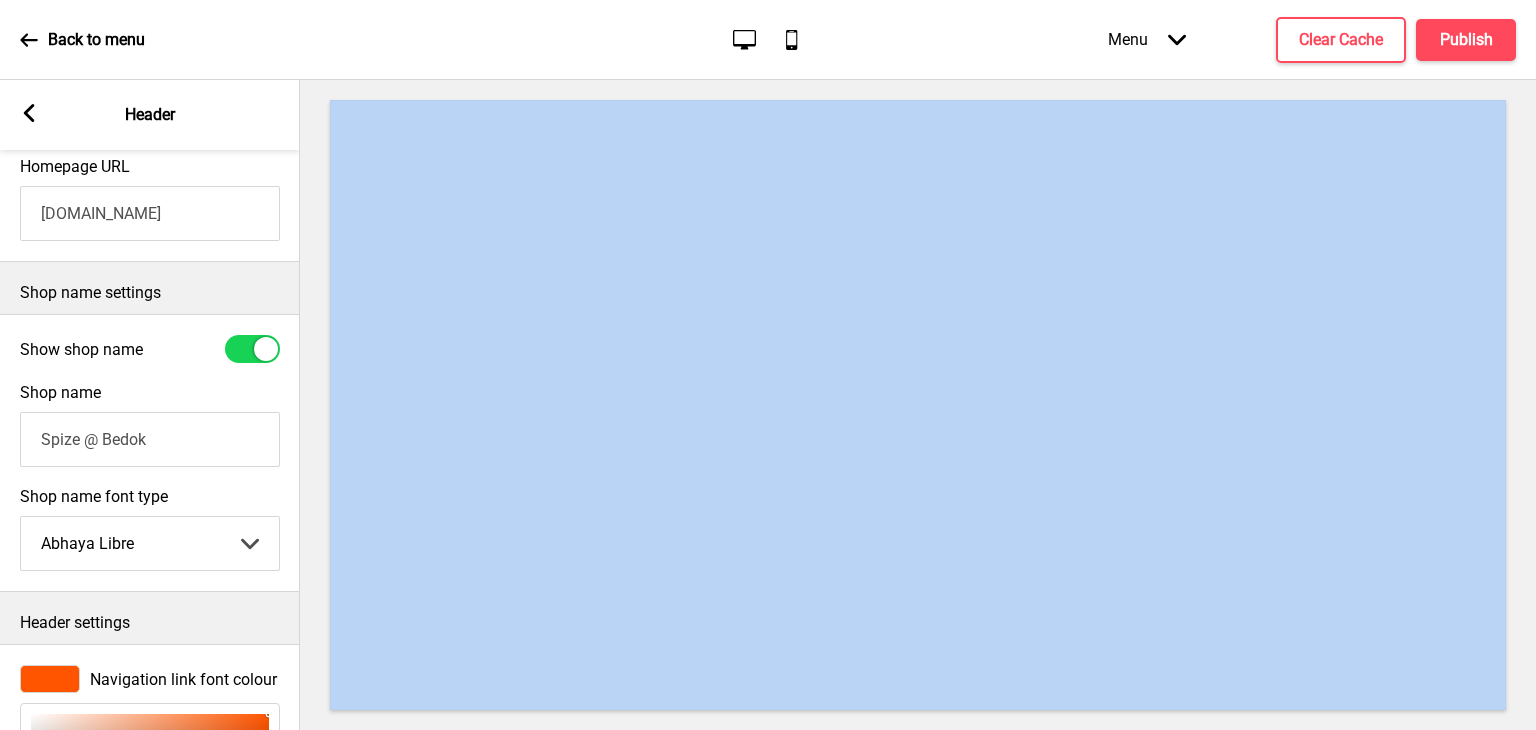 type on "FF5703" 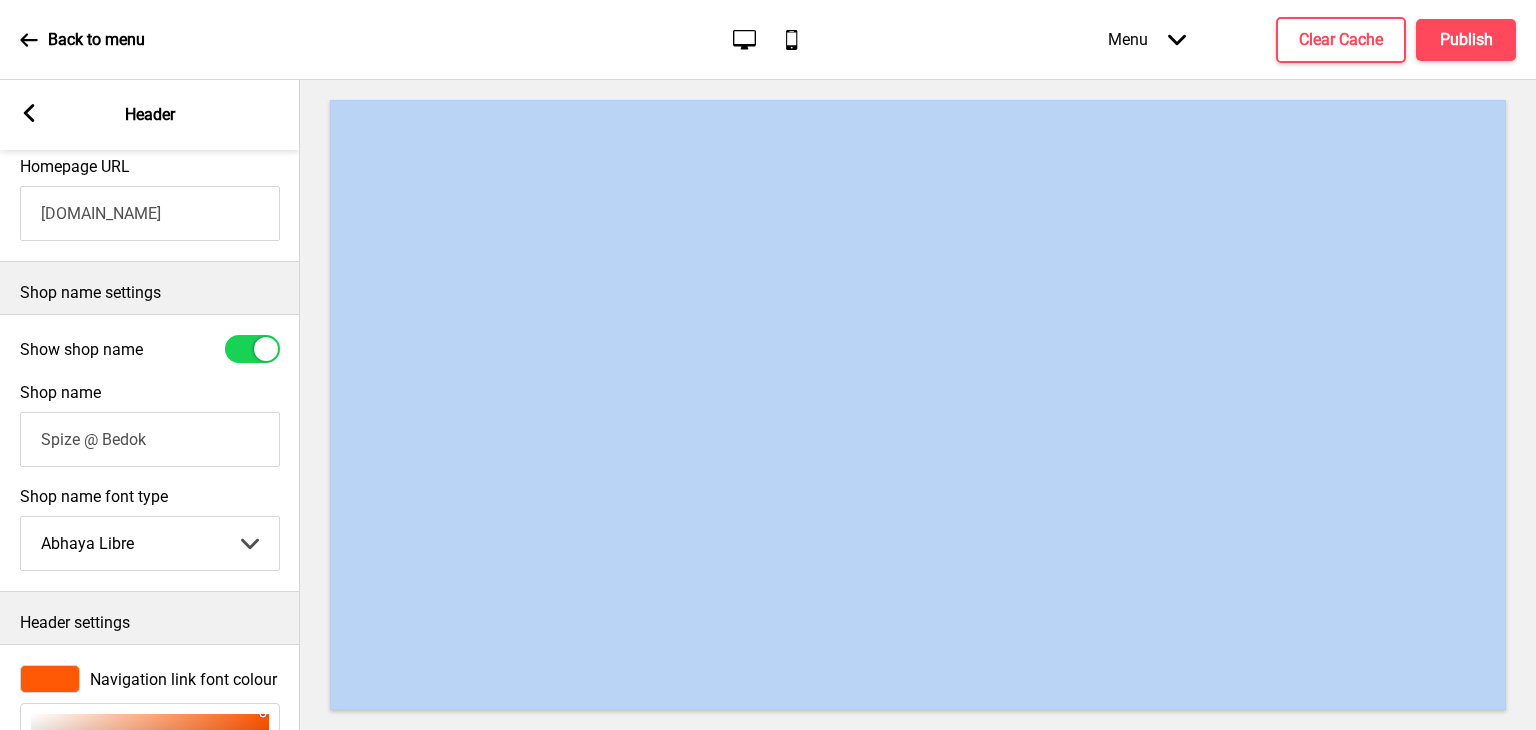 type on "FF5A07" 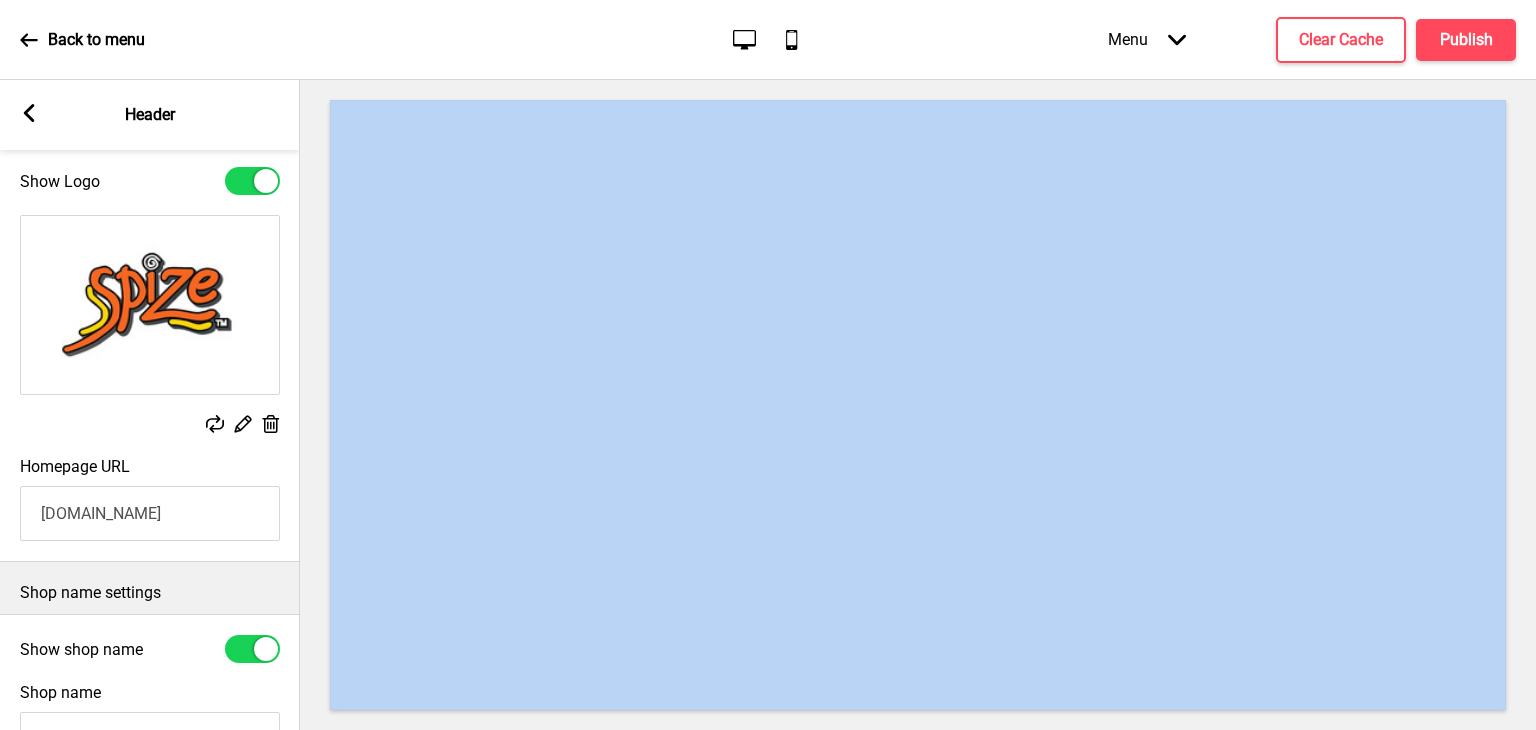 type on "FF5B09" 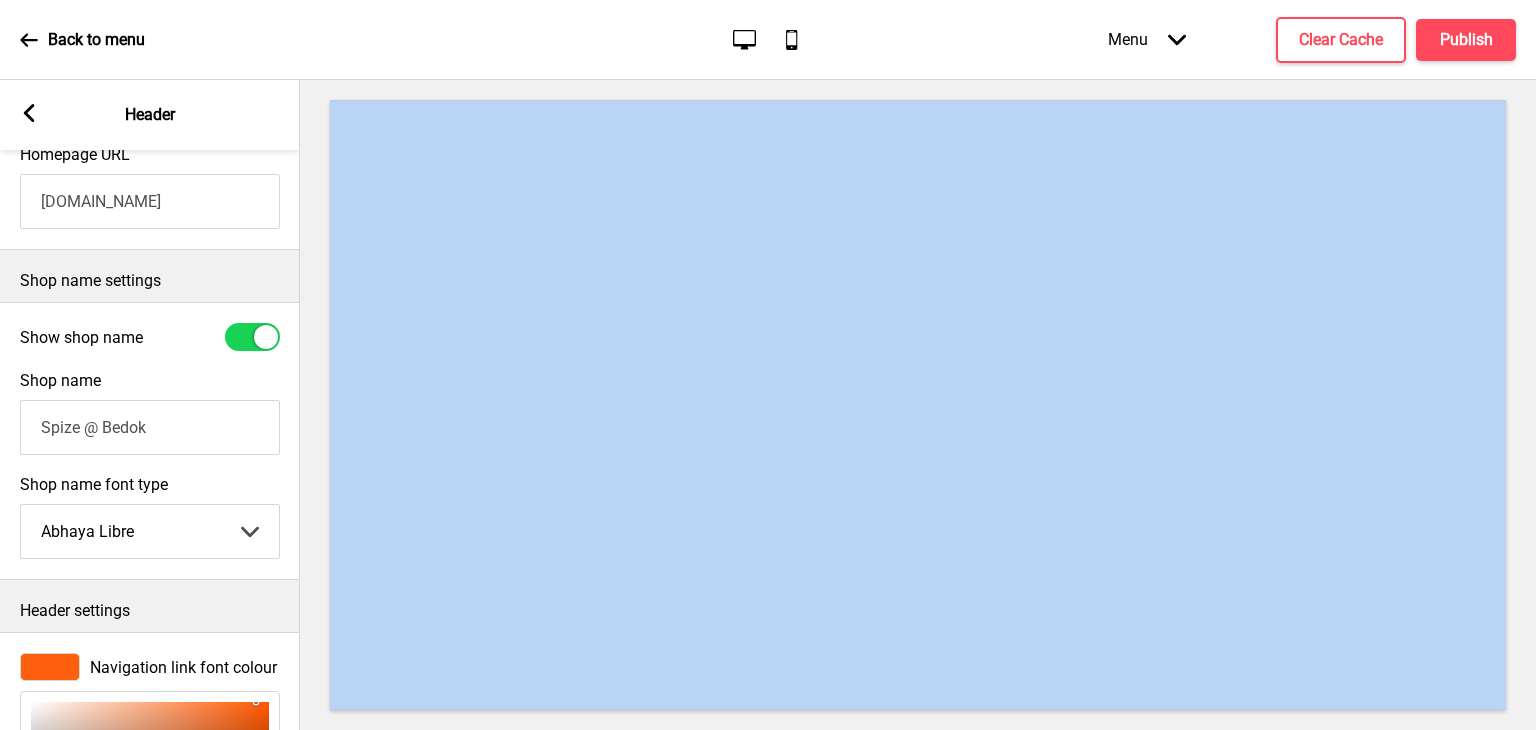 scroll, scrollTop: 400, scrollLeft: 0, axis: vertical 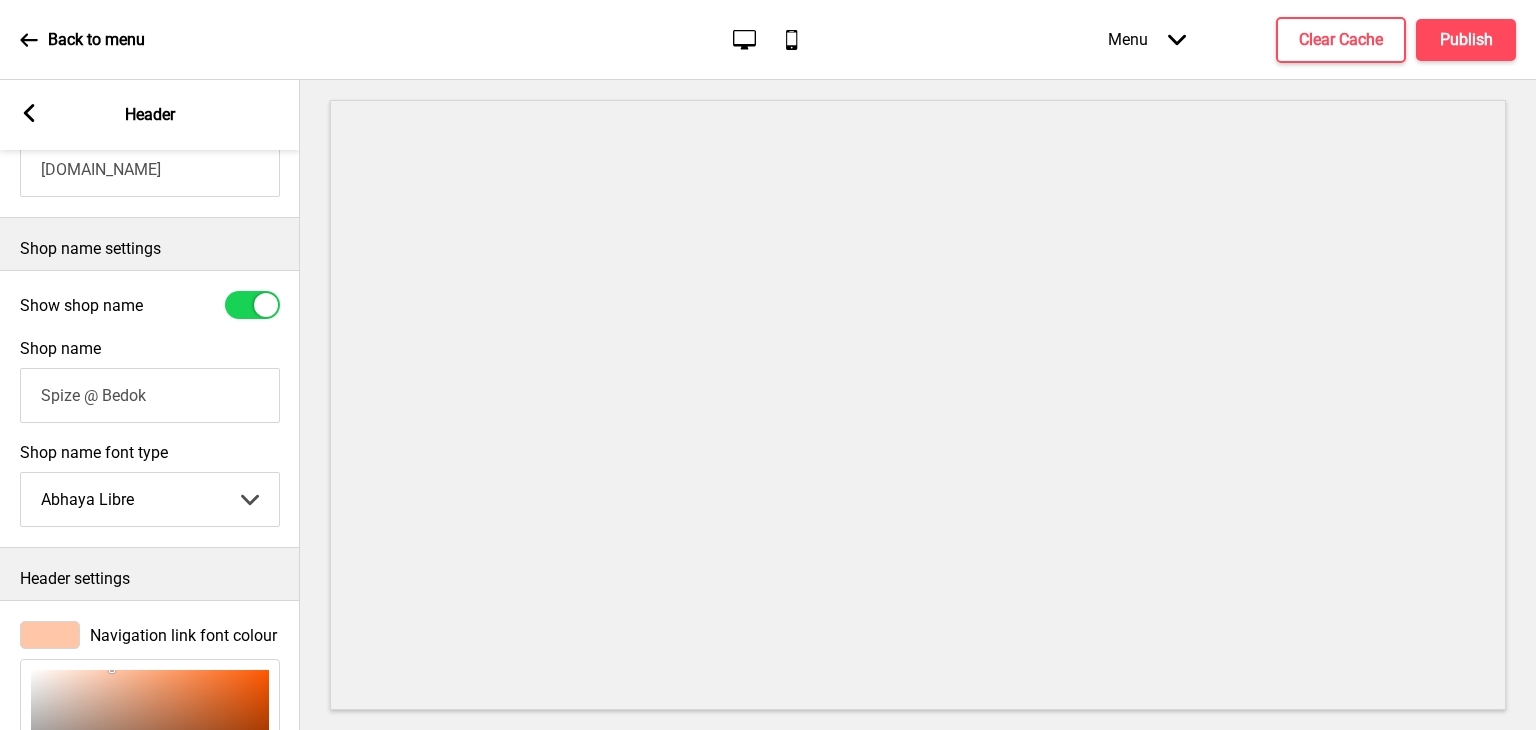 click on "Spize @ Bedok" at bounding box center [150, 395] 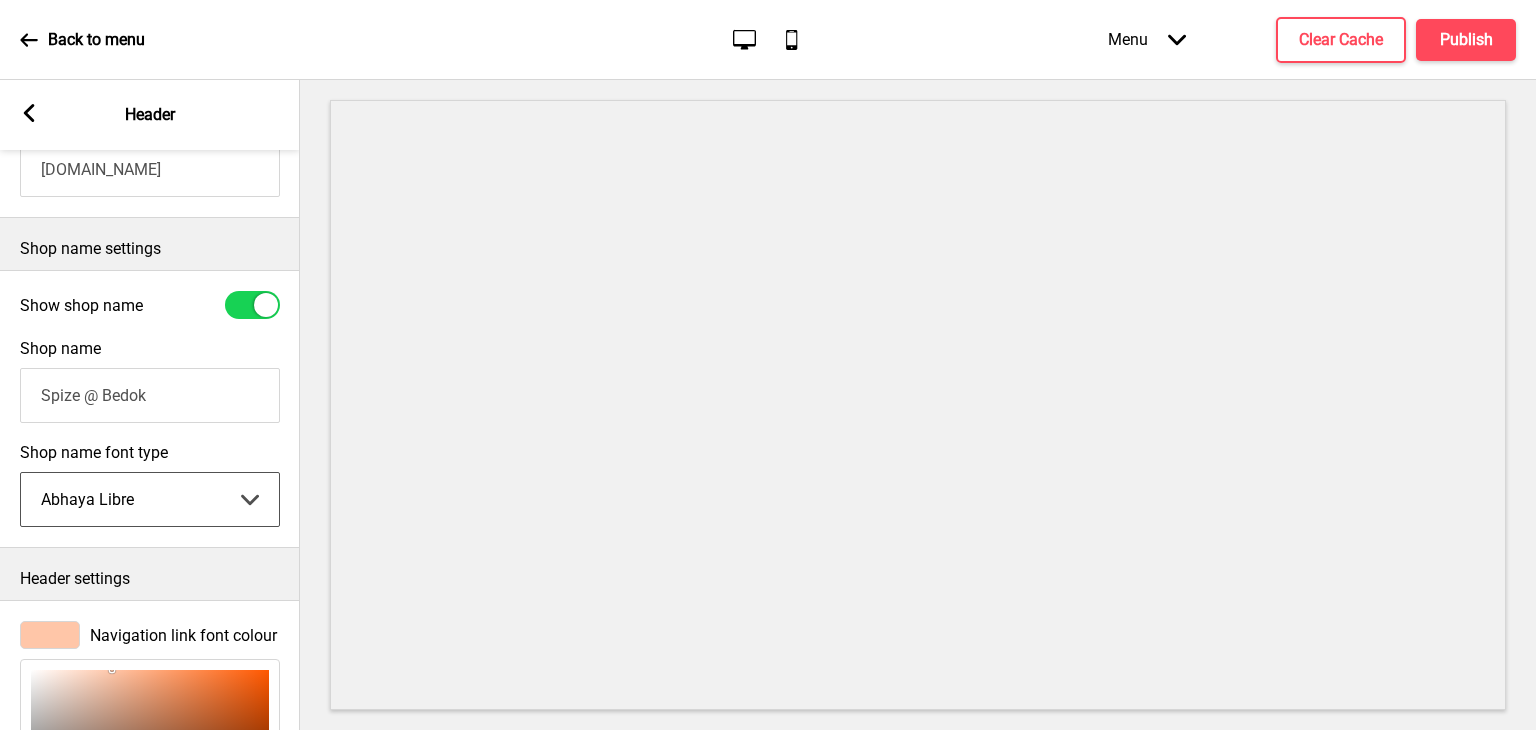 click on "Abhaya Libre Abril Fatface Adobe Garamond Pro Arimo Arsenal Arvo Berkshire Swash Be Vietnam Pro Bitter Bree Serif Cantora One Cabin Courgette Coustard Glegoo Hammersmith One Hind Guntur Josefin Sans Jost Kalam Lato Libre Baskerville Libre Franklin [PERSON_NAME] Nunito Sans Oregano Oswald Pacifico Playfair Display Prata Quattrocento Quicksand Roboto Roboto Slab [PERSON_NAME] Signika Trocchi Ubuntu Vollkorn Yeseva One [PERSON_NAME]細黑體繁 [PERSON_NAME]細圓體繁 [PERSON_NAME]粗明體繁 小米兰亭[PERSON_NAME]嘉丽细圆[PERSON_NAME]睿黑简 [PERSON_NAME]波卡體繁一空陰 [PERSON_NAME]粗圓體繁一雙空 瀨戶字體繁 田氏方筆刷體繁 田氏细笔刷體繁 站酷快乐简体 站酷酷黑 站酷小薇字体简体 Aa晚风 Aa荷包鼓鼓 中文 STSong" at bounding box center (150, 499) 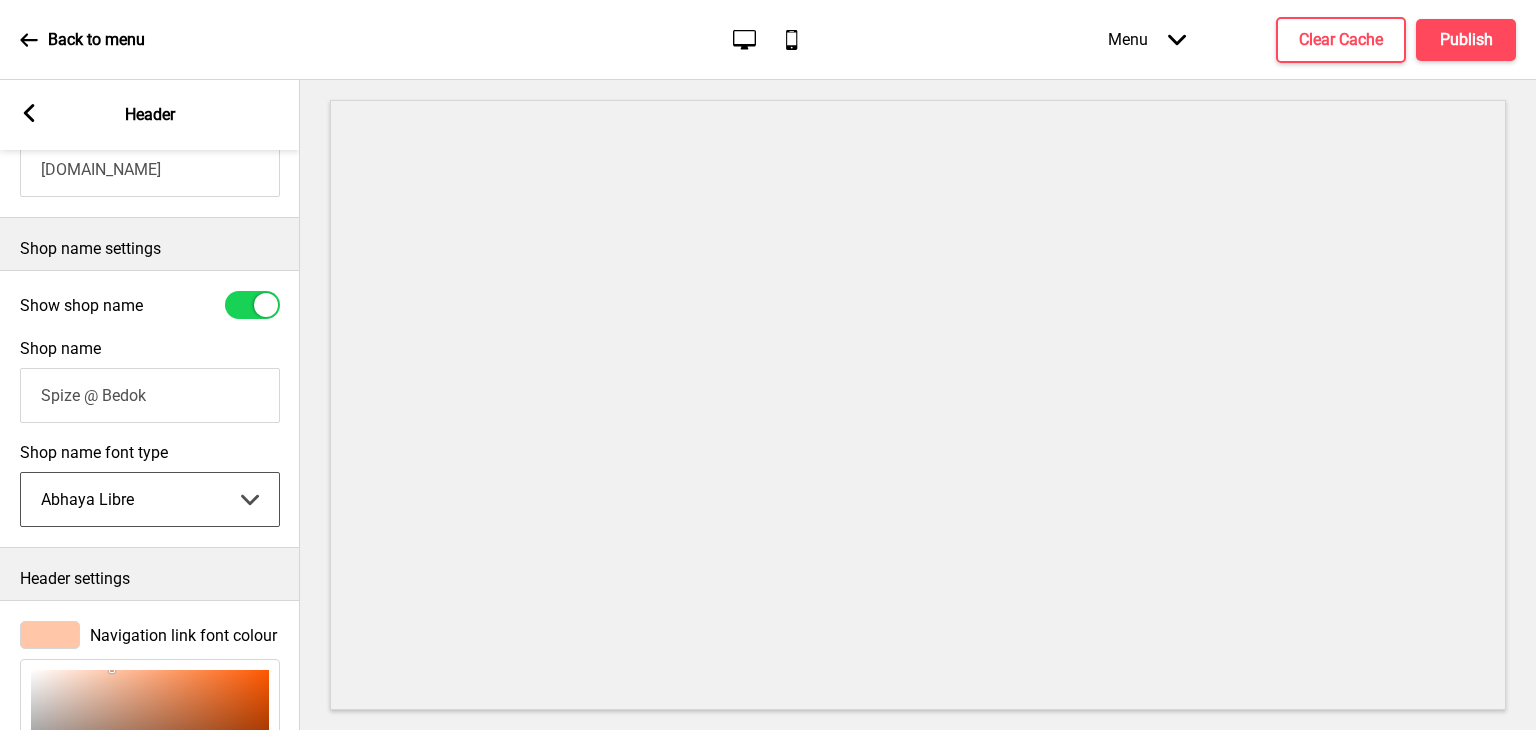 click on "Abhaya Libre Abril Fatface Adobe Garamond Pro Arimo Arsenal Arvo Berkshire Swash Be Vietnam Pro Bitter Bree Serif Cantora One Cabin Courgette Coustard Glegoo Hammersmith One Hind Guntur Josefin Sans Jost Kalam Lato Libre Baskerville Libre Franklin [PERSON_NAME] Nunito Sans Oregano Oswald Pacifico Playfair Display Prata Quattrocento Quicksand Roboto Roboto Slab [PERSON_NAME] Signika Trocchi Ubuntu Vollkorn Yeseva One [PERSON_NAME]細黑體繁 [PERSON_NAME]細圓體繁 [PERSON_NAME]粗明體繁 小米兰亭[PERSON_NAME]嘉丽细圆[PERSON_NAME]睿黑简 [PERSON_NAME]波卡體繁一空陰 [PERSON_NAME]粗圓體繁一雙空 瀨戶字體繁 田氏方筆刷體繁 田氏细笔刷體繁 站酷快乐简体 站酷酷黑 站酷小薇字体简体 Aa晚风 Aa荷包鼓鼓 中文 STSong" at bounding box center [150, 499] 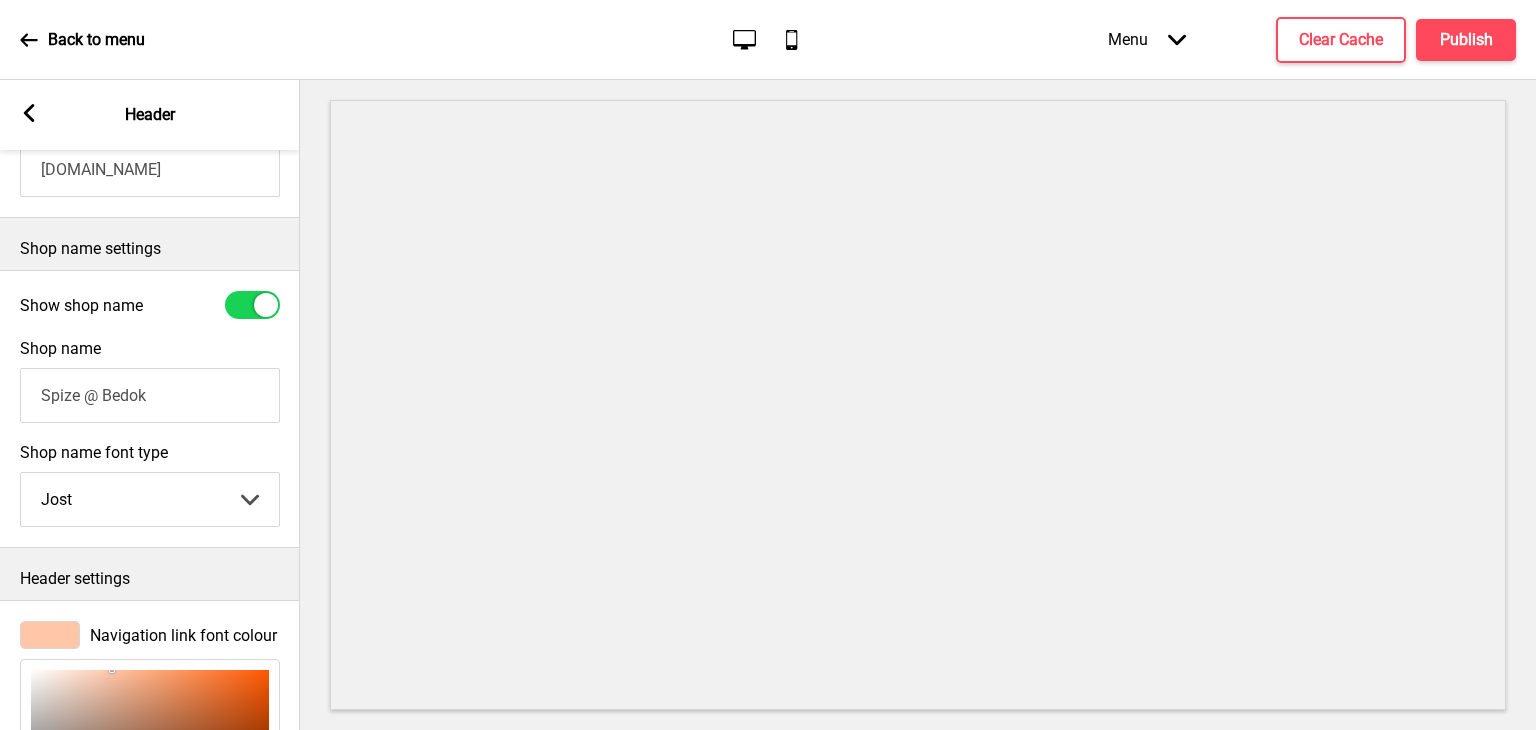 click on "Spize @ Bedok" at bounding box center [150, 395] 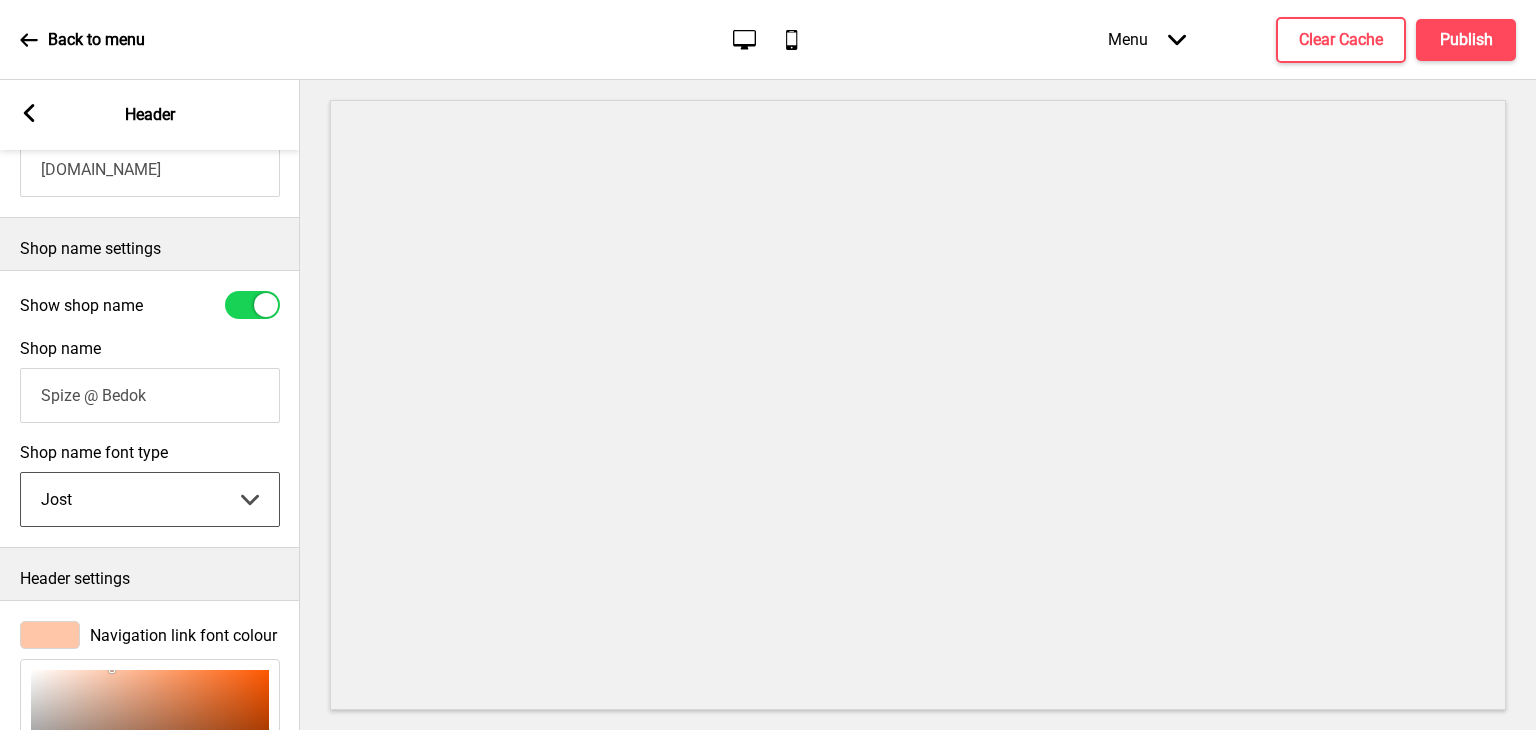 click on "Abhaya Libre Abril Fatface Adobe Garamond Pro Arimo Arsenal Arvo Berkshire Swash Be Vietnam Pro Bitter Bree Serif Cantora One Cabin Courgette Coustard Glegoo Hammersmith One Hind Guntur Josefin Sans Jost Kalam Lato Libre Baskerville Libre Franklin [PERSON_NAME] Nunito Sans Oregano Oswald Pacifico Playfair Display Prata Quattrocento Quicksand Roboto Roboto Slab [PERSON_NAME] Signika Trocchi Ubuntu Vollkorn Yeseva One [PERSON_NAME]細黑體繁 [PERSON_NAME]細圓體繁 [PERSON_NAME]粗明體繁 小米兰亭[PERSON_NAME]嘉丽细圆[PERSON_NAME]睿黑简 [PERSON_NAME]波卡體繁一空陰 [PERSON_NAME]粗圓體繁一雙空 瀨戶字體繁 田氏方筆刷體繁 田氏细笔刷體繁 站酷快乐简体 站酷酷黑 站酷小薇字体简体 Aa晚风 Aa荷包鼓鼓 中文 STSong" at bounding box center [150, 499] 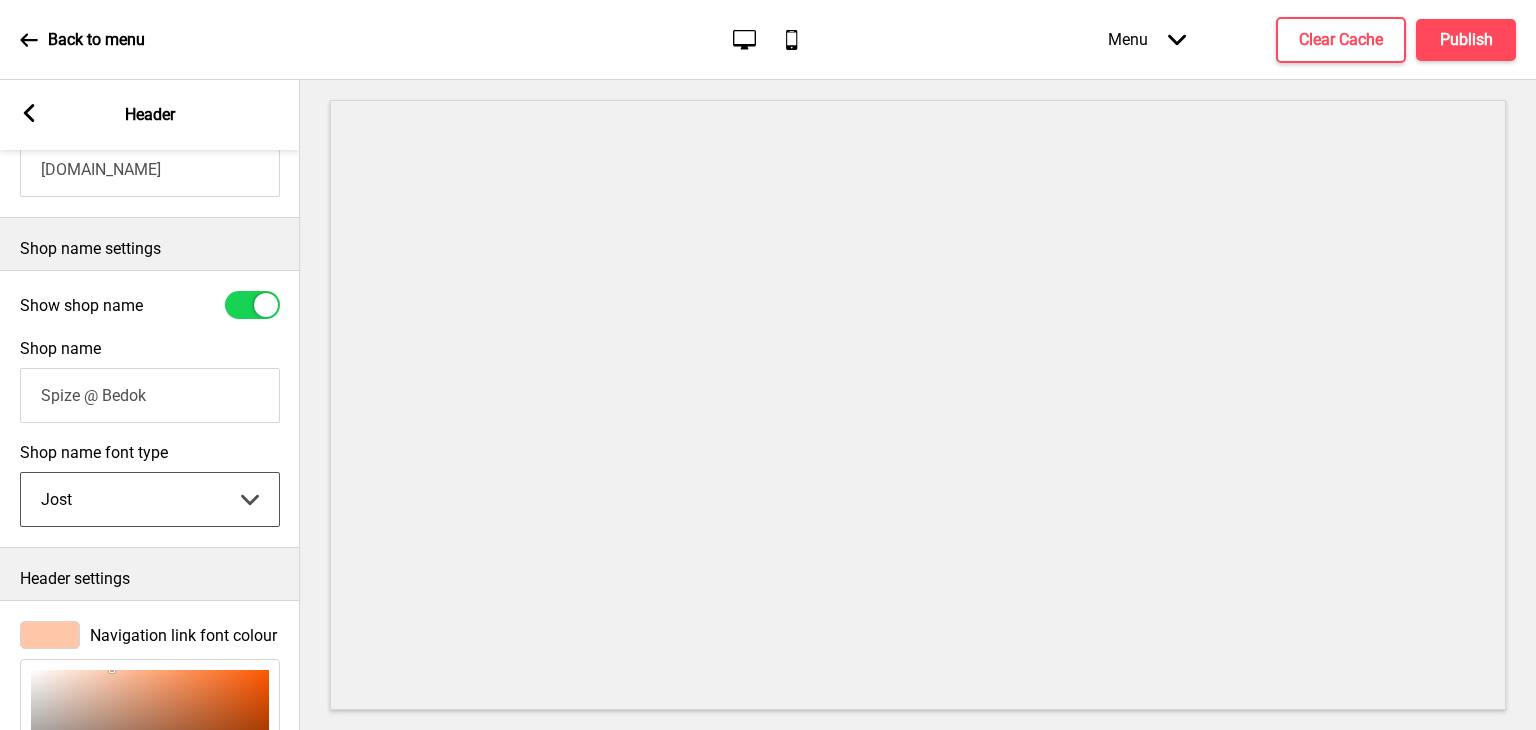 click at bounding box center (918, 405) 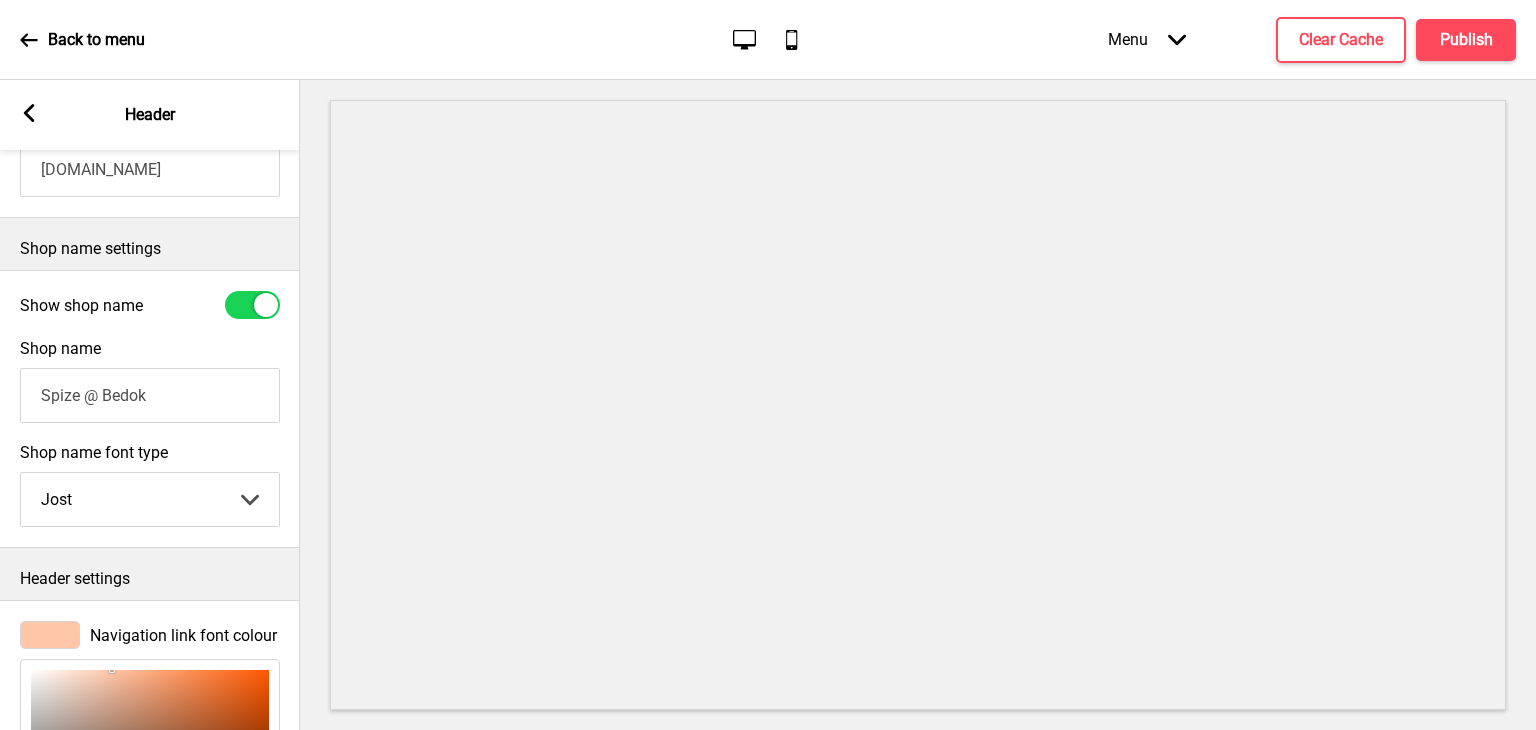 click on "[DOMAIN_NAME]" at bounding box center (150, 169) 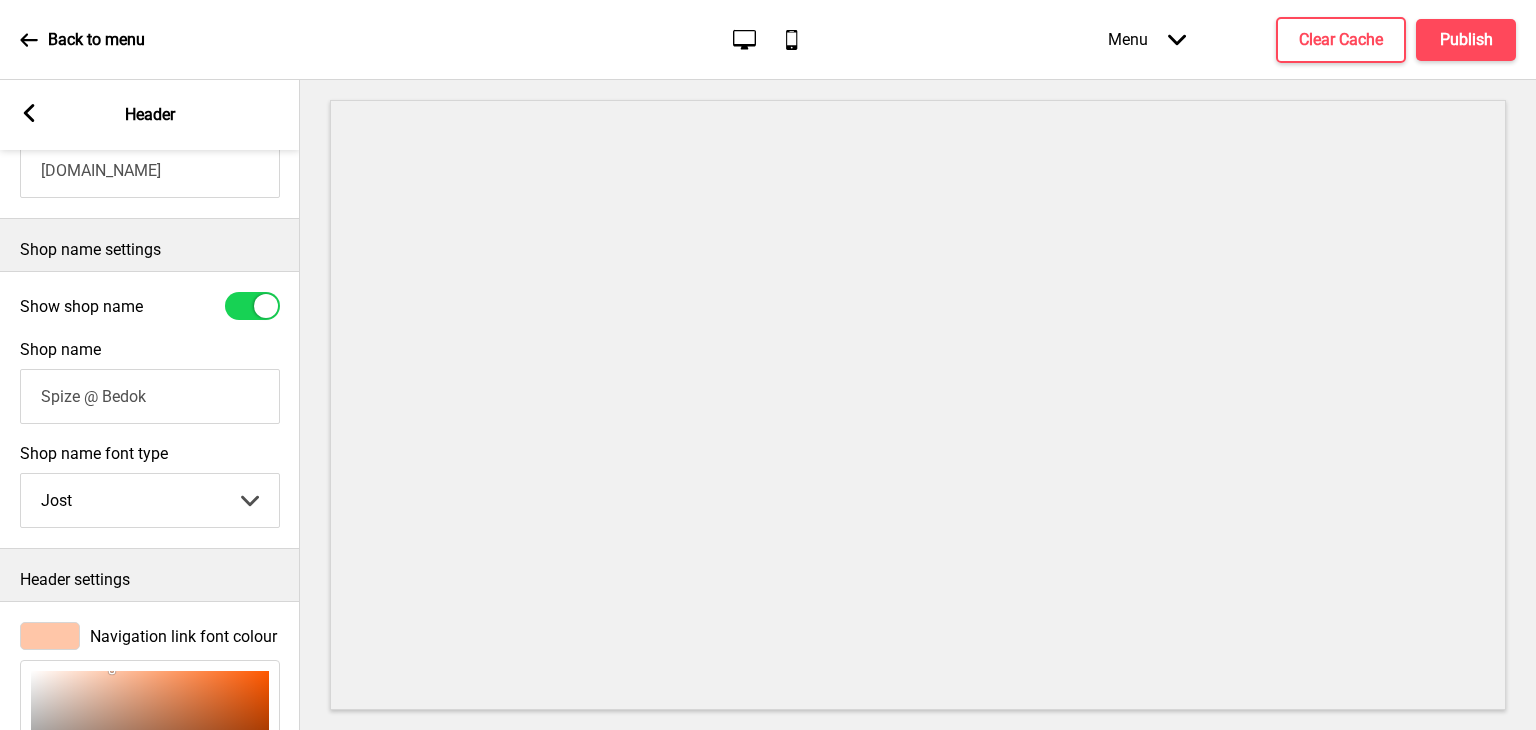 scroll, scrollTop: 400, scrollLeft: 0, axis: vertical 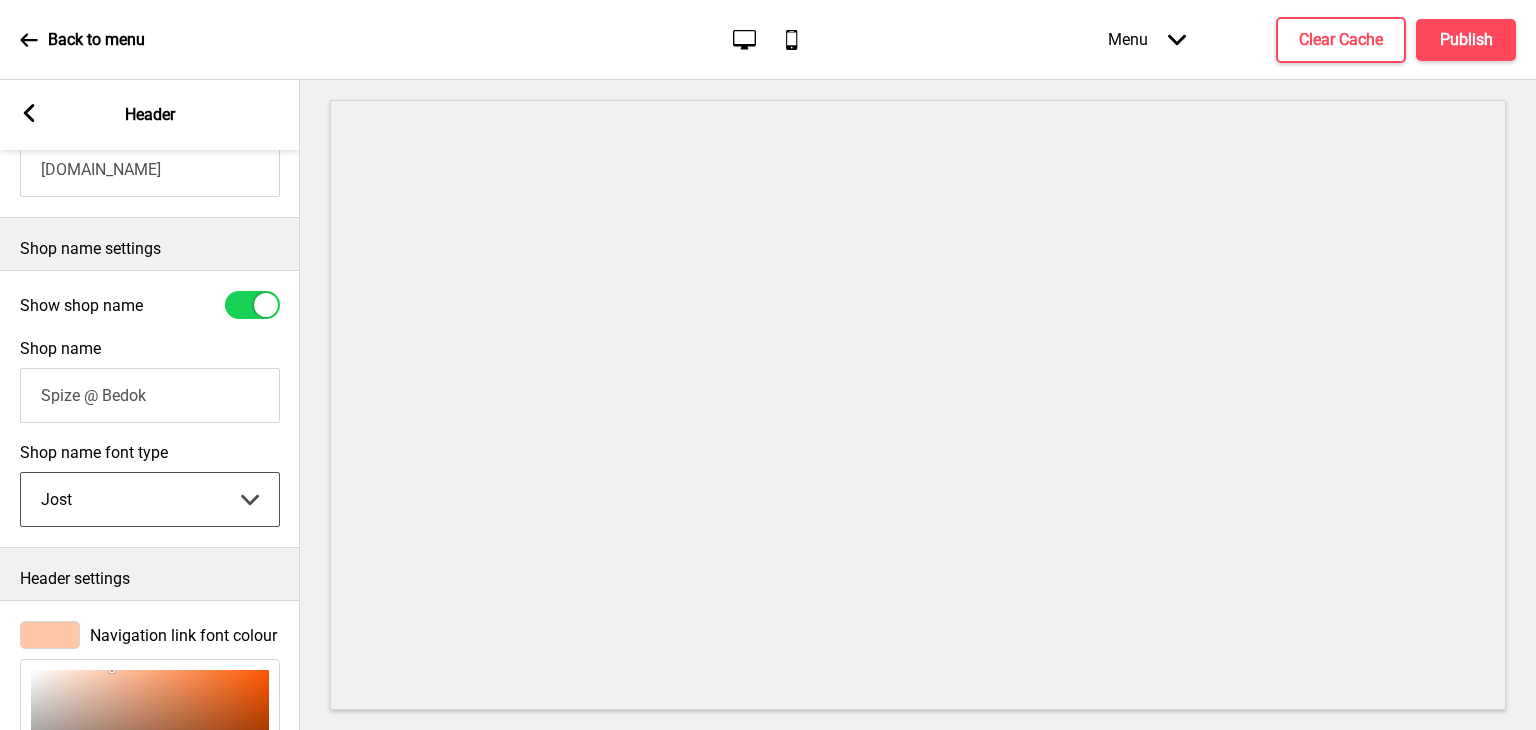 click on "Abhaya Libre Abril Fatface Adobe Garamond Pro Arimo Arsenal Arvo Berkshire Swash Be Vietnam Pro Bitter Bree Serif Cantora One Cabin Courgette Coustard Glegoo Hammersmith One Hind Guntur Josefin Sans Jost Kalam Lato Libre Baskerville Libre Franklin [PERSON_NAME] Nunito Sans Oregano Oswald Pacifico Playfair Display Prata Quattrocento Quicksand Roboto Roboto Slab [PERSON_NAME] Signika Trocchi Ubuntu Vollkorn Yeseva One [PERSON_NAME]細黑體繁 [PERSON_NAME]細圓體繁 [PERSON_NAME]粗明體繁 小米兰亭[PERSON_NAME]嘉丽细圆[PERSON_NAME]睿黑简 [PERSON_NAME]波卡體繁一空陰 [PERSON_NAME]粗圓體繁一雙空 瀨戶字體繁 田氏方筆刷體繁 田氏细笔刷體繁 站酷快乐简体 站酷酷黑 站酷小薇字体简体 Aa晚风 Aa荷包鼓鼓 中文 STSong" at bounding box center [150, 499] 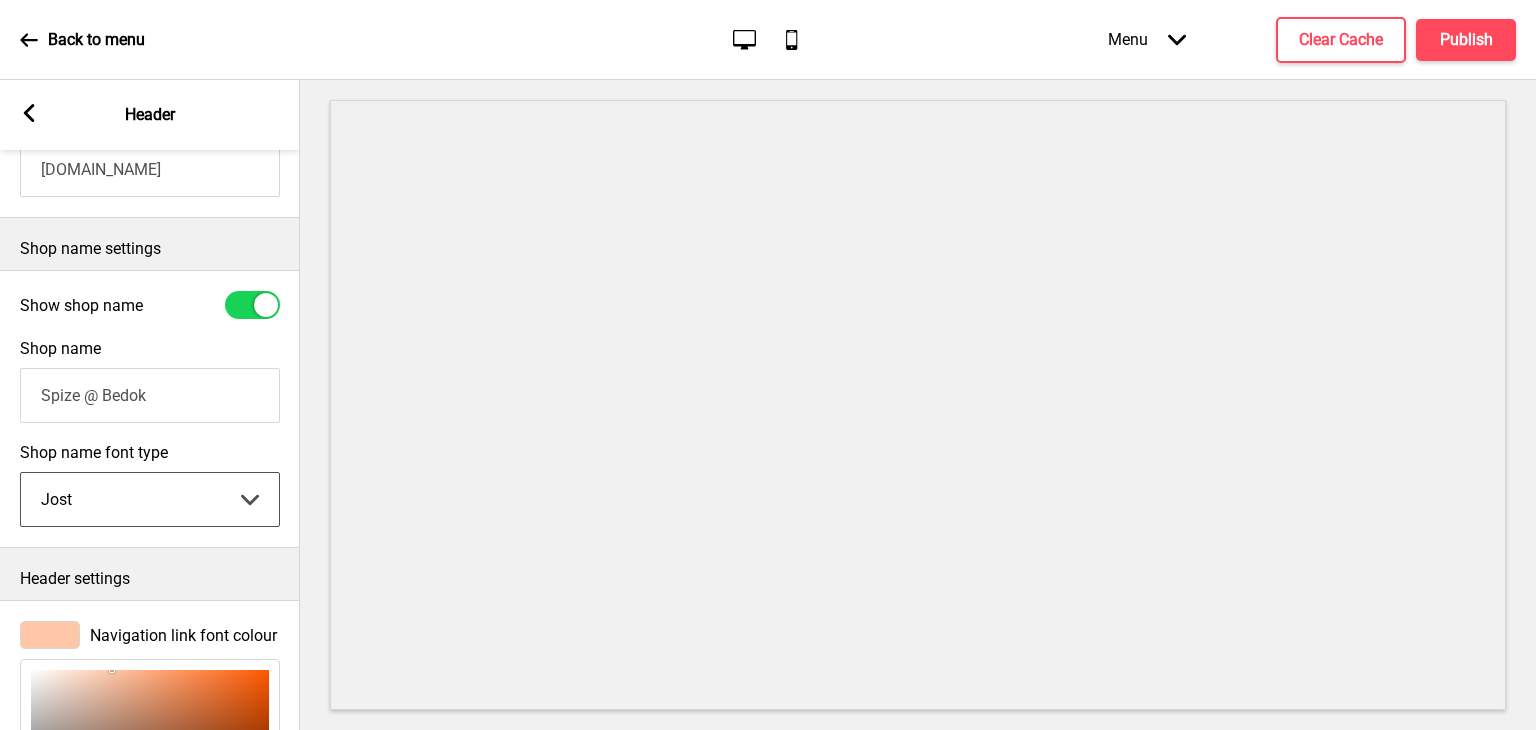 click at bounding box center [918, 405] 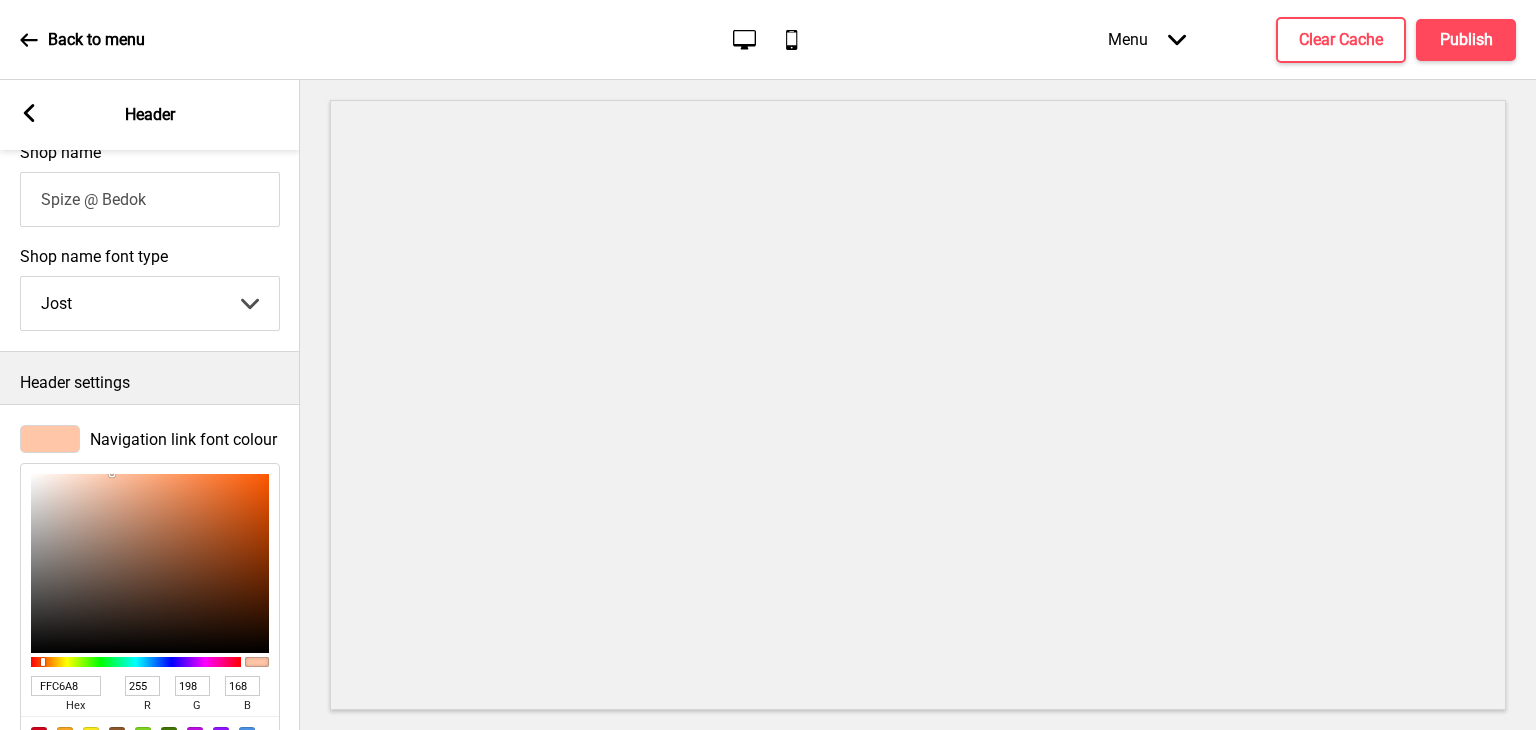 scroll, scrollTop: 600, scrollLeft: 0, axis: vertical 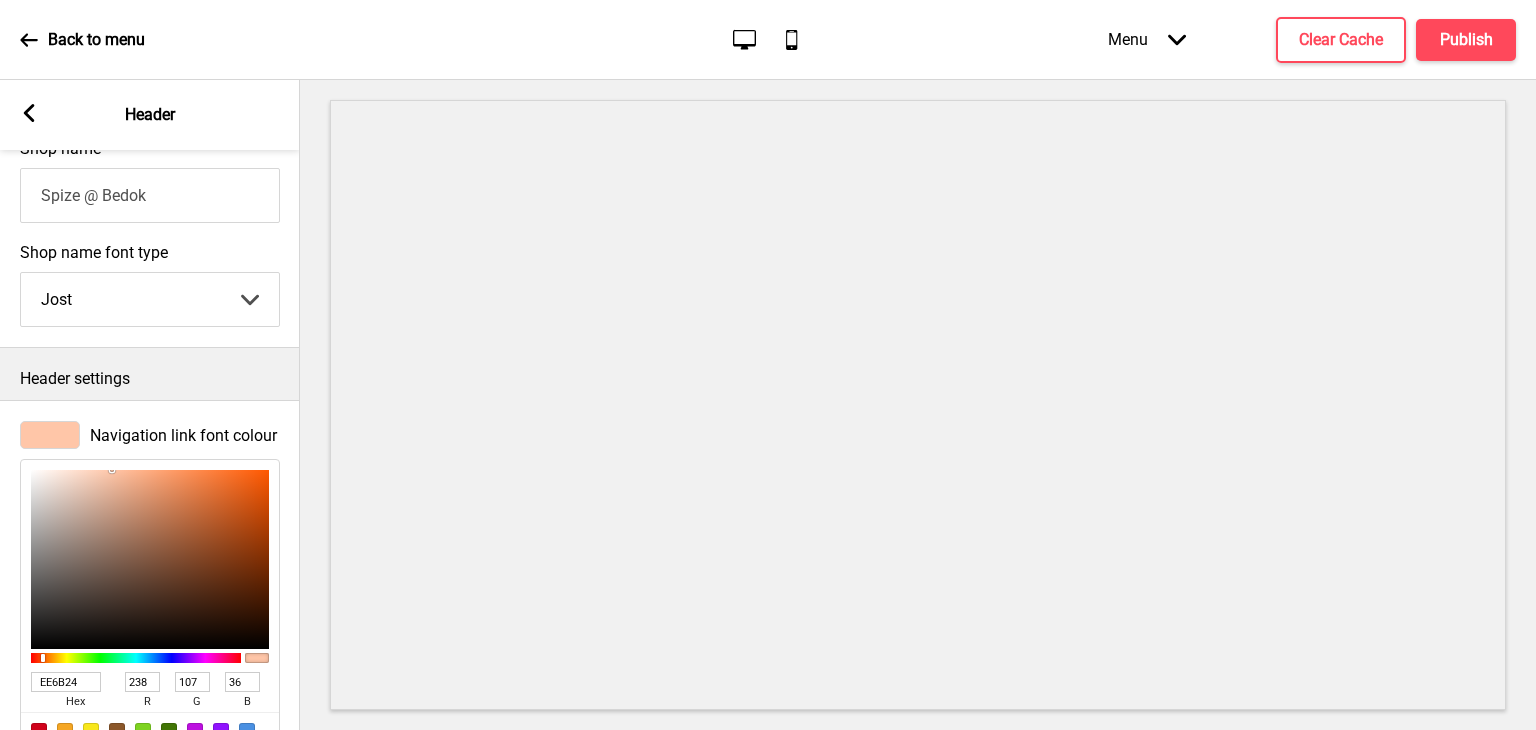 click at bounding box center (150, 559) 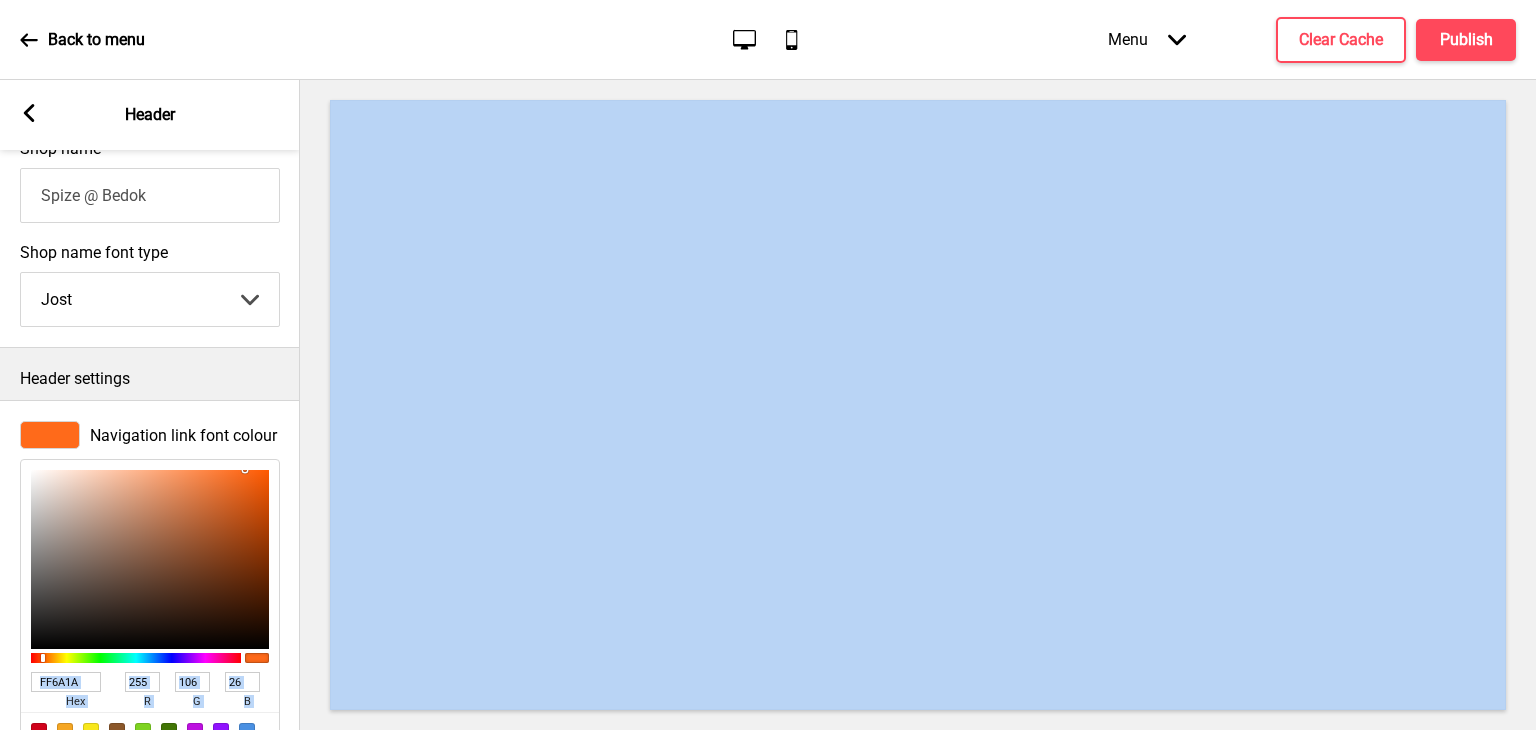 click on "Abhaya Libre Abril Fatface Adobe Garamond Pro Arimo Arsenal Arvo Berkshire Swash Be Vietnam Pro Bitter Bree Serif Cantora One Cabin Courgette Coustard Glegoo Hammersmith One Hind Guntur Josefin Sans Jost Kalam Lato Libre Baskerville Libre Franklin [PERSON_NAME] Nunito Sans Oregano Oswald Pacifico Playfair Display Prata Quattrocento Quicksand Roboto Roboto Slab [PERSON_NAME] Signika Trocchi Ubuntu Vollkorn Yeseva One [PERSON_NAME]細黑體繁 [PERSON_NAME]細圓體繁 [PERSON_NAME]粗明體繁 小米兰亭[PERSON_NAME]嘉丽细圆[PERSON_NAME]睿黑简 [PERSON_NAME]波卡體繁一空陰 [PERSON_NAME]粗圓體繁一雙空 瀨戶字體繁 田氏方筆刷體繁 田氏细笔刷體繁 站酷快乐简体 站酷酷黑 站酷小薇字体简体 Aa晚风 Aa荷包鼓鼓 中文 STSong" at bounding box center [150, 299] 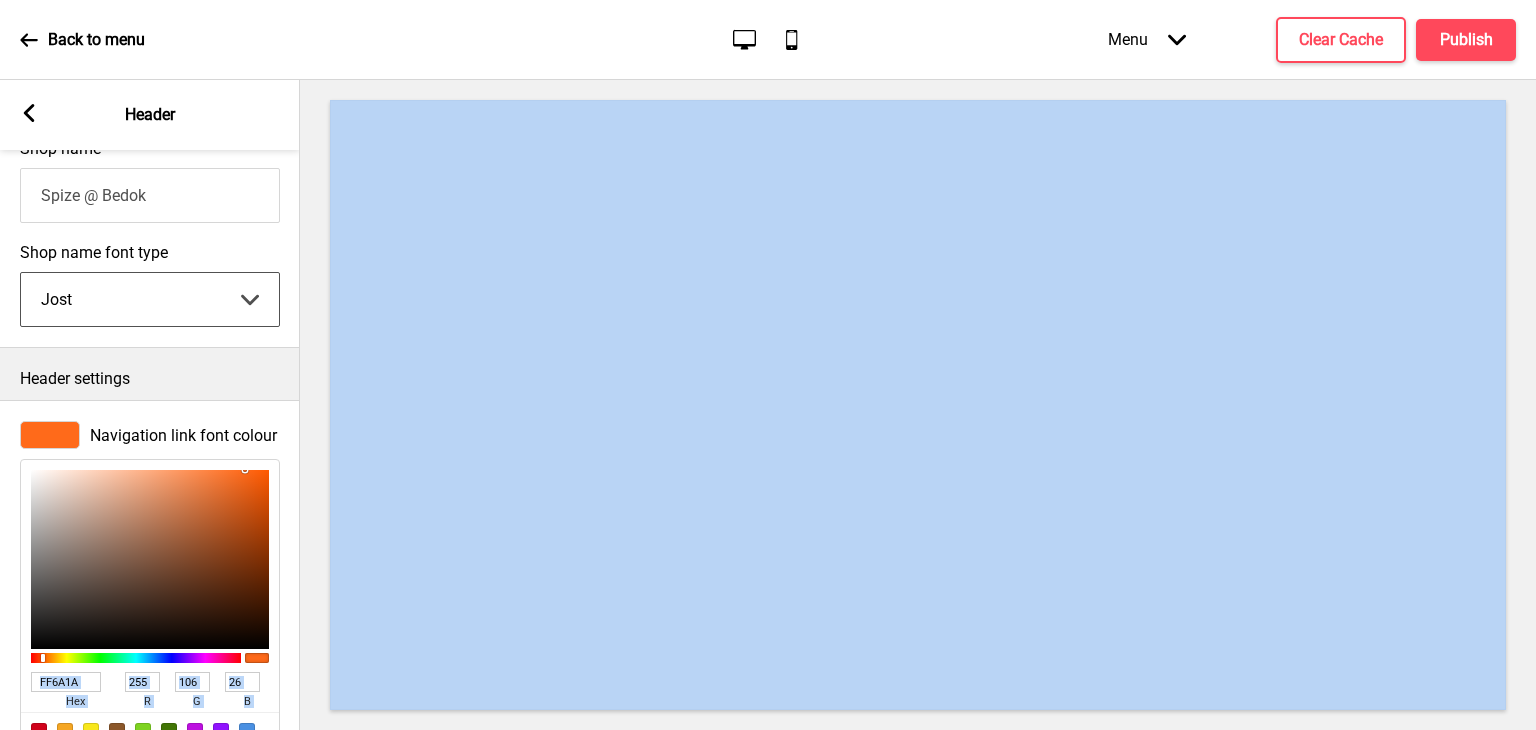 click on "Abhaya Libre Abril Fatface Adobe Garamond Pro Arimo Arsenal Arvo Berkshire Swash Be Vietnam Pro Bitter Bree Serif Cantora One Cabin Courgette Coustard Glegoo Hammersmith One Hind Guntur Josefin Sans Jost Kalam Lato Libre Baskerville Libre Franklin [PERSON_NAME] Nunito Sans Oregano Oswald Pacifico Playfair Display Prata Quattrocento Quicksand Roboto Roboto Slab [PERSON_NAME] Signika Trocchi Ubuntu Vollkorn Yeseva One [PERSON_NAME]細黑體繁 [PERSON_NAME]細圓體繁 [PERSON_NAME]粗明體繁 小米兰亭[PERSON_NAME]嘉丽细圆[PERSON_NAME]睿黑简 [PERSON_NAME]波卡體繁一空陰 [PERSON_NAME]粗圓體繁一雙空 瀨戶字體繁 田氏方筆刷體繁 田氏细笔刷體繁 站酷快乐简体 站酷酷黑 站酷小薇字体简体 Aa晚风 Aa荷包鼓鼓 中文 STSong" at bounding box center [150, 299] 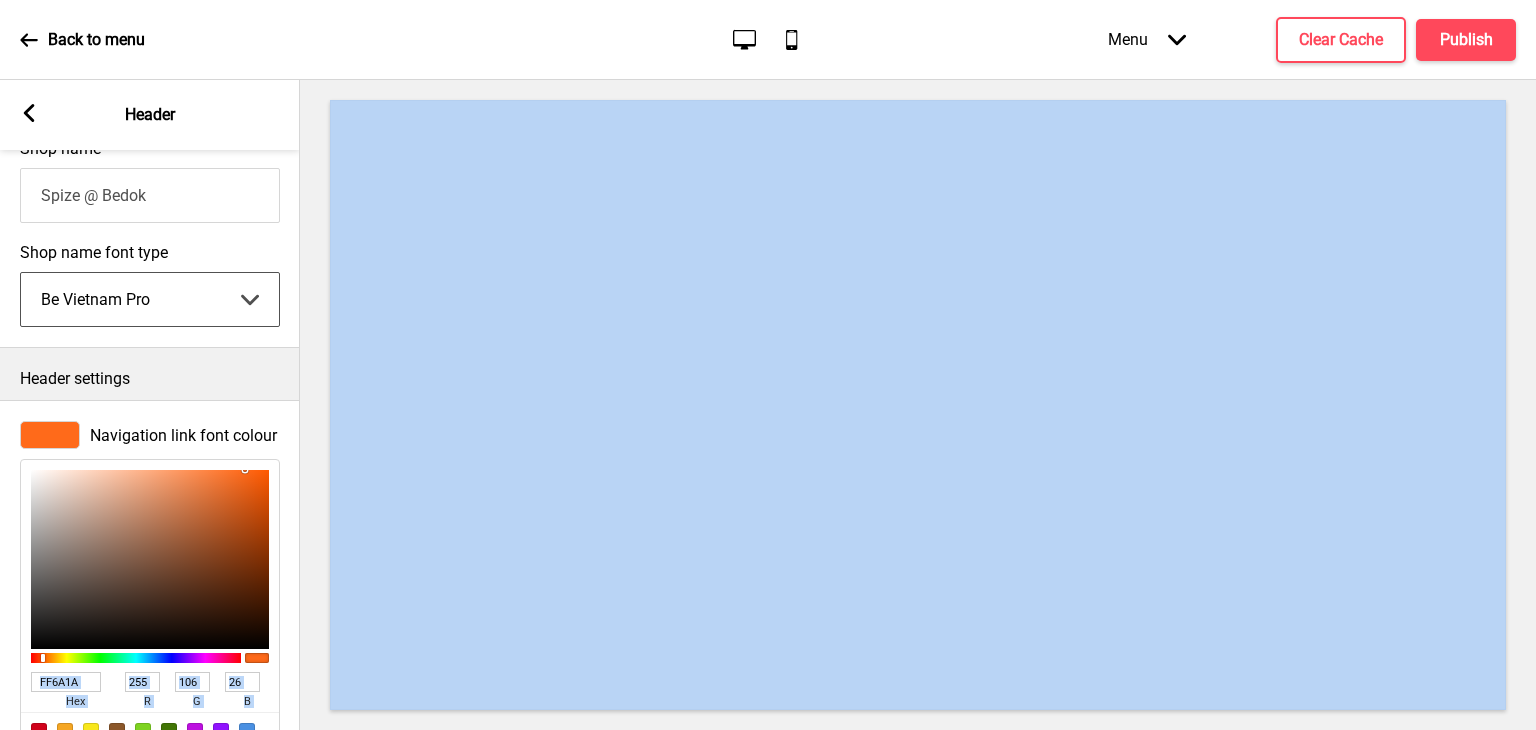 click on "Abhaya Libre Abril Fatface Adobe Garamond Pro Arimo Arsenal Arvo Berkshire Swash Be Vietnam Pro Bitter Bree Serif Cantora One Cabin Courgette Coustard Glegoo Hammersmith One Hind Guntur Josefin Sans Jost Kalam Lato Libre Baskerville Libre Franklin [PERSON_NAME] Nunito Sans Oregano Oswald Pacifico Playfair Display Prata Quattrocento Quicksand Roboto Roboto Slab [PERSON_NAME] Signika Trocchi Ubuntu Vollkorn Yeseva One [PERSON_NAME]細黑體繁 [PERSON_NAME]細圓體繁 [PERSON_NAME]粗明體繁 小米兰亭[PERSON_NAME]嘉丽细圆[PERSON_NAME]睿黑简 [PERSON_NAME]波卡體繁一空陰 [PERSON_NAME]粗圓體繁一雙空 瀨戶字體繁 田氏方筆刷體繁 田氏细笔刷體繁 站酷快乐简体 站酷酷黑 站酷小薇字体简体 Aa晚风 Aa荷包鼓鼓 中文 STSong" at bounding box center [150, 299] 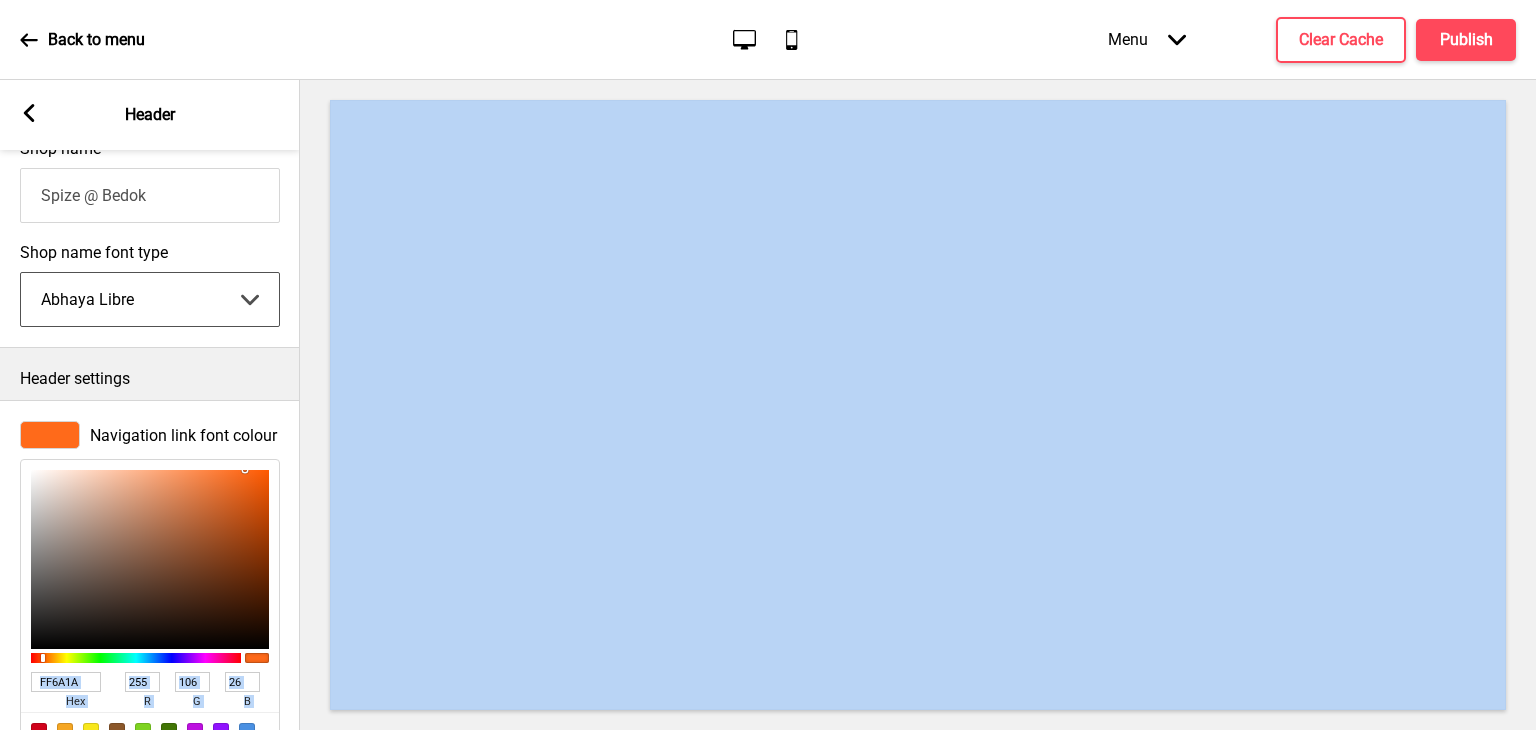click on "Abhaya Libre Abril Fatface Adobe Garamond Pro Arimo Arsenal Arvo Berkshire Swash Be Vietnam Pro Bitter Bree Serif Cantora One Cabin Courgette Coustard Glegoo Hammersmith One Hind Guntur Josefin Sans Jost Kalam Lato Libre Baskerville Libre Franklin [PERSON_NAME] Nunito Sans Oregano Oswald Pacifico Playfair Display Prata Quattrocento Quicksand Roboto Roboto Slab [PERSON_NAME] Signika Trocchi Ubuntu Vollkorn Yeseva One [PERSON_NAME]細黑體繁 [PERSON_NAME]細圓體繁 [PERSON_NAME]粗明體繁 小米兰亭[PERSON_NAME]嘉丽细圆[PERSON_NAME]睿黑简 [PERSON_NAME]波卡體繁一空陰 [PERSON_NAME]粗圓體繁一雙空 瀨戶字體繁 田氏方筆刷體繁 田氏细笔刷體繁 站酷快乐简体 站酷酷黑 站酷小薇字体简体 Aa晚风 Aa荷包鼓鼓 中文 STSong" at bounding box center [150, 299] 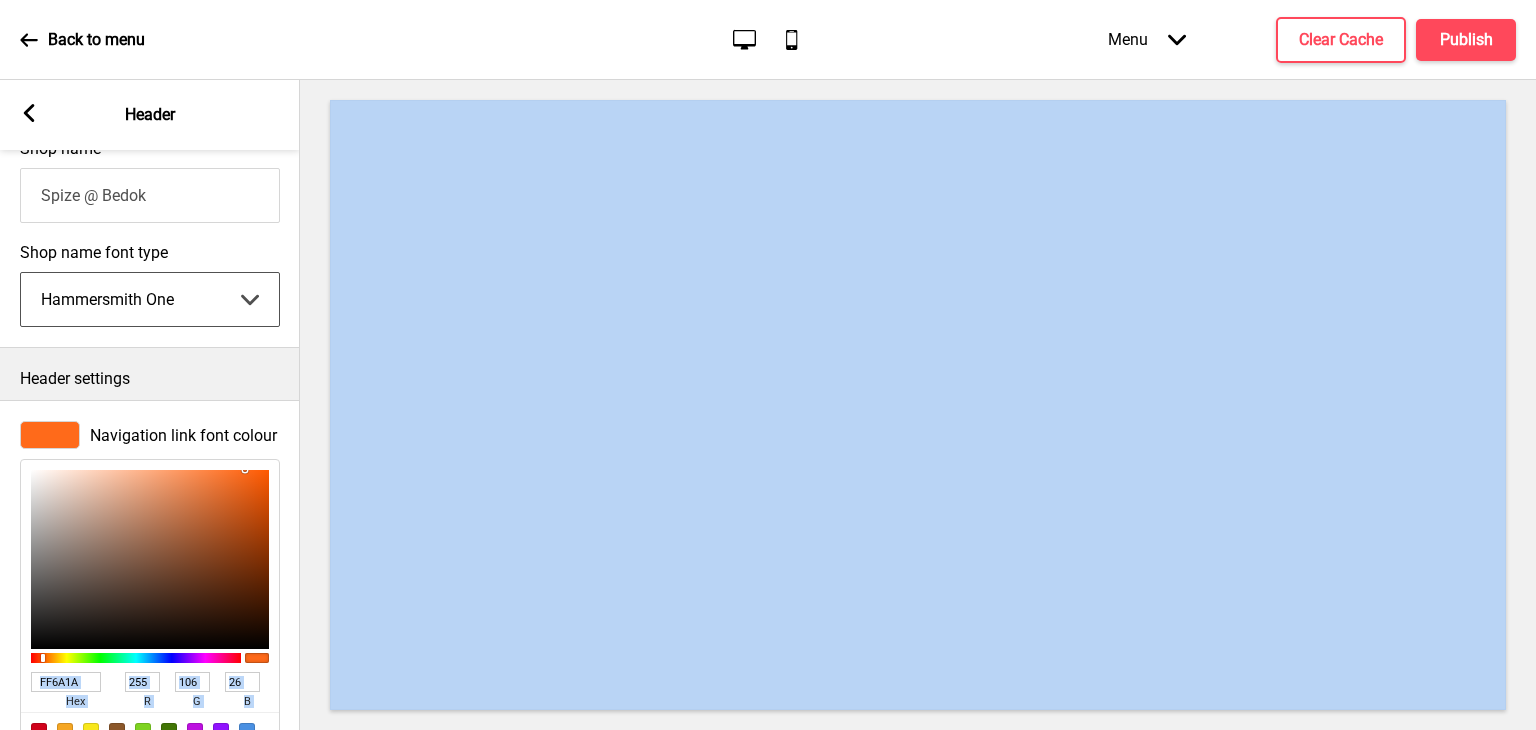 click on "Abhaya Libre Abril Fatface Adobe Garamond Pro Arimo Arsenal Arvo Berkshire Swash Be Vietnam Pro Bitter Bree Serif Cantora One Cabin Courgette Coustard Glegoo Hammersmith One Hind Guntur Josefin Sans Jost Kalam Lato Libre Baskerville Libre Franklin [PERSON_NAME] Nunito Sans Oregano Oswald Pacifico Playfair Display Prata Quattrocento Quicksand Roboto Roboto Slab [PERSON_NAME] Signika Trocchi Ubuntu Vollkorn Yeseva One [PERSON_NAME]細黑體繁 [PERSON_NAME]細圓體繁 [PERSON_NAME]粗明體繁 小米兰亭[PERSON_NAME]嘉丽细圆[PERSON_NAME]睿黑简 [PERSON_NAME]波卡體繁一空陰 [PERSON_NAME]粗圓體繁一雙空 瀨戶字體繁 田氏方筆刷體繁 田氏细笔刷體繁 站酷快乐简体 站酷酷黑 站酷小薇字体简体 Aa晚风 Aa荷包鼓鼓 中文 STSong" at bounding box center [150, 299] 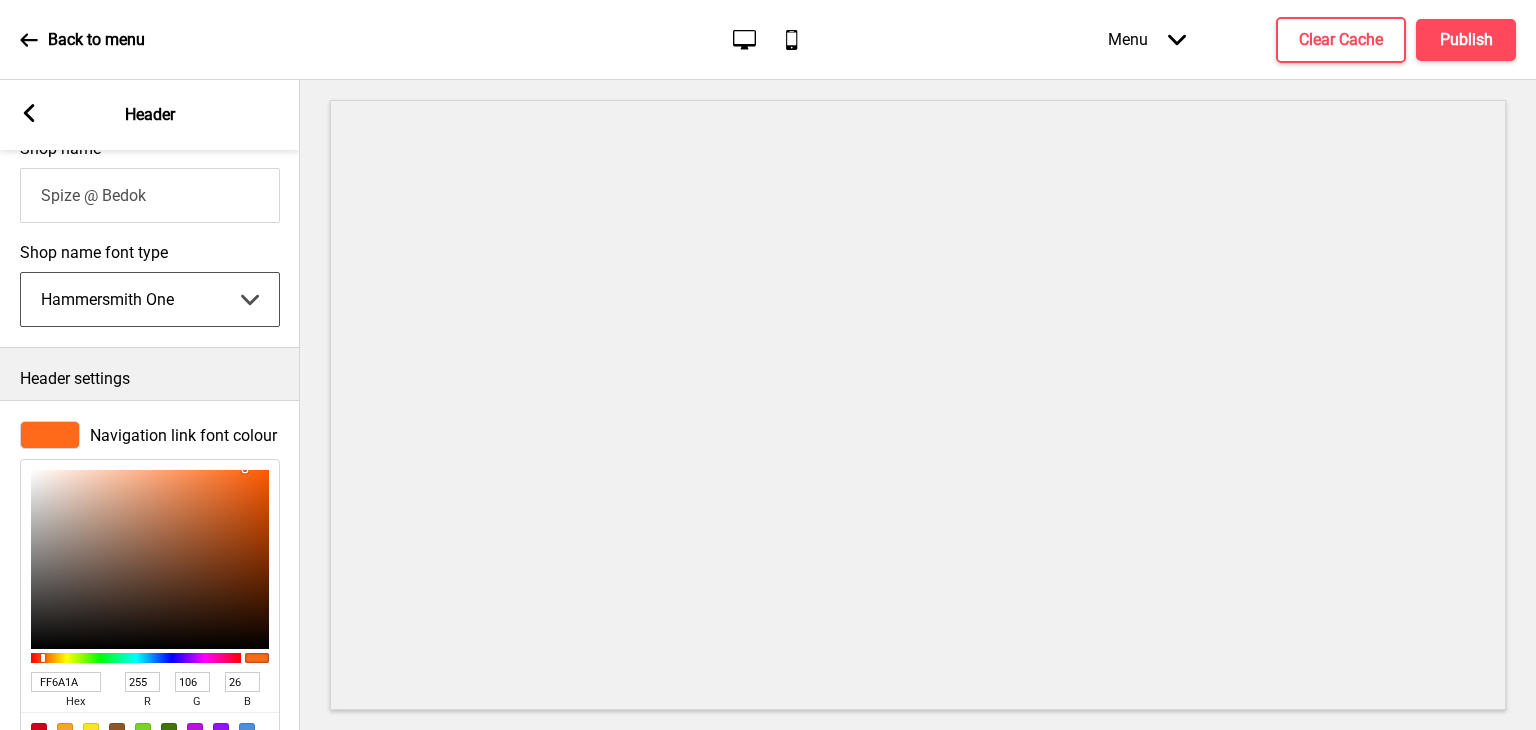 click on "Shop name font type Hammersmith One Abhaya Libre Abril Fatface Adobe Garamond Pro Arimo Arsenal Arvo Berkshire Swash Be Vietnam Pro Bitter Bree Serif Cantora One Cabin Courgette Coustard Glegoo Hammersmith One Hind Guntur Josefin Sans Jost Kalam Lato Libre Baskerville Libre Franklin Lora Merriweather Nunito Sans Oregano Oswald Pacifico Playfair Display Prata Quattrocento Quicksand Roboto Roboto Slab [PERSON_NAME] Signika Trocchi Ubuntu Vollkorn Yeseva One [PERSON_NAME]細黑體繁 [PERSON_NAME]細圓體繁 [PERSON_NAME]粗明體繁 小米兰亭[PERSON_NAME]嘉丽细圆[PERSON_NAME]睿黑简 [PERSON_NAME]波卡體繁一空陰 [PERSON_NAME]粗圓體繁一雙空 瀨戶字體繁 田氏方筆刷體繁 田氏细笔刷體繁 站酷快乐简体 站酷酷黑 站酷小薇字体简体 Aa晚风 Aa荷包鼓鼓 中文 STSong Arrow down" at bounding box center [150, 285] 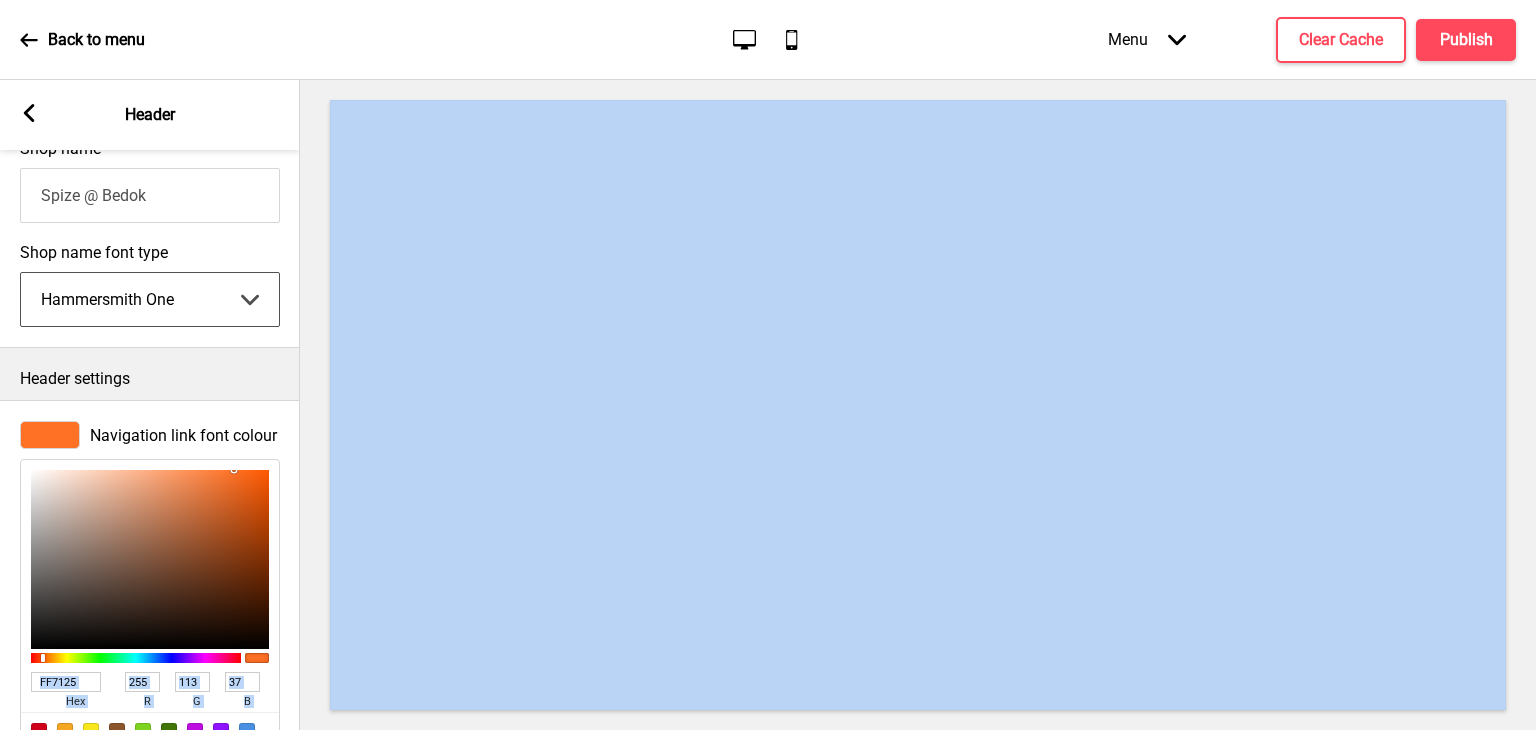 click on "Abhaya Libre Abril Fatface Adobe Garamond Pro Arimo Arsenal Arvo Berkshire Swash Be Vietnam Pro Bitter Bree Serif Cantora One Cabin Courgette Coustard Glegoo Hammersmith One Hind Guntur Josefin Sans Jost Kalam Lato Libre Baskerville Libre Franklin [PERSON_NAME] Nunito Sans Oregano Oswald Pacifico Playfair Display Prata Quattrocento Quicksand Roboto Roboto Slab [PERSON_NAME] Signika Trocchi Ubuntu Vollkorn Yeseva One [PERSON_NAME]細黑體繁 [PERSON_NAME]細圓體繁 [PERSON_NAME]粗明體繁 小米兰亭[PERSON_NAME]嘉丽细圆[PERSON_NAME]睿黑简 [PERSON_NAME]波卡體繁一空陰 [PERSON_NAME]粗圓體繁一雙空 瀨戶字體繁 田氏方筆刷體繁 田氏细笔刷體繁 站酷快乐简体 站酷酷黑 站酷小薇字体简体 Aa晚风 Aa荷包鼓鼓 中文 STSong" at bounding box center [150, 299] 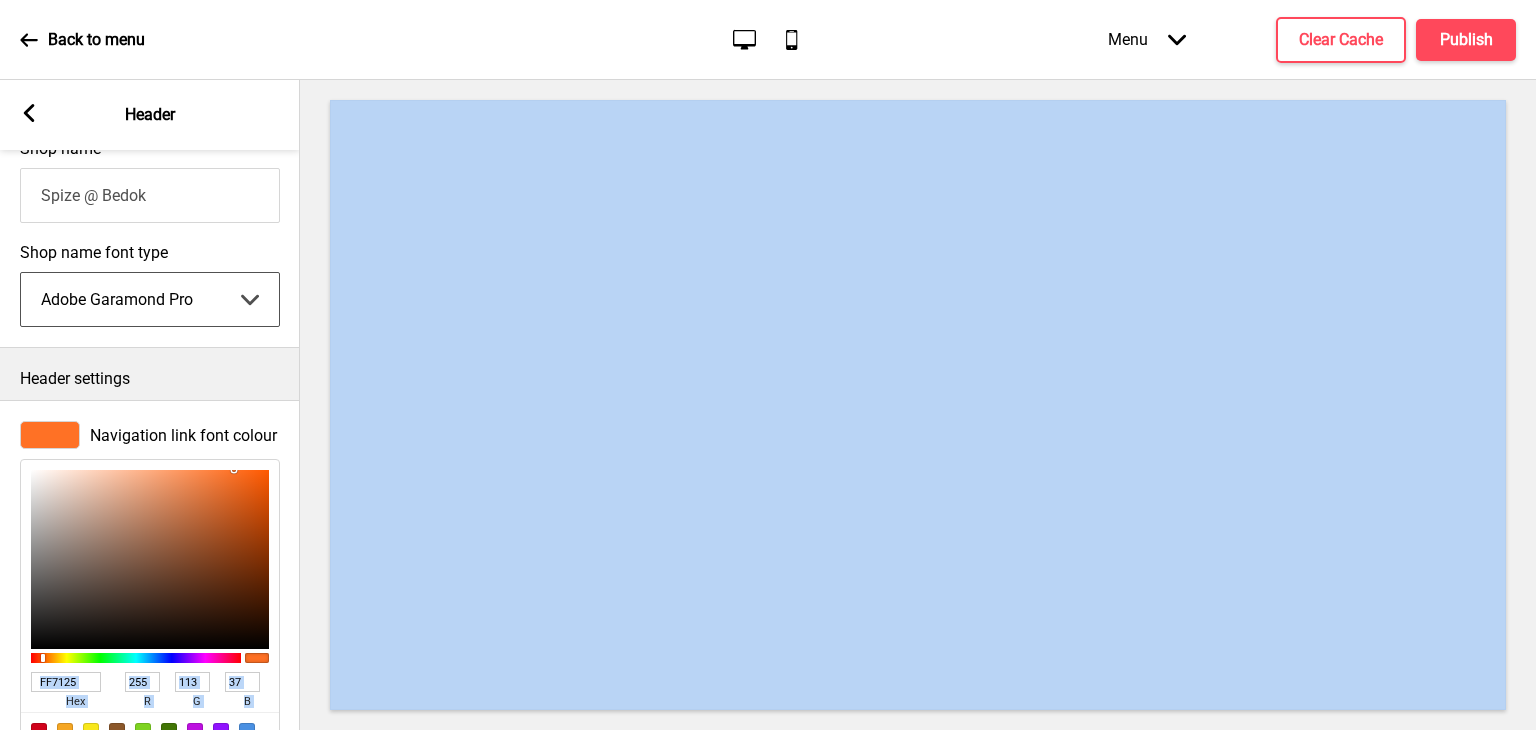 click on "Abhaya Libre Abril Fatface Adobe Garamond Pro Arimo Arsenal Arvo Berkshire Swash Be Vietnam Pro Bitter Bree Serif Cantora One Cabin Courgette Coustard Glegoo Hammersmith One Hind Guntur Josefin Sans Jost Kalam Lato Libre Baskerville Libre Franklin [PERSON_NAME] Nunito Sans Oregano Oswald Pacifico Playfair Display Prata Quattrocento Quicksand Roboto Roboto Slab [PERSON_NAME] Signika Trocchi Ubuntu Vollkorn Yeseva One [PERSON_NAME]細黑體繁 [PERSON_NAME]細圓體繁 [PERSON_NAME]粗明體繁 小米兰亭[PERSON_NAME]嘉丽细圆[PERSON_NAME]睿黑简 [PERSON_NAME]波卡體繁一空陰 [PERSON_NAME]粗圓體繁一雙空 瀨戶字體繁 田氏方筆刷體繁 田氏细笔刷體繁 站酷快乐简体 站酷酷黑 站酷小薇字体简体 Aa晚风 Aa荷包鼓鼓 中文 STSong" at bounding box center [150, 299] 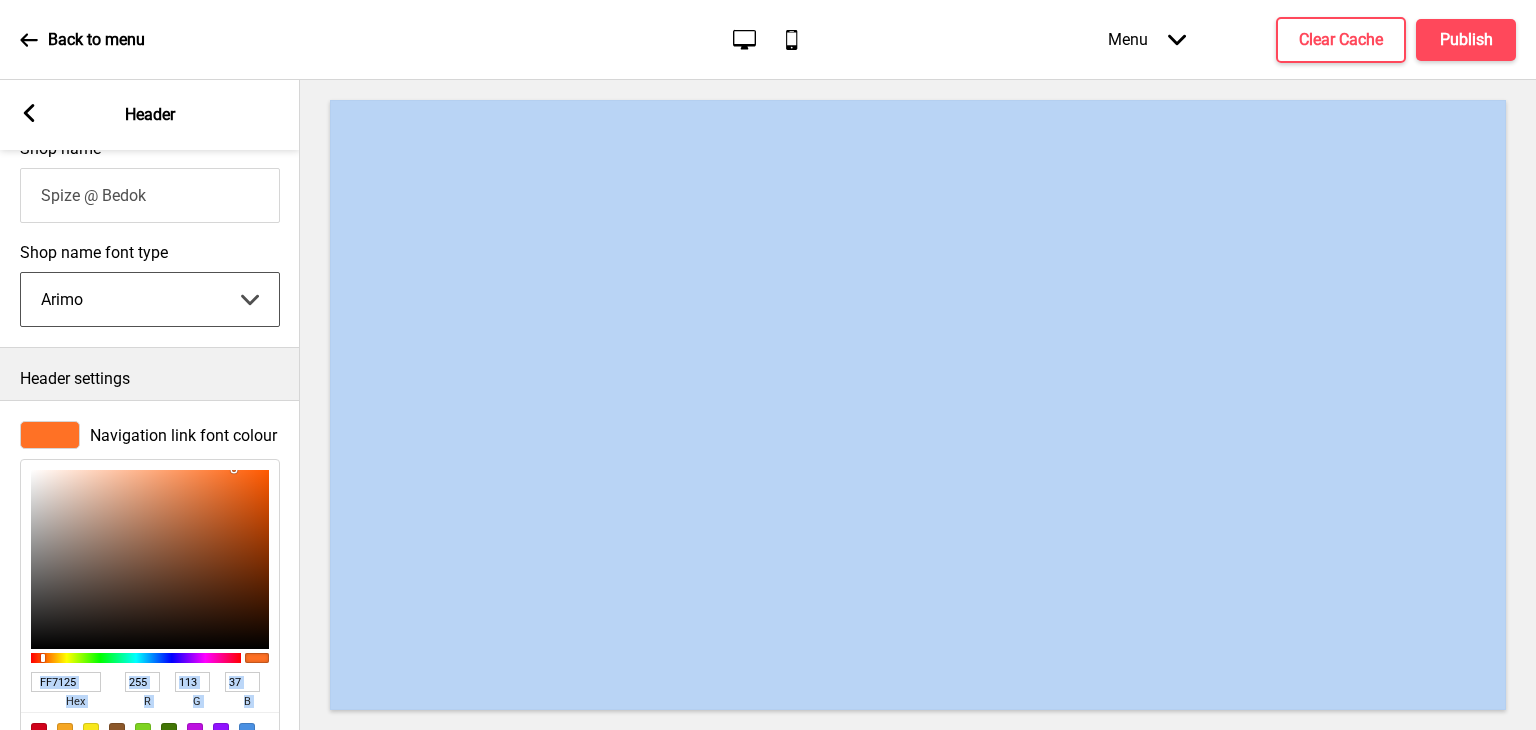 click on "Abhaya Libre Abril Fatface Adobe Garamond Pro Arimo Arsenal Arvo Berkshire Swash Be Vietnam Pro Bitter Bree Serif Cantora One Cabin Courgette Coustard Glegoo Hammersmith One Hind Guntur Josefin Sans Jost Kalam Lato Libre Baskerville Libre Franklin [PERSON_NAME] Nunito Sans Oregano Oswald Pacifico Playfair Display Prata Quattrocento Quicksand Roboto Roboto Slab [PERSON_NAME] Signika Trocchi Ubuntu Vollkorn Yeseva One [PERSON_NAME]細黑體繁 [PERSON_NAME]細圓體繁 [PERSON_NAME]粗明體繁 小米兰亭[PERSON_NAME]嘉丽细圆[PERSON_NAME]睿黑简 [PERSON_NAME]波卡體繁一空陰 [PERSON_NAME]粗圓體繁一雙空 瀨戶字體繁 田氏方筆刷體繁 田氏细笔刷體繁 站酷快乐简体 站酷酷黑 站酷小薇字体简体 Aa晚风 Aa荷包鼓鼓 中文 STSong" at bounding box center (150, 299) 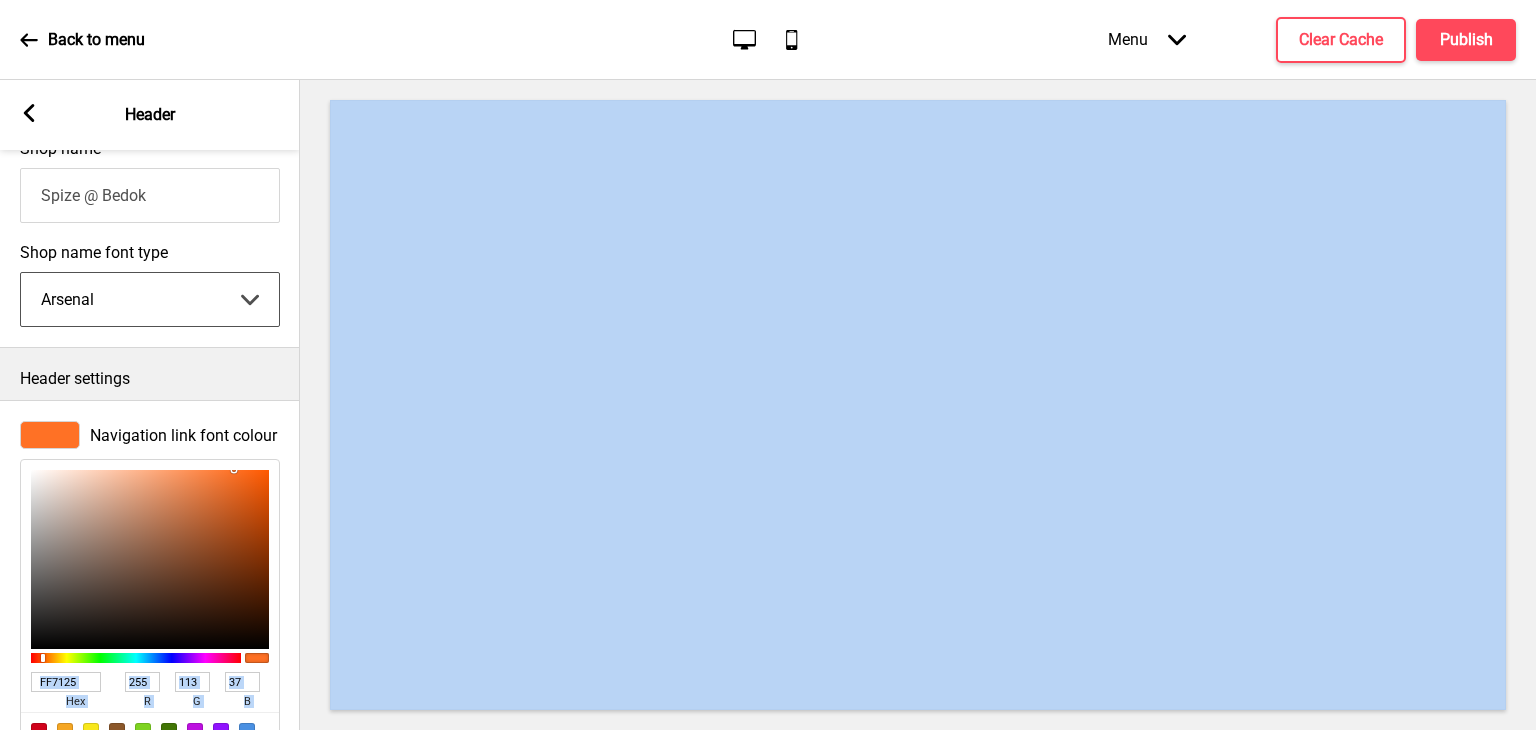 click on "Abhaya Libre Abril Fatface Adobe Garamond Pro Arimo Arsenal Arvo Berkshire Swash Be Vietnam Pro Bitter Bree Serif Cantora One Cabin Courgette Coustard Glegoo Hammersmith One Hind Guntur Josefin Sans Jost Kalam Lato Libre Baskerville Libre Franklin [PERSON_NAME] Nunito Sans Oregano Oswald Pacifico Playfair Display Prata Quattrocento Quicksand Roboto Roboto Slab [PERSON_NAME] Signika Trocchi Ubuntu Vollkorn Yeseva One [PERSON_NAME]細黑體繁 [PERSON_NAME]細圓體繁 [PERSON_NAME]粗明體繁 小米兰亭[PERSON_NAME]嘉丽细圆[PERSON_NAME]睿黑简 [PERSON_NAME]波卡體繁一空陰 [PERSON_NAME]粗圓體繁一雙空 瀨戶字體繁 田氏方筆刷體繁 田氏细笔刷體繁 站酷快乐简体 站酷酷黑 站酷小薇字体简体 Aa晚风 Aa荷包鼓鼓 中文 STSong" at bounding box center (150, 299) 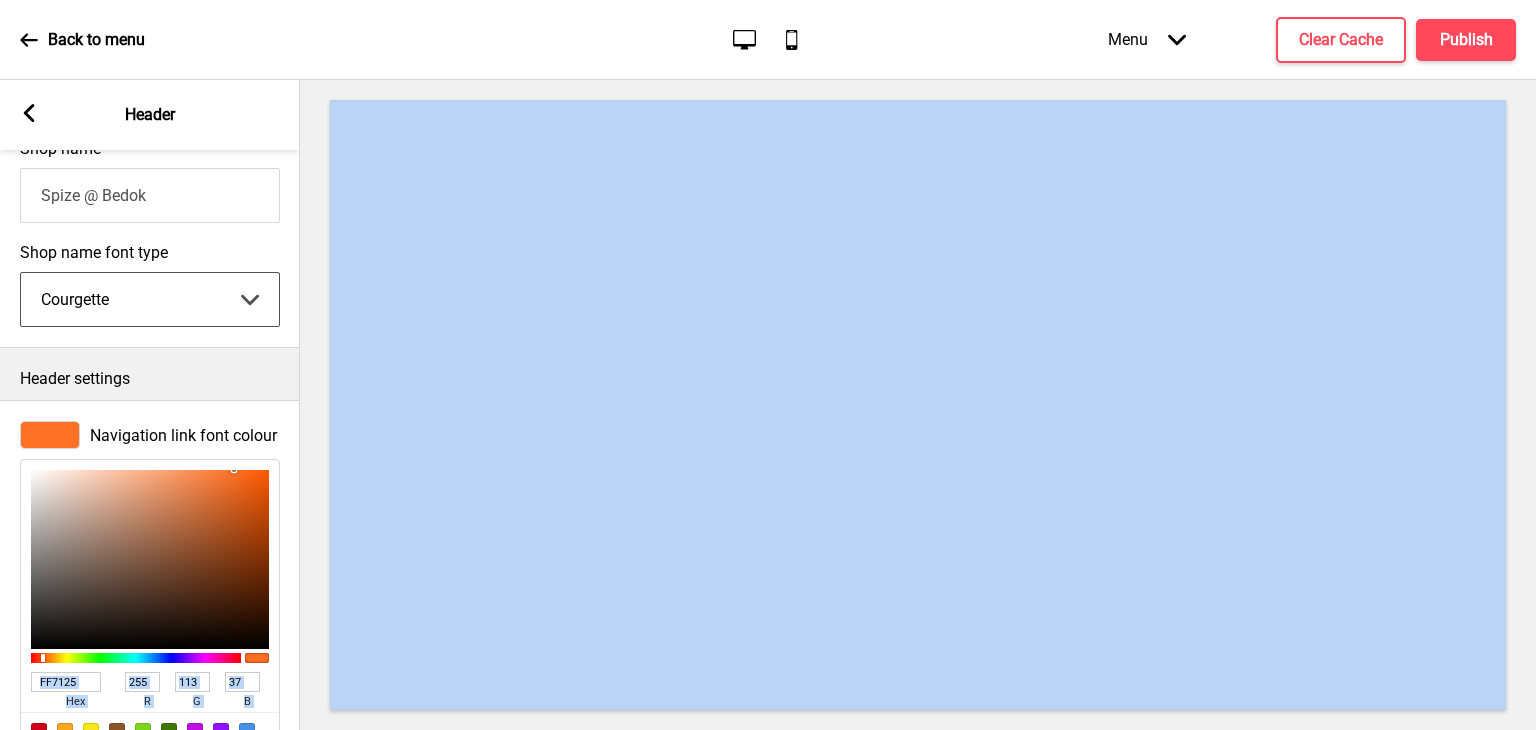 click on "Abhaya Libre Abril Fatface Adobe Garamond Pro Arimo Arsenal Arvo Berkshire Swash Be Vietnam Pro Bitter Bree Serif Cantora One Cabin Courgette Coustard Glegoo Hammersmith One Hind Guntur Josefin Sans Jost Kalam Lato Libre Baskerville Libre Franklin [PERSON_NAME] Nunito Sans Oregano Oswald Pacifico Playfair Display Prata Quattrocento Quicksand Roboto Roboto Slab [PERSON_NAME] Signika Trocchi Ubuntu Vollkorn Yeseva One [PERSON_NAME]細黑體繁 [PERSON_NAME]細圓體繁 [PERSON_NAME]粗明體繁 小米兰亭[PERSON_NAME]嘉丽细圆[PERSON_NAME]睿黑简 [PERSON_NAME]波卡體繁一空陰 [PERSON_NAME]粗圓體繁一雙空 瀨戶字體繁 田氏方筆刷體繁 田氏细笔刷體繁 站酷快乐简体 站酷酷黑 站酷小薇字体简体 Aa晚风 Aa荷包鼓鼓 中文 STSong" at bounding box center (150, 299) 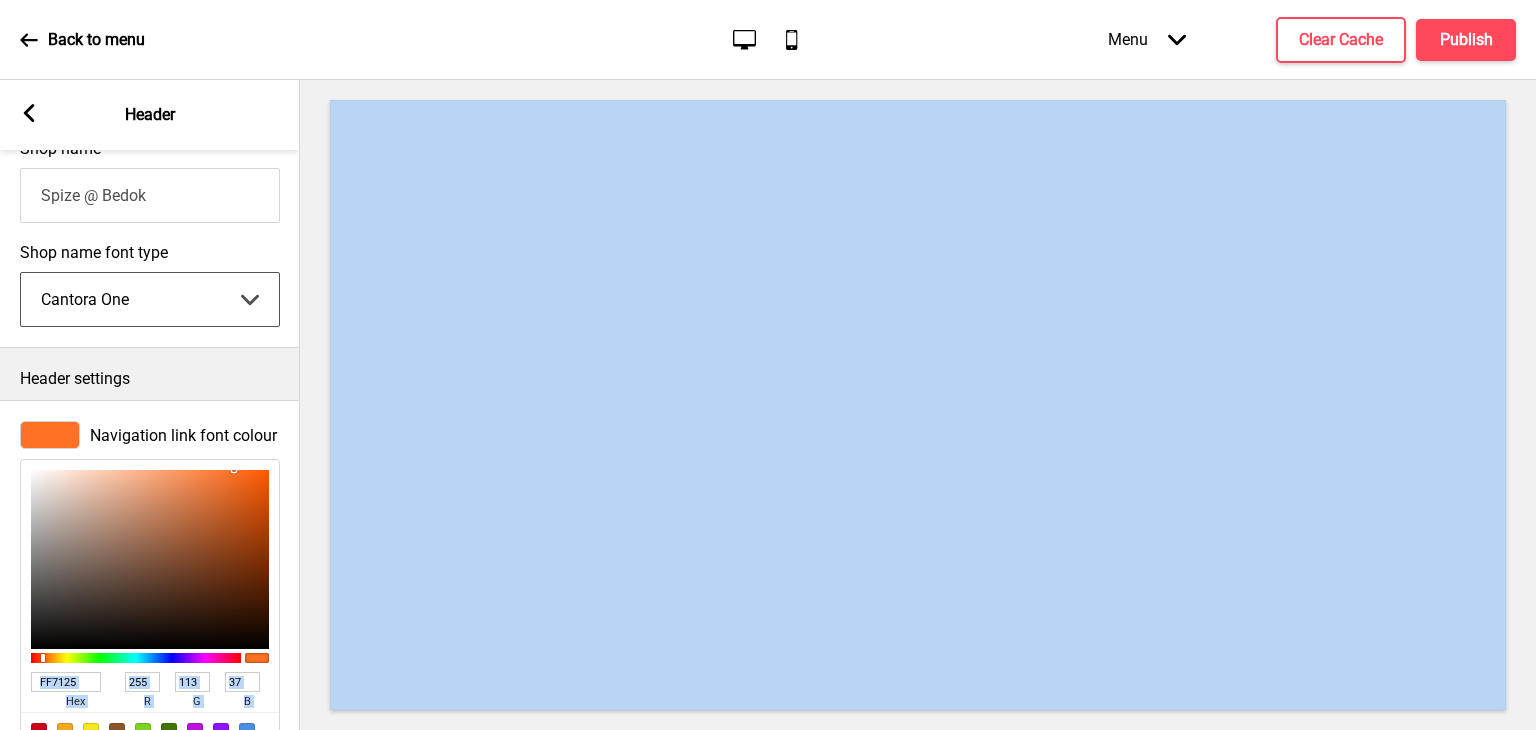 click on "Abhaya Libre Abril Fatface Adobe Garamond Pro Arimo Arsenal Arvo Berkshire Swash Be Vietnam Pro Bitter Bree Serif Cantora One Cabin Courgette Coustard Glegoo Hammersmith One Hind Guntur Josefin Sans Jost Kalam Lato Libre Baskerville Libre Franklin [PERSON_NAME] Nunito Sans Oregano Oswald Pacifico Playfair Display Prata Quattrocento Quicksand Roboto Roboto Slab [PERSON_NAME] Signika Trocchi Ubuntu Vollkorn Yeseva One [PERSON_NAME]細黑體繁 [PERSON_NAME]細圓體繁 [PERSON_NAME]粗明體繁 小米兰亭[PERSON_NAME]嘉丽细圆[PERSON_NAME]睿黑简 [PERSON_NAME]波卡體繁一空陰 [PERSON_NAME]粗圓體繁一雙空 瀨戶字體繁 田氏方筆刷體繁 田氏细笔刷體繁 站酷快乐简体 站酷酷黑 站酷小薇字体简体 Aa晚风 Aa荷包鼓鼓 中文 STSong" at bounding box center [150, 299] 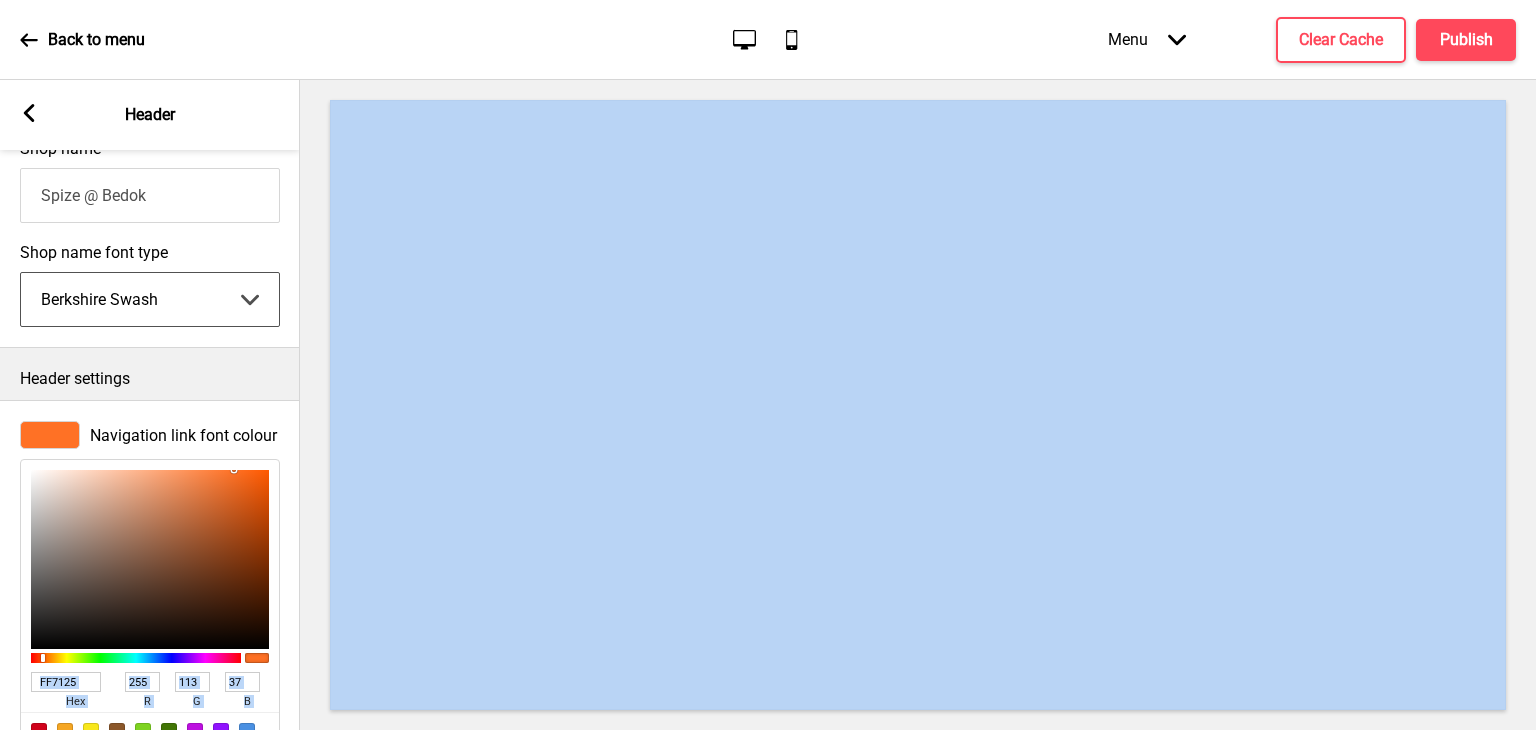 click on "Abhaya Libre Abril Fatface Adobe Garamond Pro Arimo Arsenal Arvo Berkshire Swash Be Vietnam Pro Bitter Bree Serif Cantora One Cabin Courgette Coustard Glegoo Hammersmith One Hind Guntur Josefin Sans Jost Kalam Lato Libre Baskerville Libre Franklin [PERSON_NAME] Nunito Sans Oregano Oswald Pacifico Playfair Display Prata Quattrocento Quicksand Roboto Roboto Slab [PERSON_NAME] Signika Trocchi Ubuntu Vollkorn Yeseva One [PERSON_NAME]細黑體繁 [PERSON_NAME]細圓體繁 [PERSON_NAME]粗明體繁 小米兰亭[PERSON_NAME]嘉丽细圆[PERSON_NAME]睿黑简 [PERSON_NAME]波卡體繁一空陰 [PERSON_NAME]粗圓體繁一雙空 瀨戶字體繁 田氏方筆刷體繁 田氏细笔刷體繁 站酷快乐简体 站酷酷黑 站酷小薇字体简体 Aa晚风 Aa荷包鼓鼓 中文 STSong" at bounding box center [150, 299] 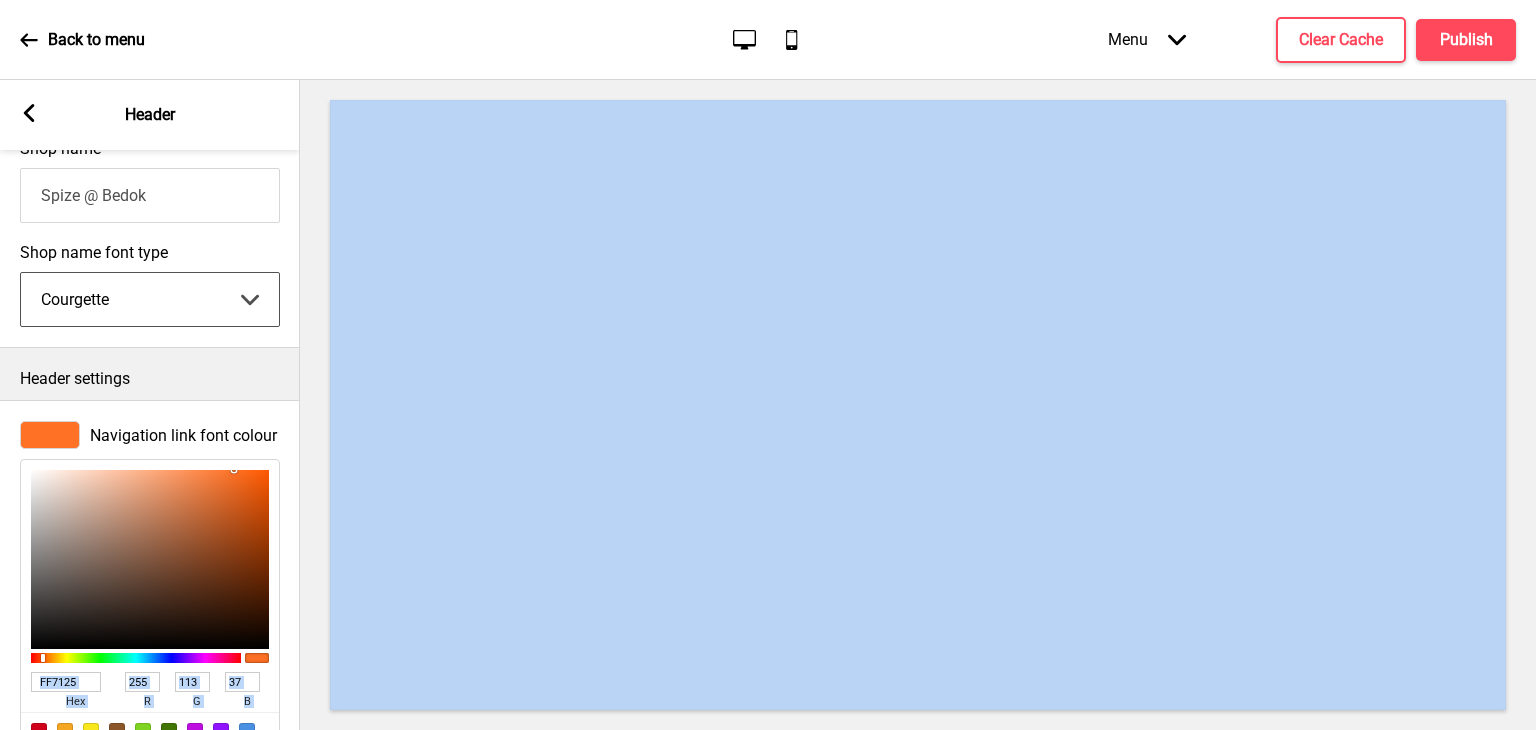 click on "Abhaya Libre Abril Fatface Adobe Garamond Pro Arimo Arsenal Arvo Berkshire Swash Be Vietnam Pro Bitter Bree Serif Cantora One Cabin Courgette Coustard Glegoo Hammersmith One Hind Guntur Josefin Sans Jost Kalam Lato Libre Baskerville Libre Franklin [PERSON_NAME] Nunito Sans Oregano Oswald Pacifico Playfair Display Prata Quattrocento Quicksand Roboto Roboto Slab [PERSON_NAME] Signika Trocchi Ubuntu Vollkorn Yeseva One [PERSON_NAME]細黑體繁 [PERSON_NAME]細圓體繁 [PERSON_NAME]粗明體繁 小米兰亭[PERSON_NAME]嘉丽细圆[PERSON_NAME]睿黑简 [PERSON_NAME]波卡體繁一空陰 [PERSON_NAME]粗圓體繁一雙空 瀨戶字體繁 田氏方筆刷體繁 田氏细笔刷體繁 站酷快乐简体 站酷酷黑 站酷小薇字体简体 Aa晚风 Aa荷包鼓鼓 中文 STSong" at bounding box center [150, 299] 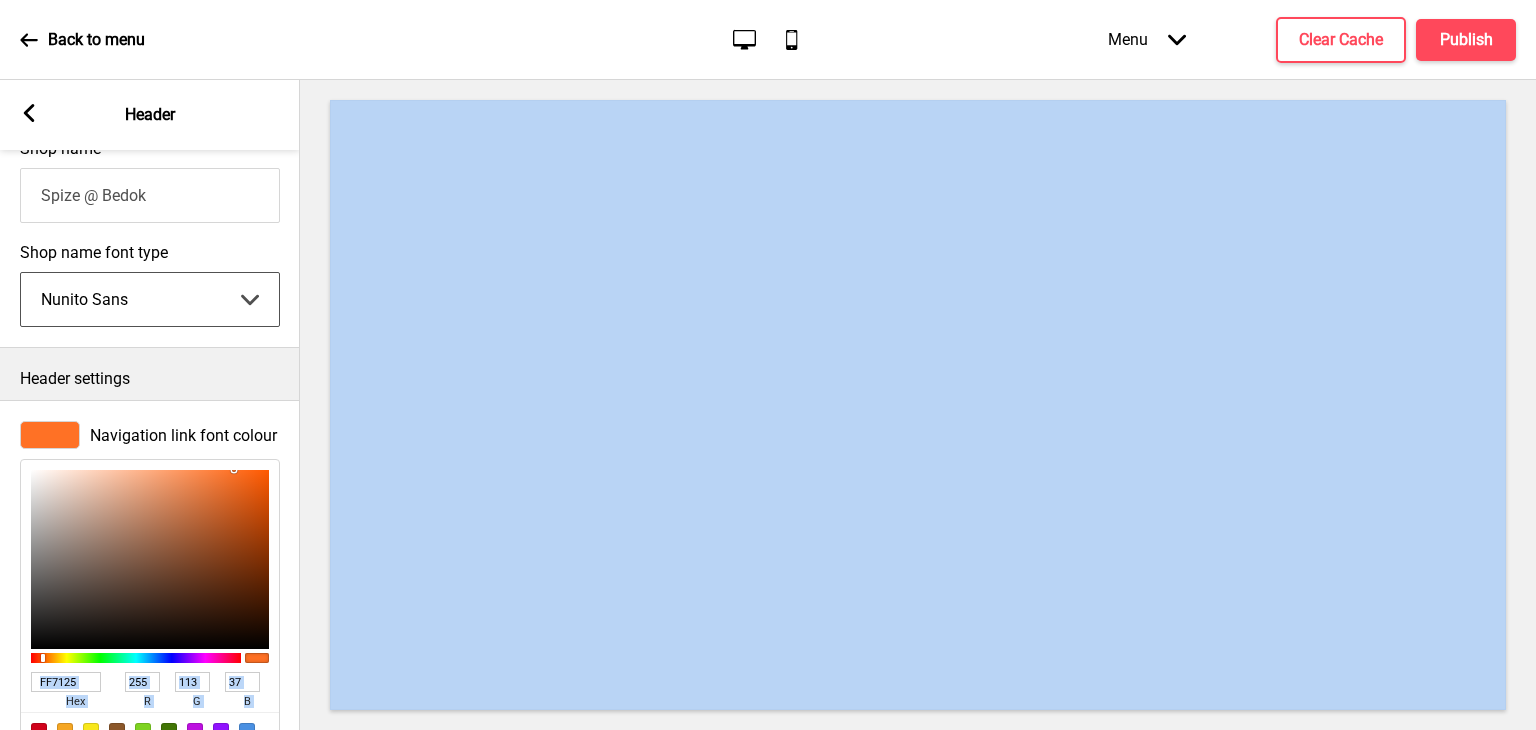 click on "Abhaya Libre Abril Fatface Adobe Garamond Pro Arimo Arsenal Arvo Berkshire Swash Be Vietnam Pro Bitter Bree Serif Cantora One Cabin Courgette Coustard Glegoo Hammersmith One Hind Guntur Josefin Sans Jost Kalam Lato Libre Baskerville Libre Franklin [PERSON_NAME] Nunito Sans Oregano Oswald Pacifico Playfair Display Prata Quattrocento Quicksand Roboto Roboto Slab [PERSON_NAME] Signika Trocchi Ubuntu Vollkorn Yeseva One [PERSON_NAME]細黑體繁 [PERSON_NAME]細圓體繁 [PERSON_NAME]粗明體繁 小米兰亭[PERSON_NAME]嘉丽细圆[PERSON_NAME]睿黑简 [PERSON_NAME]波卡體繁一空陰 [PERSON_NAME]粗圓體繁一雙空 瀨戶字體繁 田氏方筆刷體繁 田氏细笔刷體繁 站酷快乐简体 站酷酷黑 站酷小薇字体简体 Aa晚风 Aa荷包鼓鼓 中文 STSong" at bounding box center [150, 299] 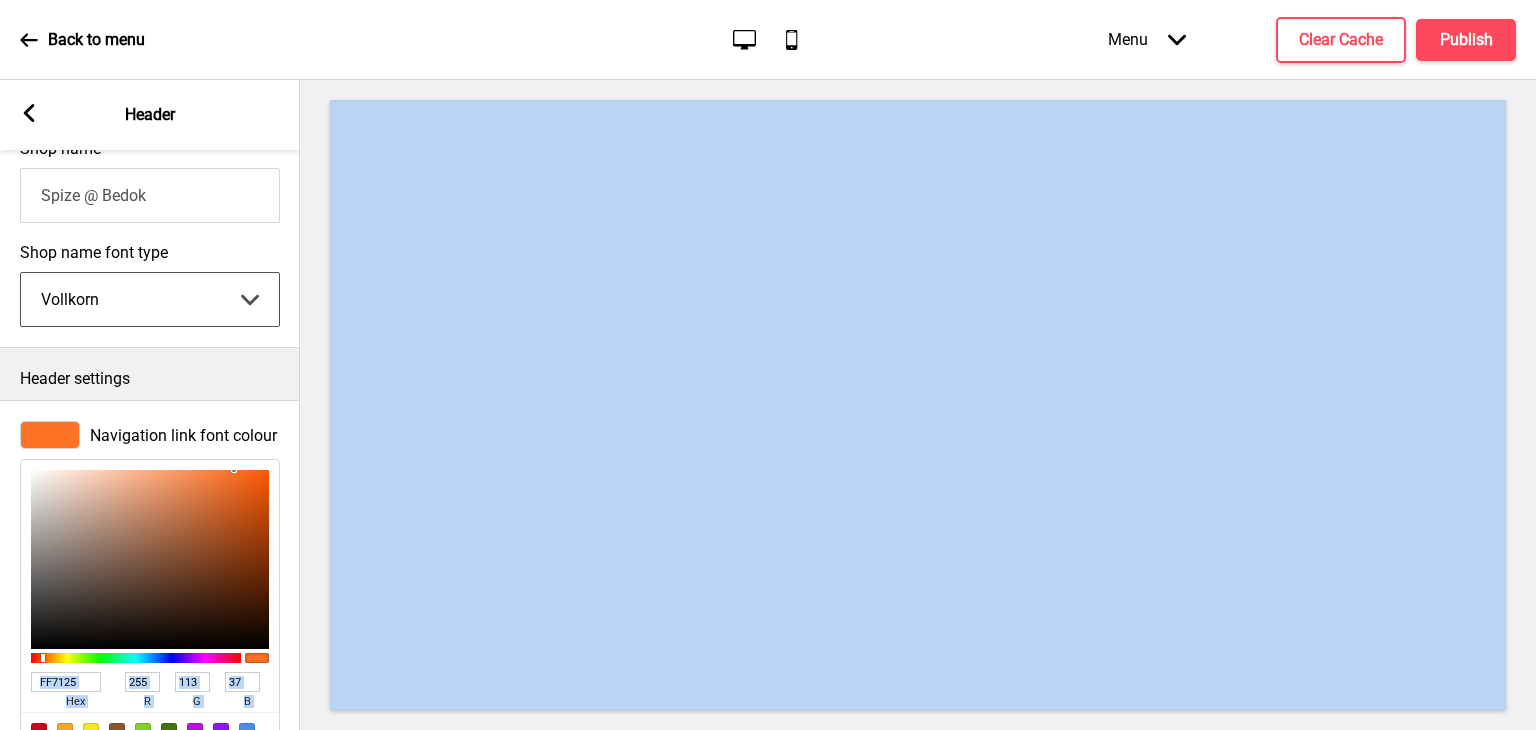 click on "Abhaya Libre Abril Fatface Adobe Garamond Pro Arimo Arsenal Arvo Berkshire Swash Be Vietnam Pro Bitter Bree Serif Cantora One Cabin Courgette Coustard Glegoo Hammersmith One Hind Guntur Josefin Sans Jost Kalam Lato Libre Baskerville Libre Franklin [PERSON_NAME] Nunito Sans Oregano Oswald Pacifico Playfair Display Prata Quattrocento Quicksand Roboto Roboto Slab [PERSON_NAME] Signika Trocchi Ubuntu Vollkorn Yeseva One [PERSON_NAME]細黑體繁 [PERSON_NAME]細圓體繁 [PERSON_NAME]粗明體繁 小米兰亭[PERSON_NAME]嘉丽细圆[PERSON_NAME]睿黑简 [PERSON_NAME]波卡體繁一空陰 [PERSON_NAME]粗圓體繁一雙空 瀨戶字體繁 田氏方筆刷體繁 田氏细笔刷體繁 站酷快乐简体 站酷酷黑 站酷小薇字体简体 Aa晚风 Aa荷包鼓鼓 中文 STSong" at bounding box center (150, 299) 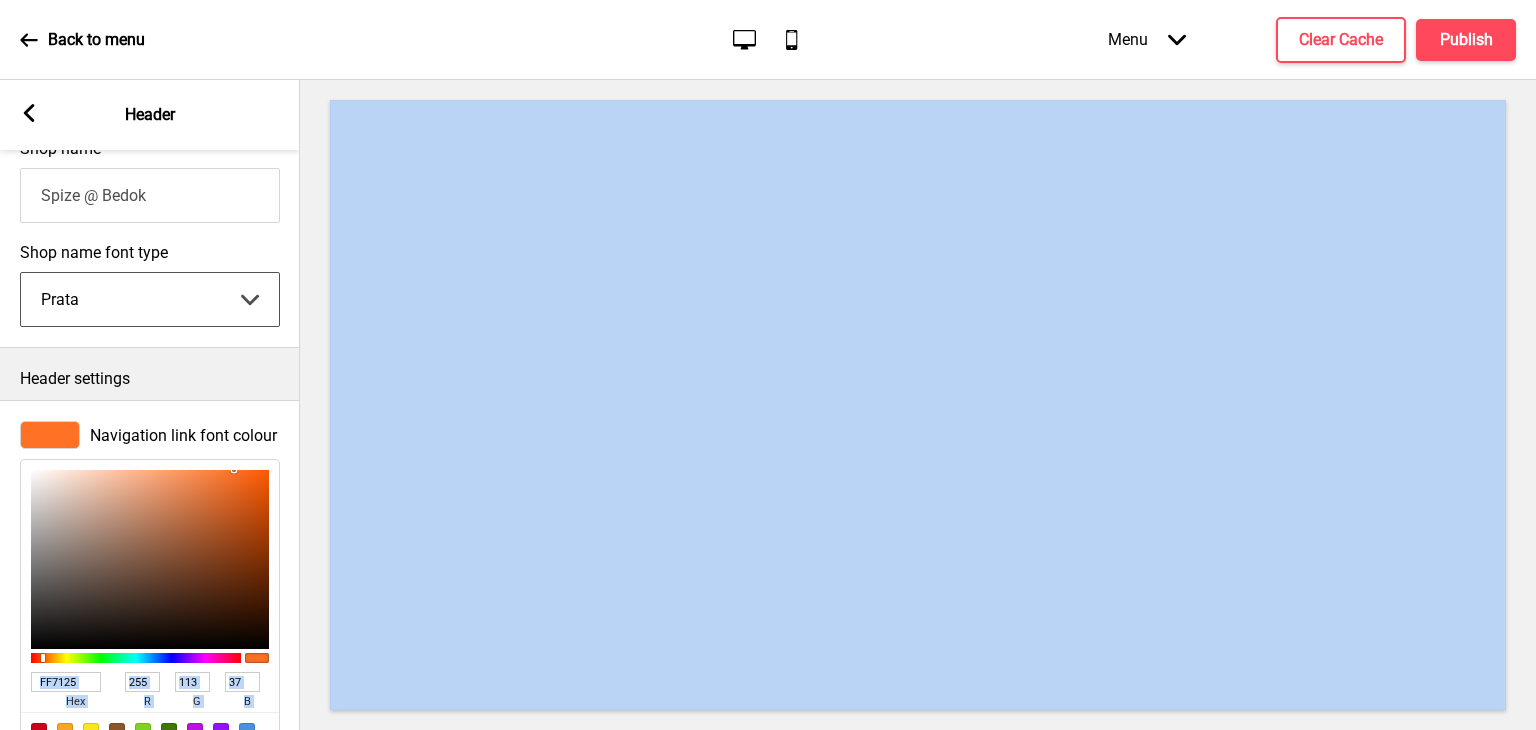 click on "Abhaya Libre Abril Fatface Adobe Garamond Pro Arimo Arsenal Arvo Berkshire Swash Be Vietnam Pro Bitter Bree Serif Cantora One Cabin Courgette Coustard Glegoo Hammersmith One Hind Guntur Josefin Sans Jost Kalam Lato Libre Baskerville Libre Franklin [PERSON_NAME] Nunito Sans Oregano Oswald Pacifico Playfair Display Prata Quattrocento Quicksand Roboto Roboto Slab [PERSON_NAME] Signika Trocchi Ubuntu Vollkorn Yeseva One [PERSON_NAME]細黑體繁 [PERSON_NAME]細圓體繁 [PERSON_NAME]粗明體繁 小米兰亭[PERSON_NAME]嘉丽细圆[PERSON_NAME]睿黑简 [PERSON_NAME]波卡體繁一空陰 [PERSON_NAME]粗圓體繁一雙空 瀨戶字體繁 田氏方筆刷體繁 田氏细笔刷體繁 站酷快乐简体 站酷酷黑 站酷小薇字体简体 Aa晚风 Aa荷包鼓鼓 中文 STSong" at bounding box center (150, 299) 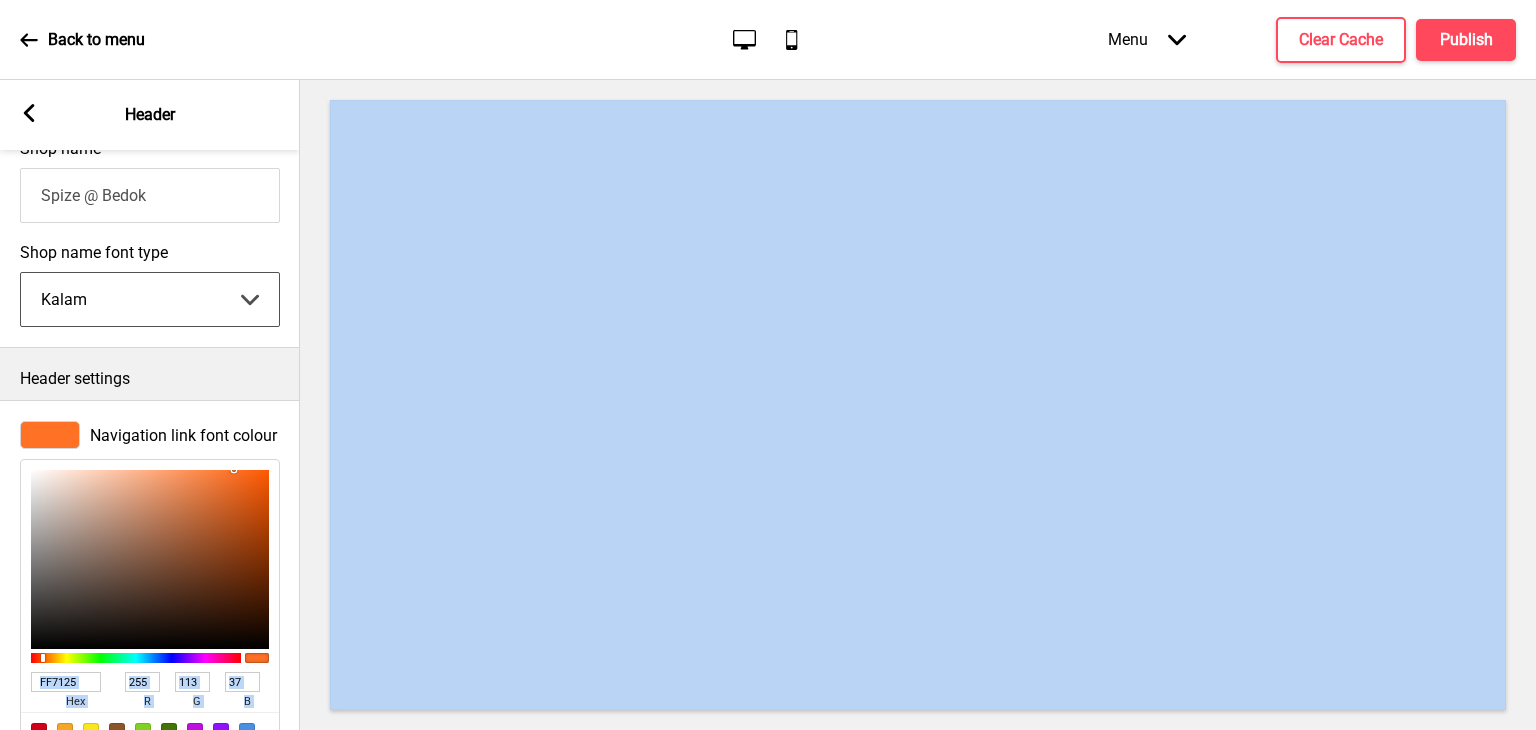 click on "Abhaya Libre Abril Fatface Adobe Garamond Pro Arimo Arsenal Arvo Berkshire Swash Be Vietnam Pro Bitter Bree Serif Cantora One Cabin Courgette Coustard Glegoo Hammersmith One Hind Guntur Josefin Sans Jost Kalam Lato Libre Baskerville Libre Franklin [PERSON_NAME] Nunito Sans Oregano Oswald Pacifico Playfair Display Prata Quattrocento Quicksand Roboto Roboto Slab [PERSON_NAME] Signika Trocchi Ubuntu Vollkorn Yeseva One [PERSON_NAME]細黑體繁 [PERSON_NAME]細圓體繁 [PERSON_NAME]粗明體繁 小米兰亭[PERSON_NAME]嘉丽细圆[PERSON_NAME]睿黑简 [PERSON_NAME]波卡體繁一空陰 [PERSON_NAME]粗圓體繁一雙空 瀨戶字體繁 田氏方筆刷體繁 田氏细笔刷體繁 站酷快乐简体 站酷酷黑 站酷小薇字体简体 Aa晚风 Aa荷包鼓鼓 中文 STSong" at bounding box center (150, 299) 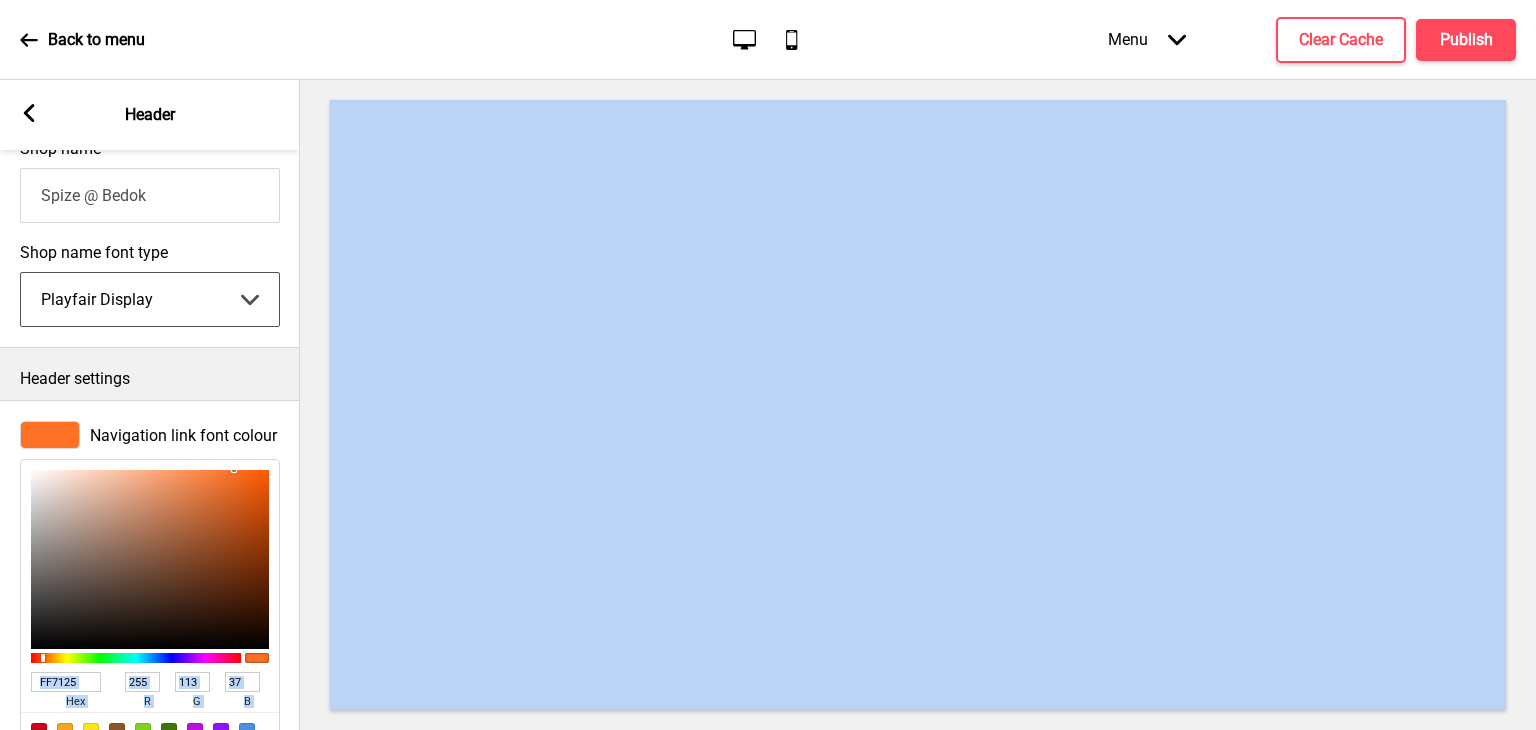 click on "Abhaya Libre Abril Fatface Adobe Garamond Pro Arimo Arsenal Arvo Berkshire Swash Be Vietnam Pro Bitter Bree Serif Cantora One Cabin Courgette Coustard Glegoo Hammersmith One Hind Guntur Josefin Sans Jost Kalam Lato Libre Baskerville Libre Franklin [PERSON_NAME] Nunito Sans Oregano Oswald Pacifico Playfair Display Prata Quattrocento Quicksand Roboto Roboto Slab [PERSON_NAME] Signika Trocchi Ubuntu Vollkorn Yeseva One [PERSON_NAME]細黑體繁 [PERSON_NAME]細圓體繁 [PERSON_NAME]粗明體繁 小米兰亭[PERSON_NAME]嘉丽细圆[PERSON_NAME]睿黑简 [PERSON_NAME]波卡體繁一空陰 [PERSON_NAME]粗圓體繁一雙空 瀨戶字體繁 田氏方筆刷體繁 田氏细笔刷體繁 站酷快乐简体 站酷酷黑 站酷小薇字体简体 Aa晚风 Aa荷包鼓鼓 中文 STSong" at bounding box center (150, 299) 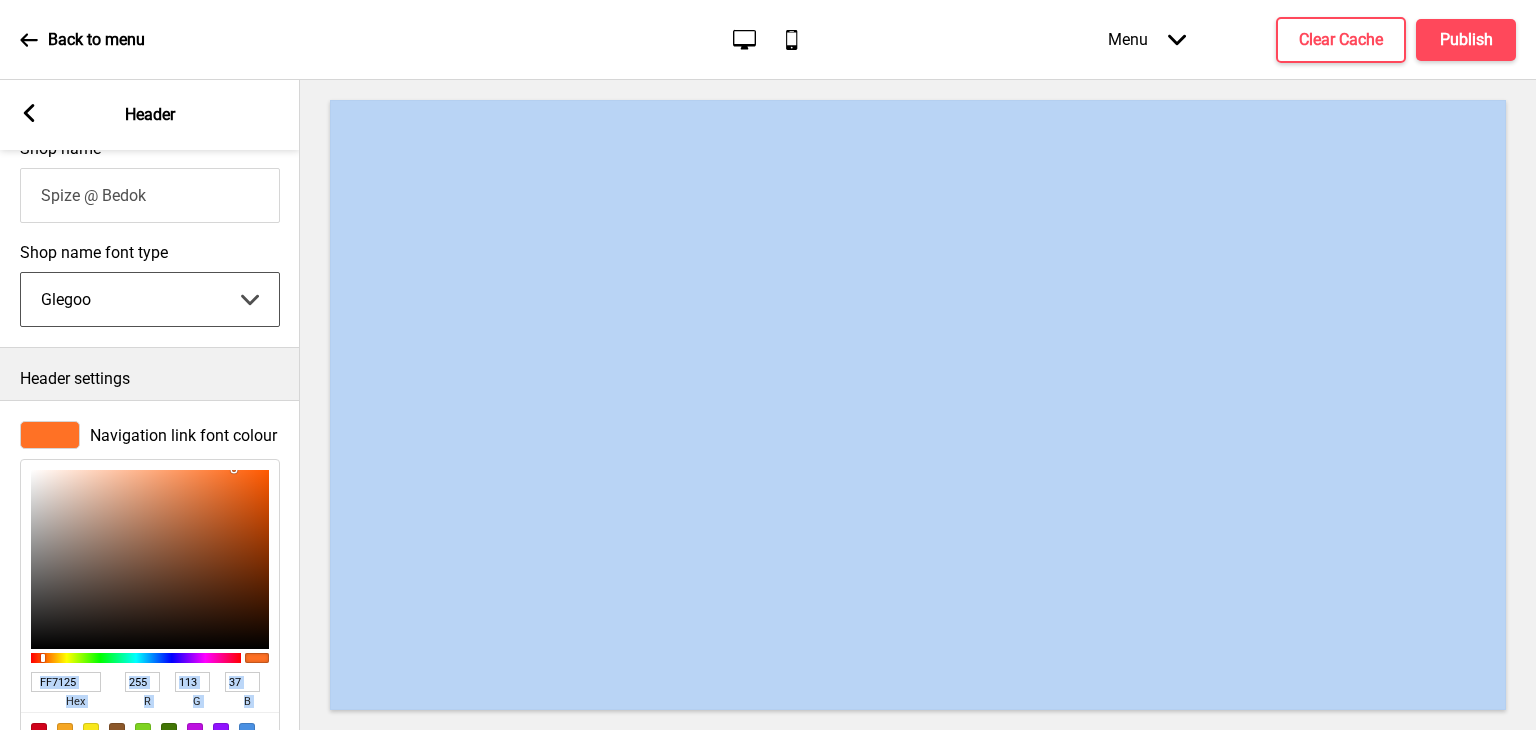 click on "Abhaya Libre Abril Fatface Adobe Garamond Pro Arimo Arsenal Arvo Berkshire Swash Be Vietnam Pro Bitter Bree Serif Cantora One Cabin Courgette Coustard Glegoo Hammersmith One Hind Guntur Josefin Sans Jost Kalam Lato Libre Baskerville Libre Franklin [PERSON_NAME] Nunito Sans Oregano Oswald Pacifico Playfair Display Prata Quattrocento Quicksand Roboto Roboto Slab [PERSON_NAME] Signika Trocchi Ubuntu Vollkorn Yeseva One [PERSON_NAME]細黑體繁 [PERSON_NAME]細圓體繁 [PERSON_NAME]粗明體繁 小米兰亭[PERSON_NAME]嘉丽细圆[PERSON_NAME]睿黑简 [PERSON_NAME]波卡體繁一空陰 [PERSON_NAME]粗圓體繁一雙空 瀨戶字體繁 田氏方筆刷體繁 田氏细笔刷體繁 站酷快乐简体 站酷酷黑 站酷小薇字体简体 Aa晚风 Aa荷包鼓鼓 中文 STSong" at bounding box center [150, 299] 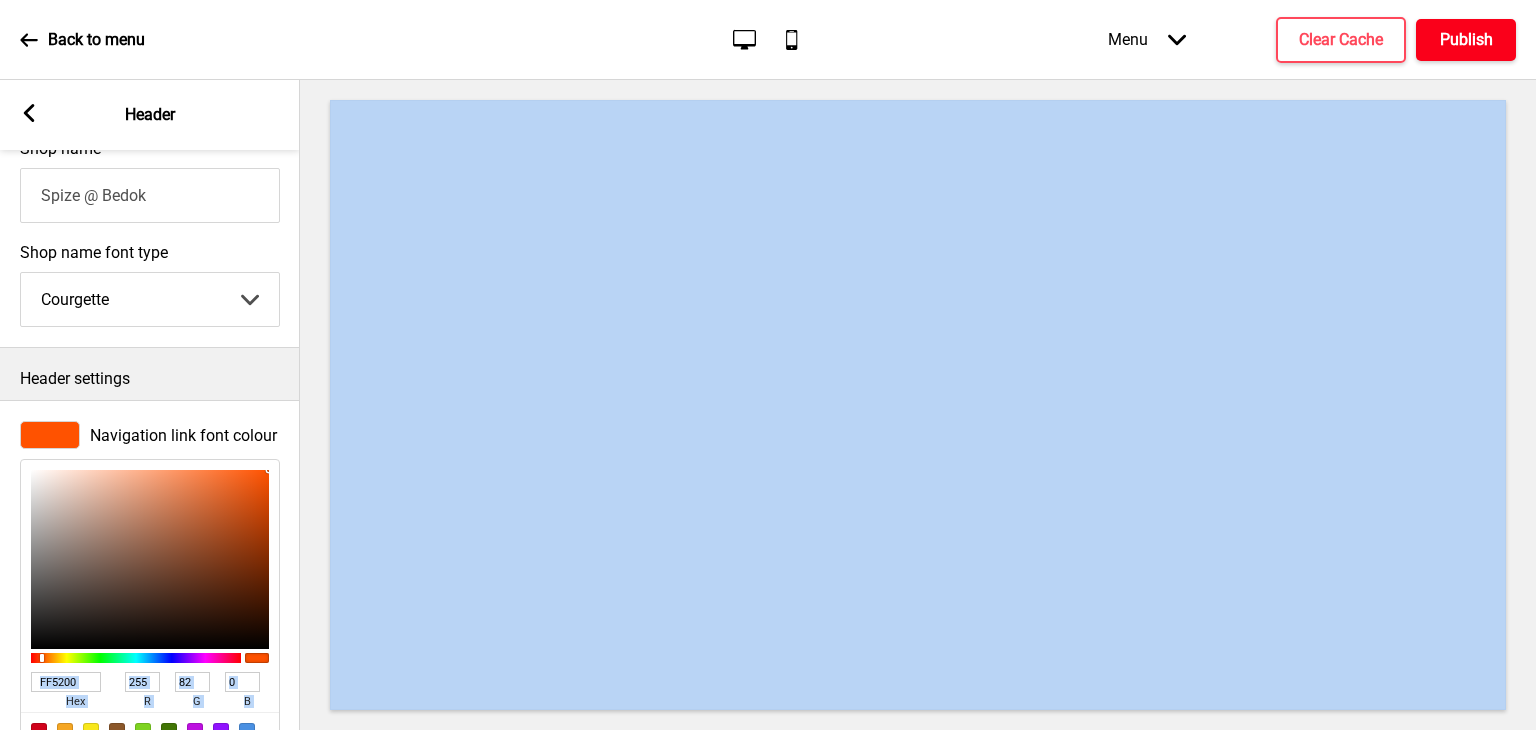 click on "Publish" at bounding box center (1466, 40) 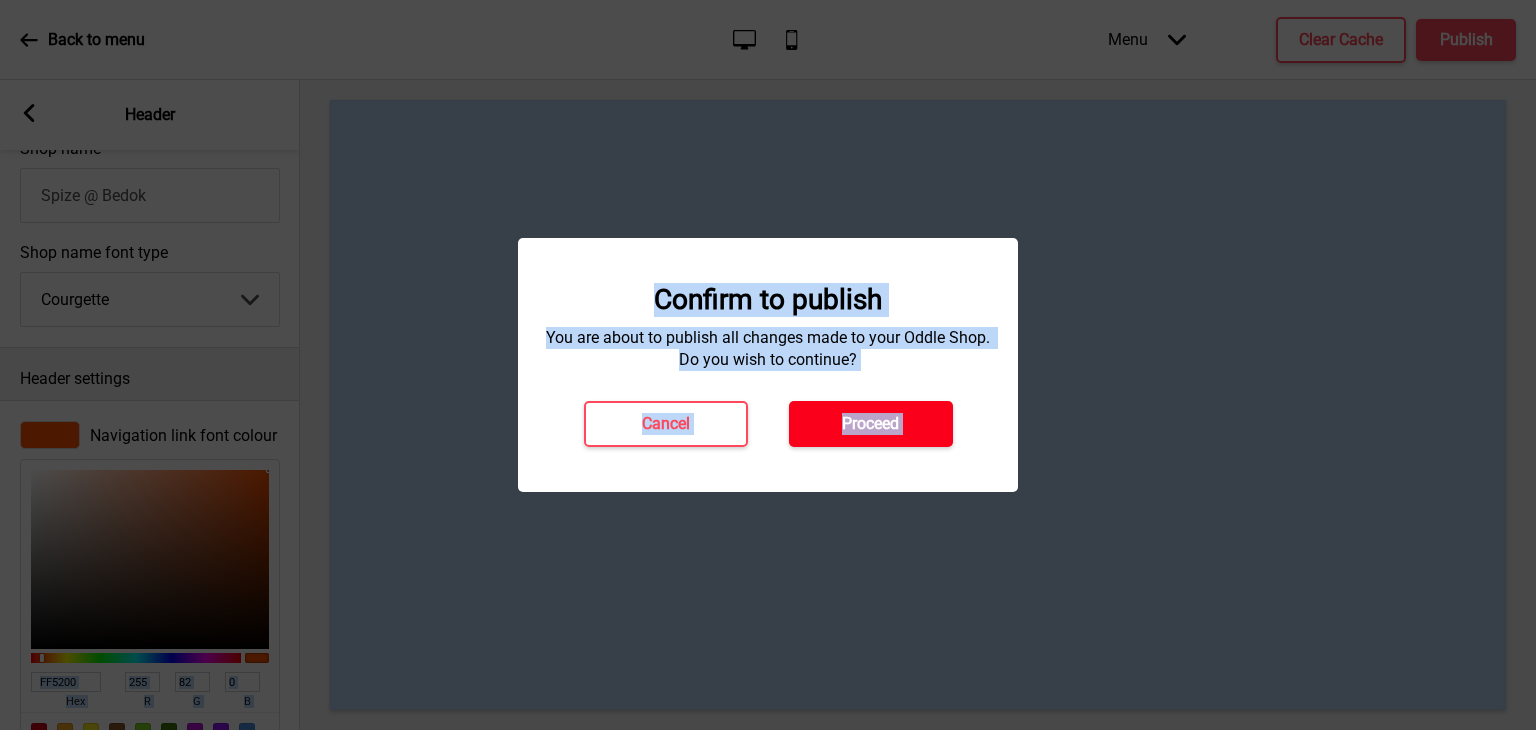 click on "Proceed" at bounding box center [870, 424] 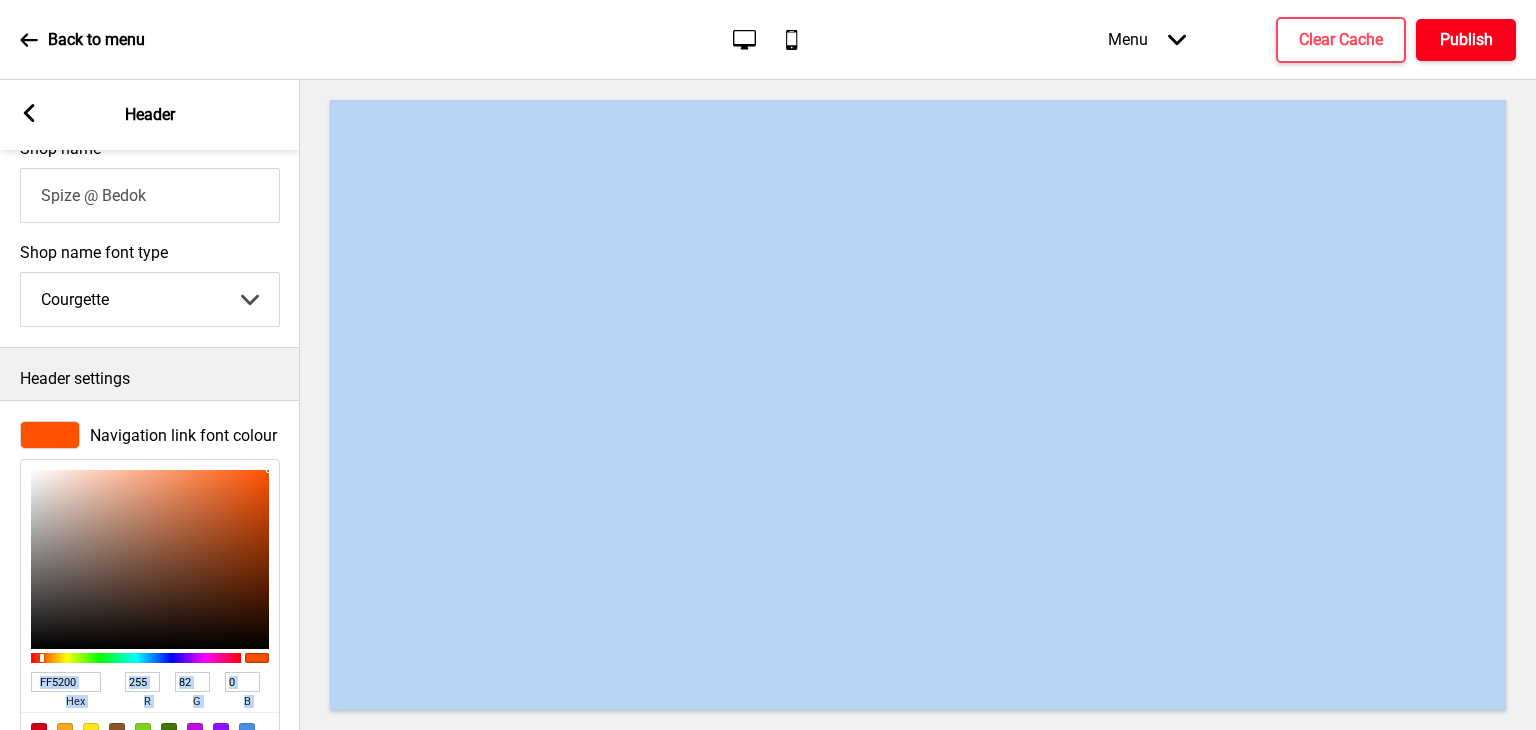 click on "Publish" at bounding box center [1466, 40] 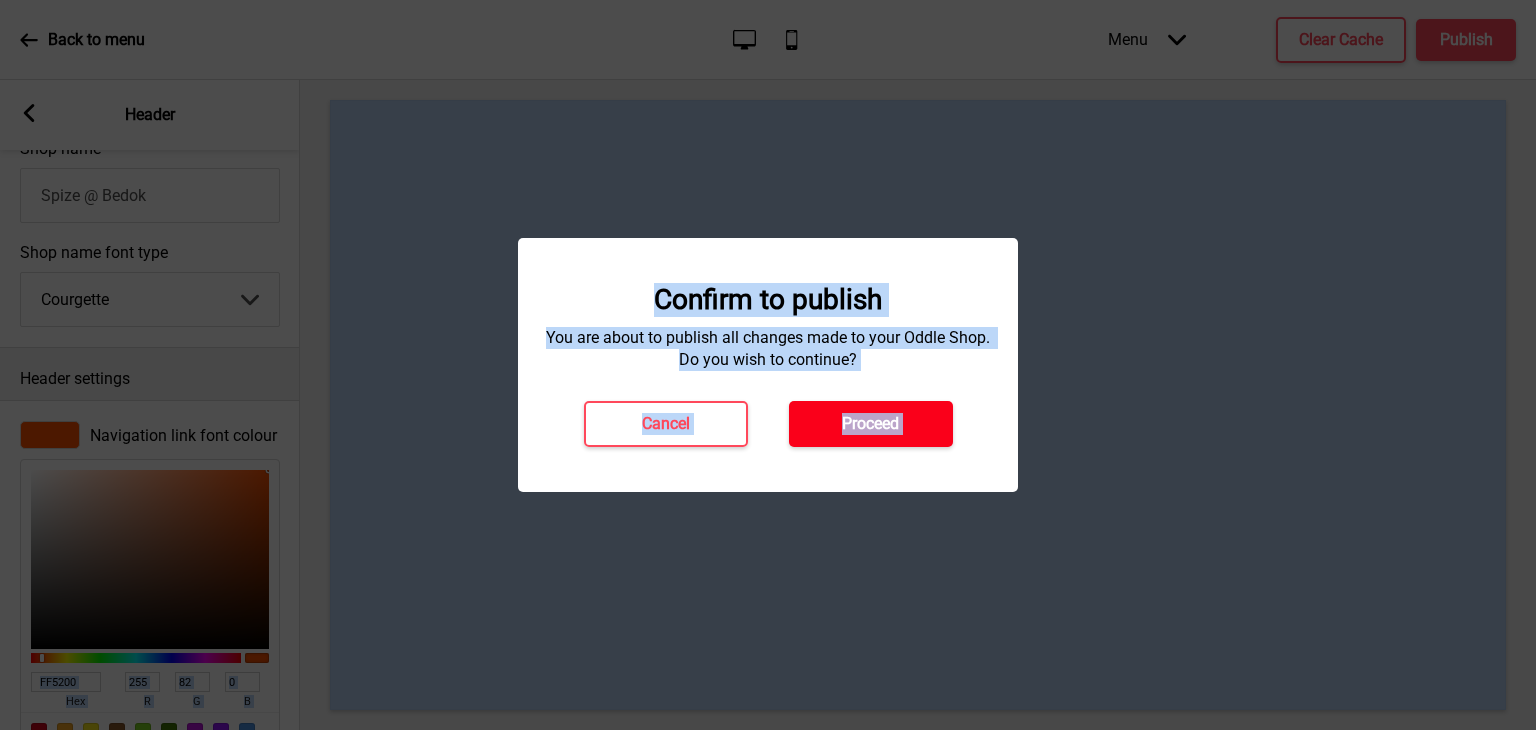 click on "Proceed" at bounding box center (870, 424) 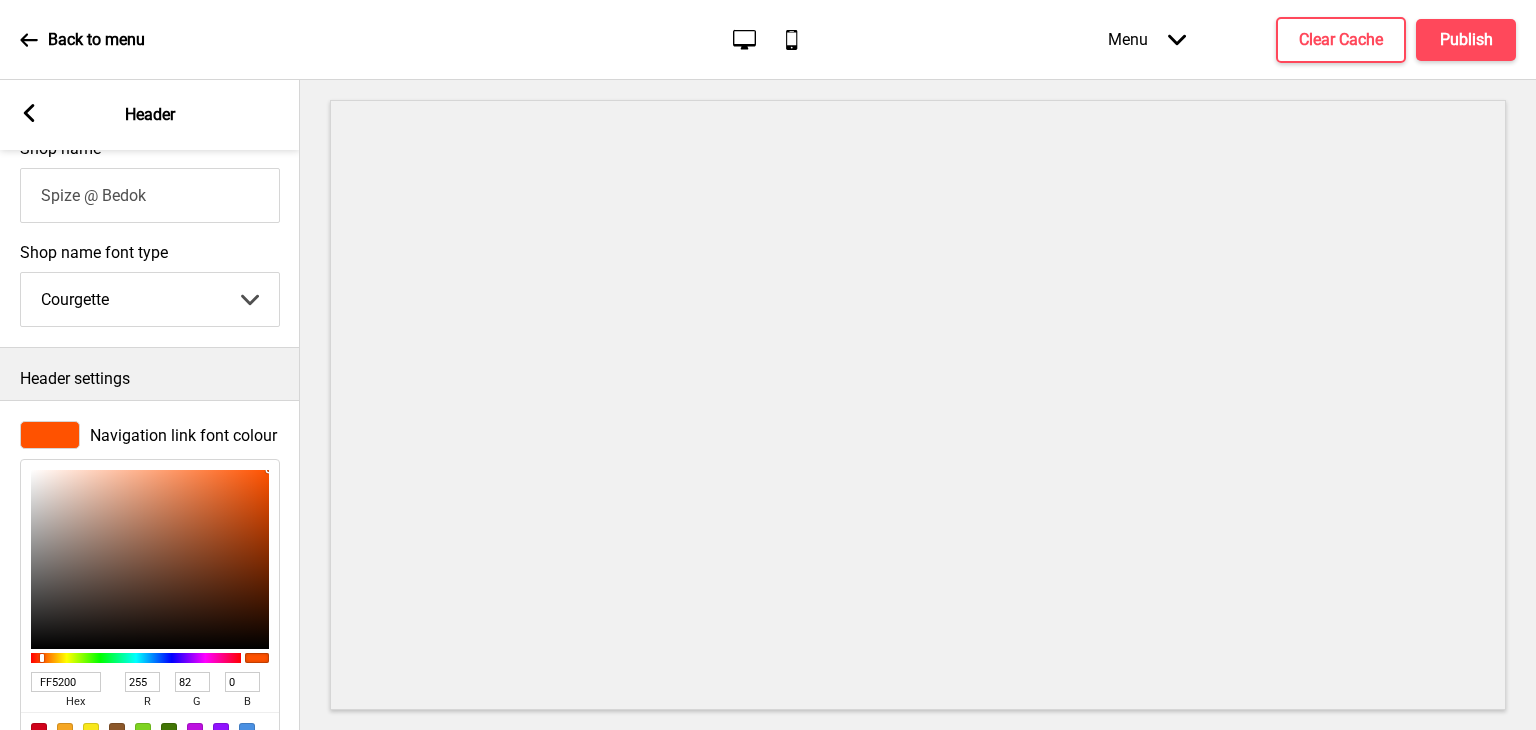 click on "Arrow down" 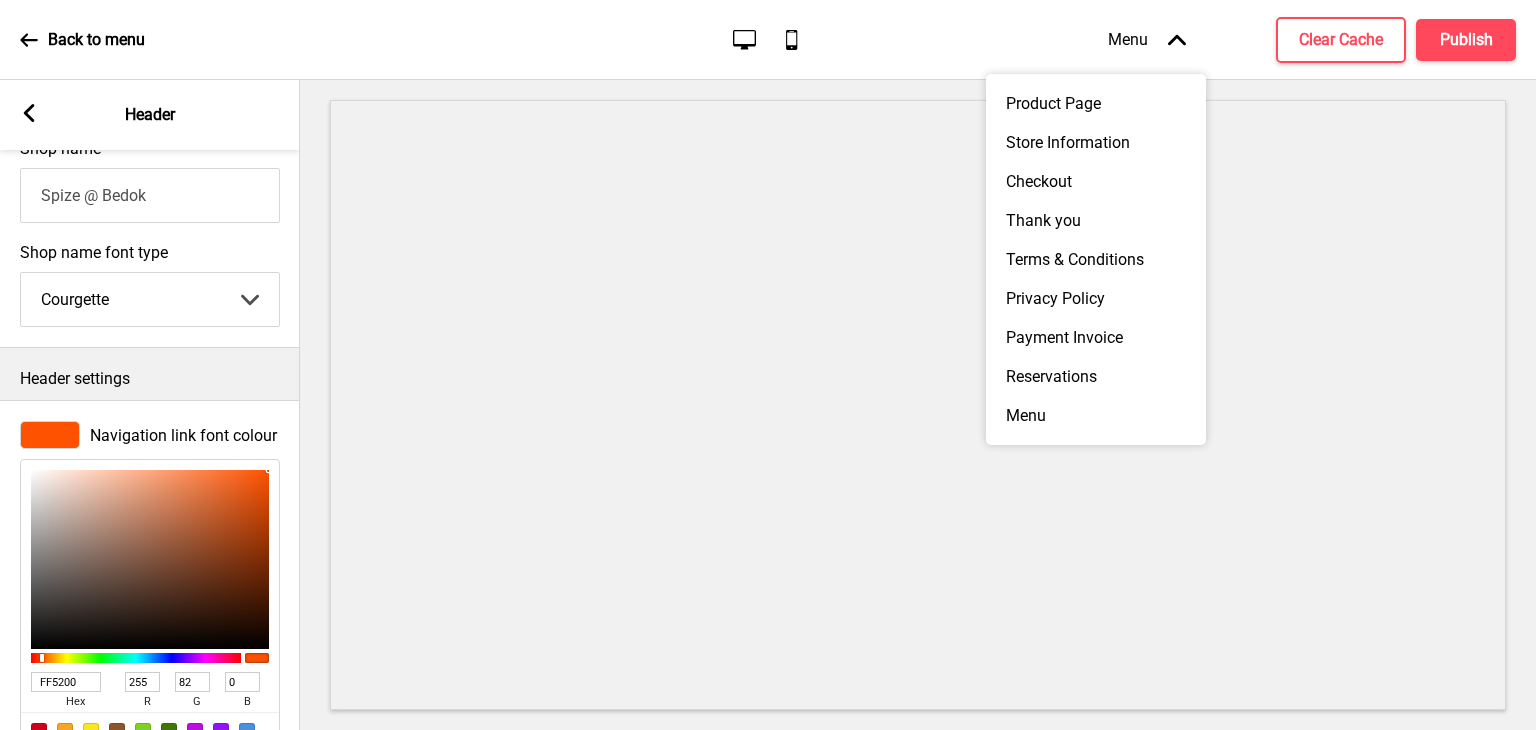 click on "Arrow up" 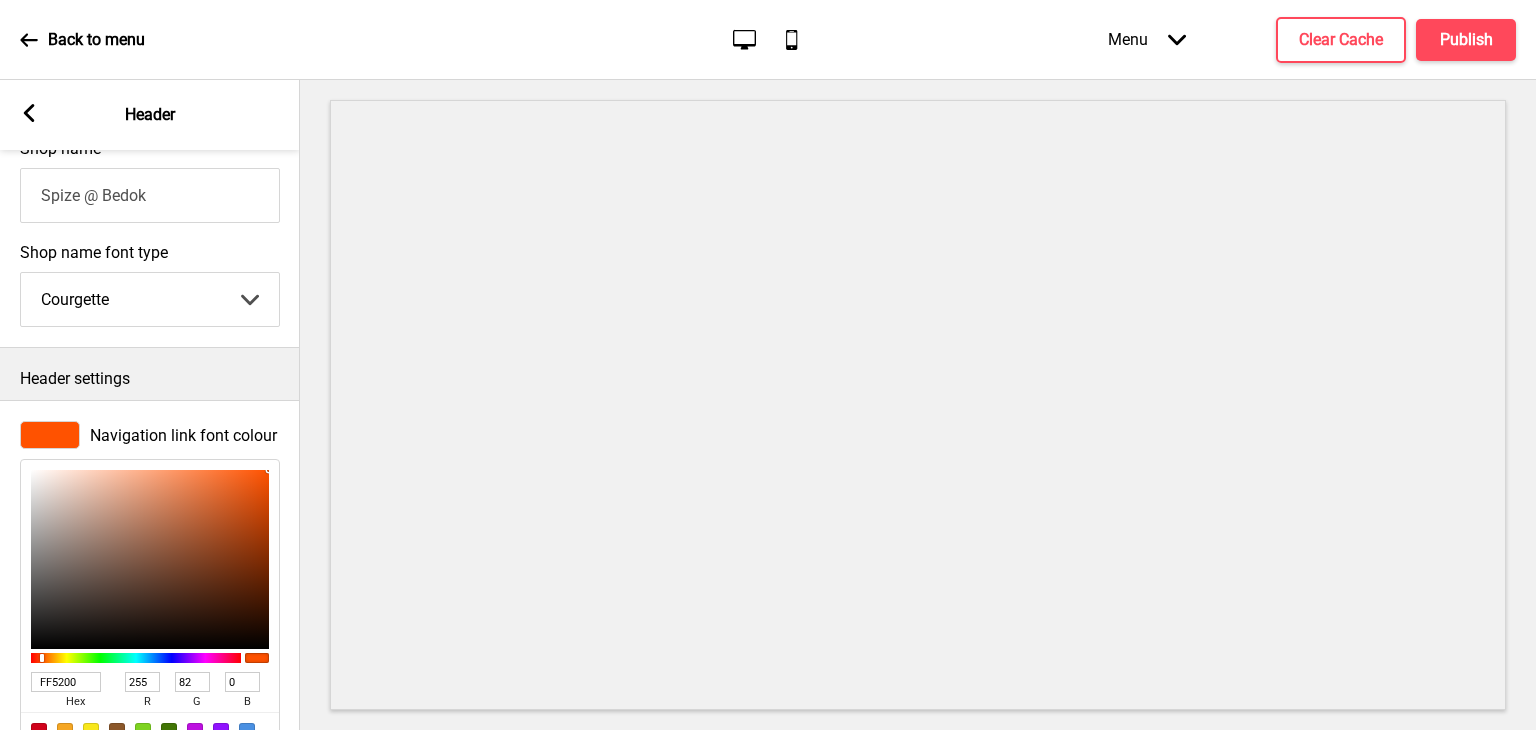 click 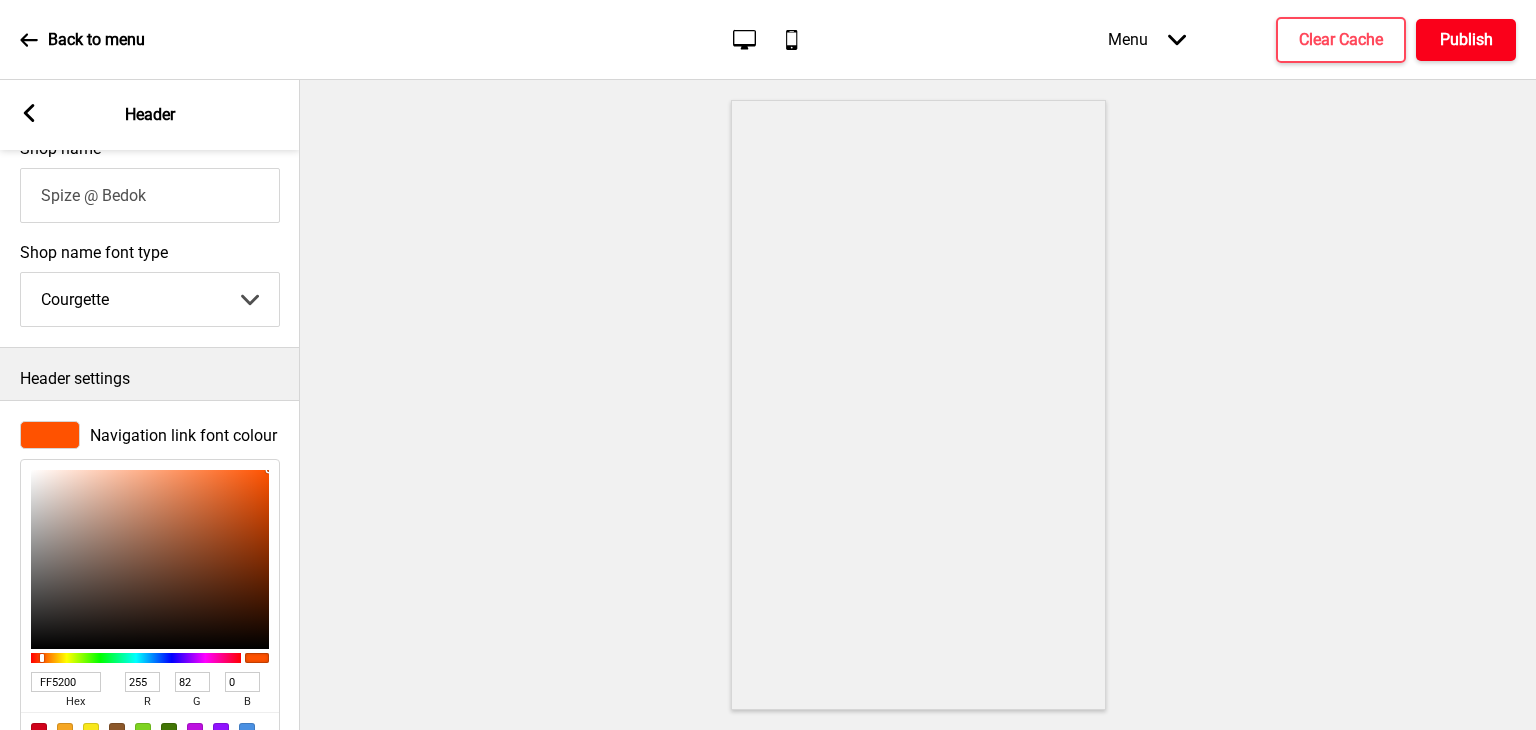 click on "Publish" at bounding box center (1466, 40) 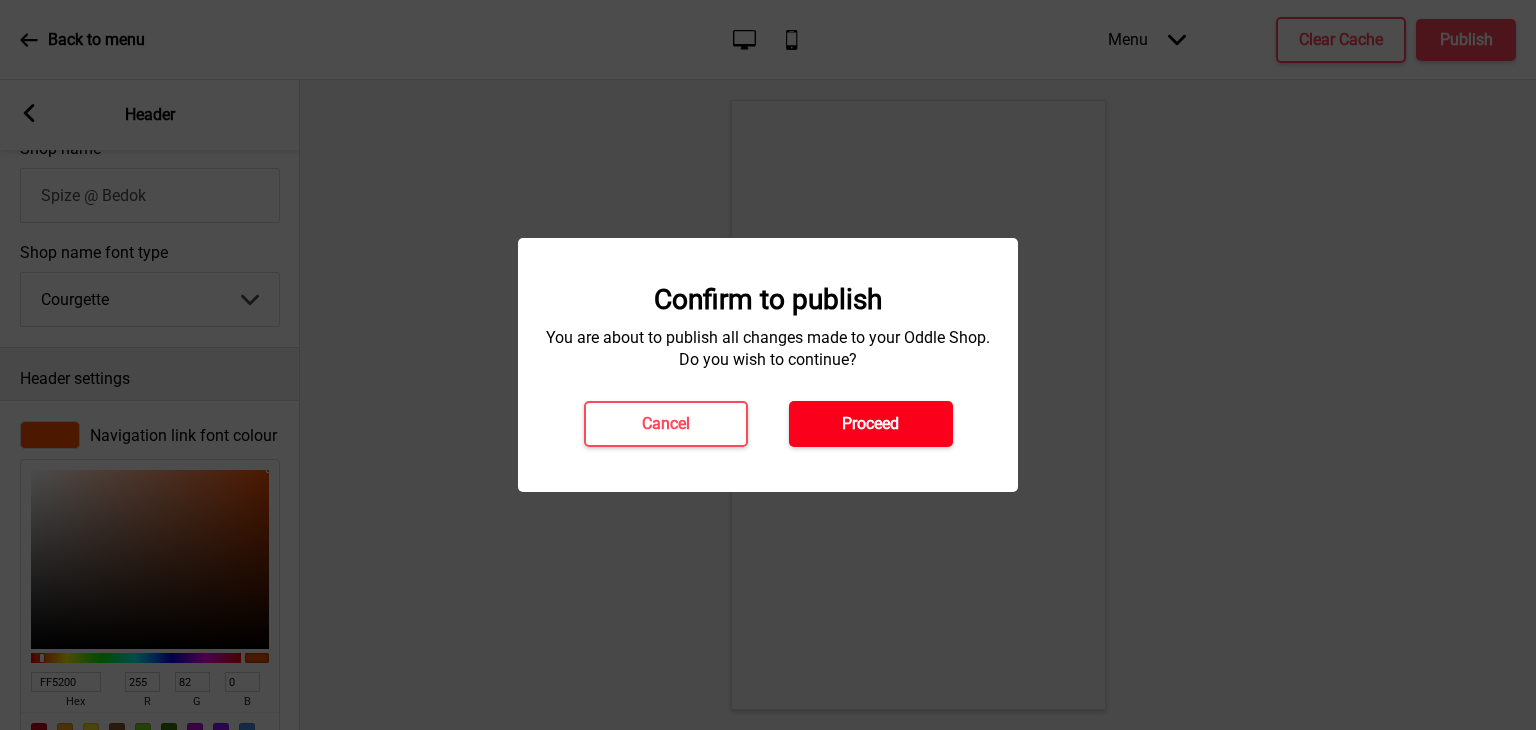 click on "Proceed" at bounding box center [870, 424] 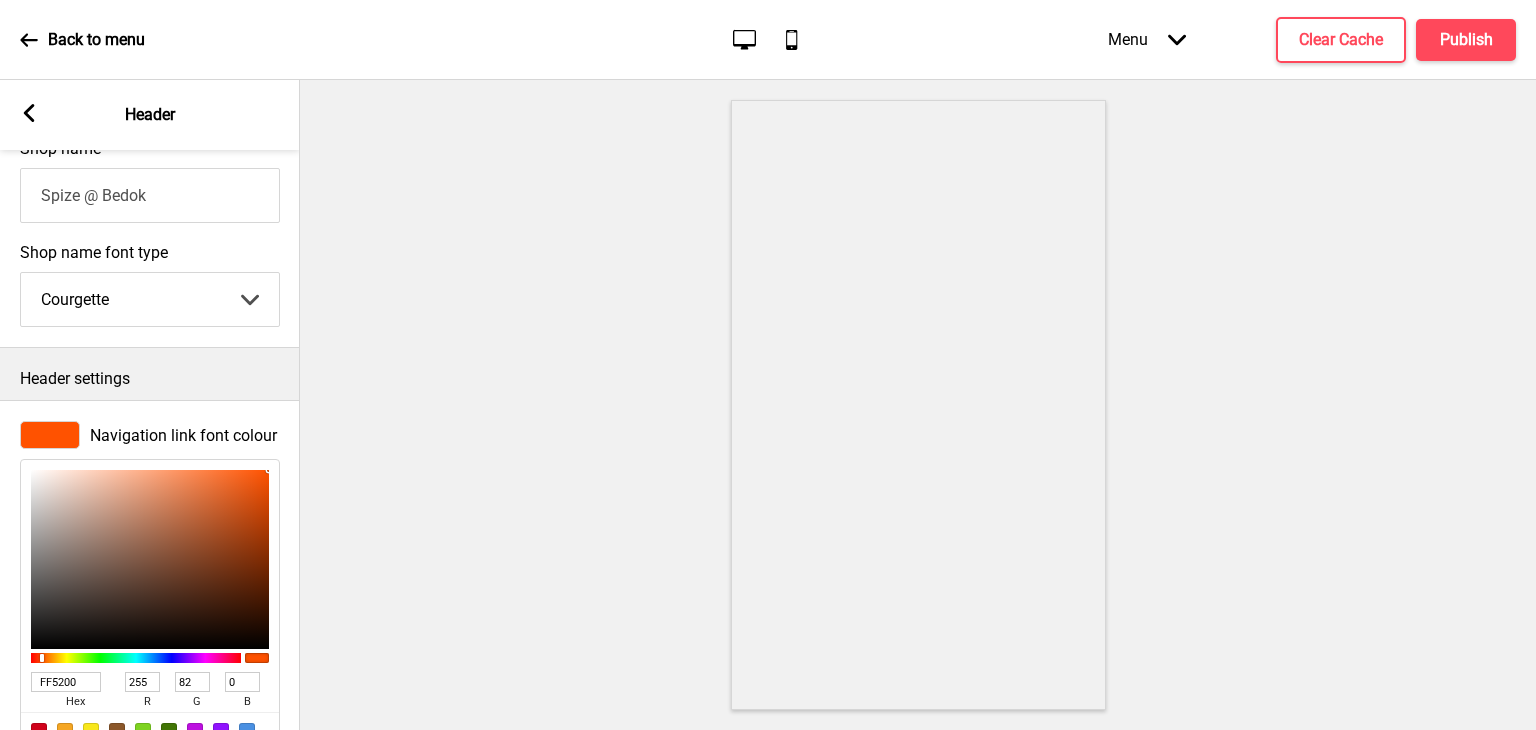 click on "Desktop" 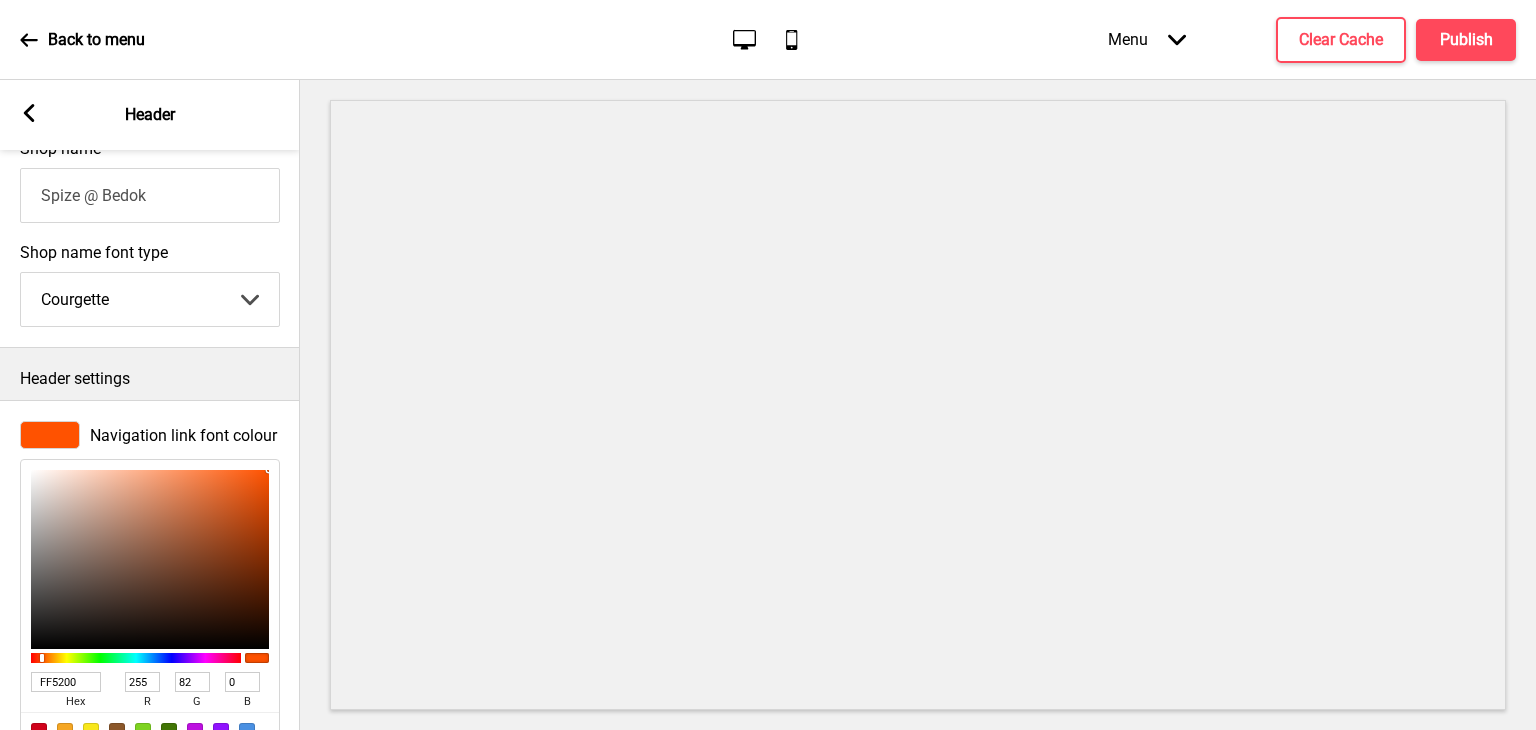 click on "Menu Arrow down" at bounding box center [1147, 39] 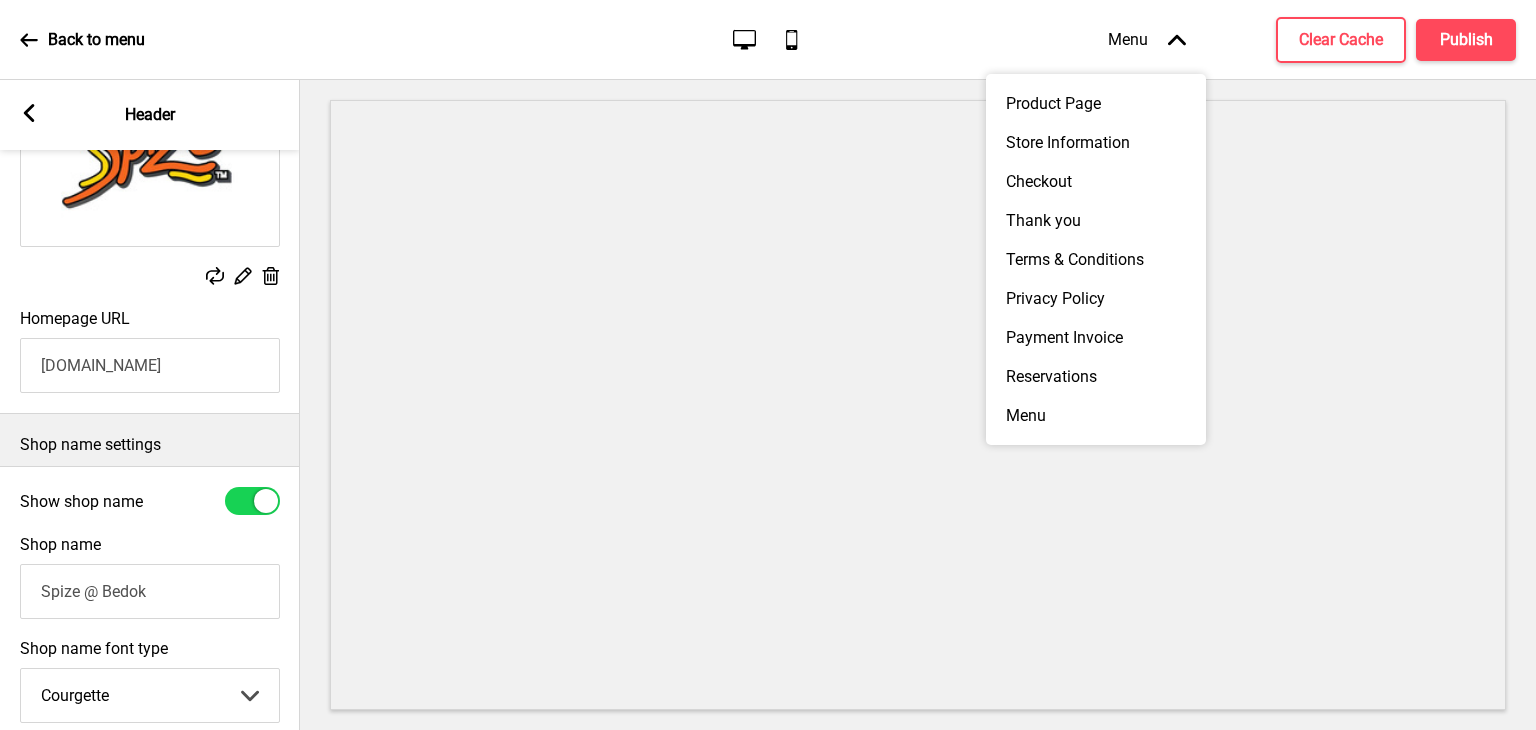 scroll, scrollTop: 0, scrollLeft: 0, axis: both 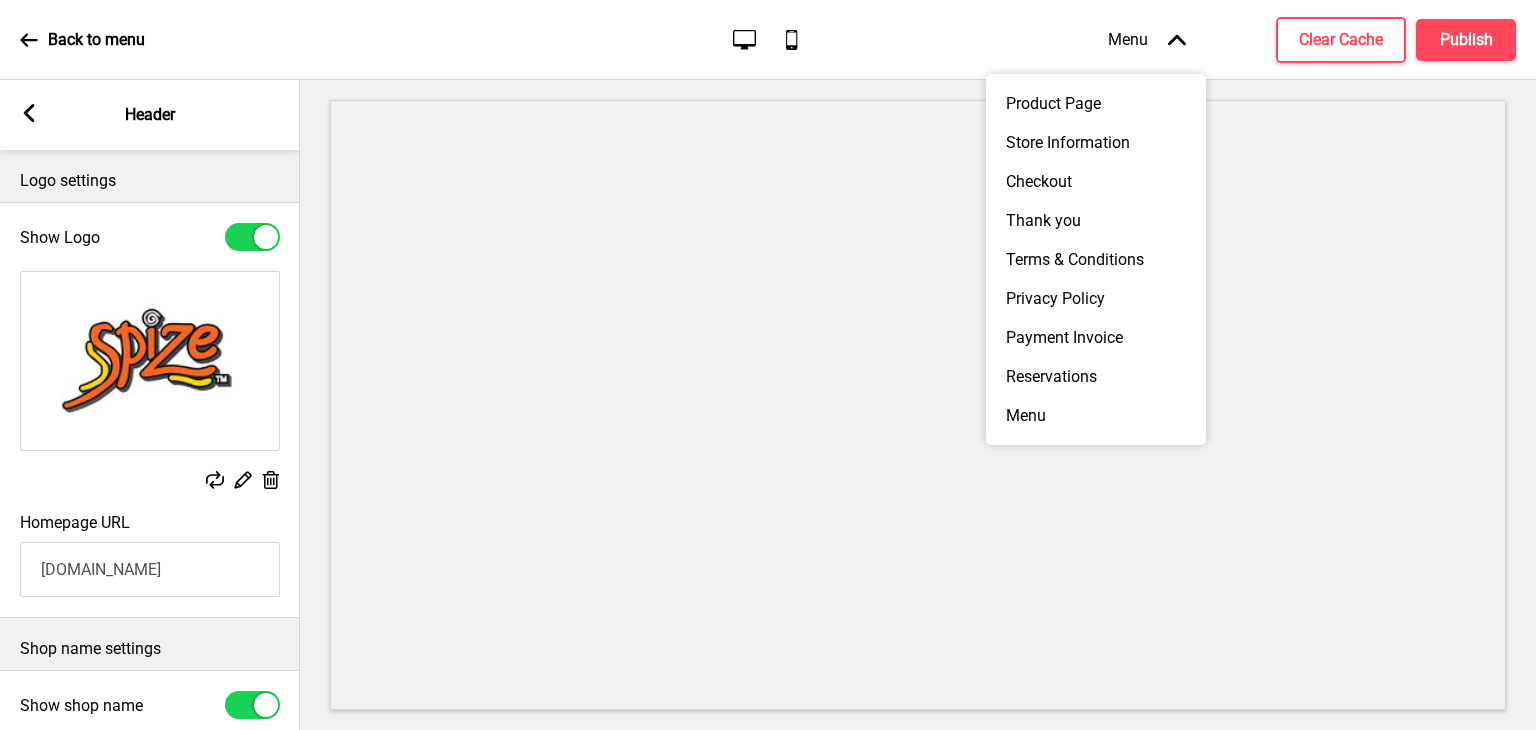 click on "Arrow left Header" at bounding box center [150, 115] 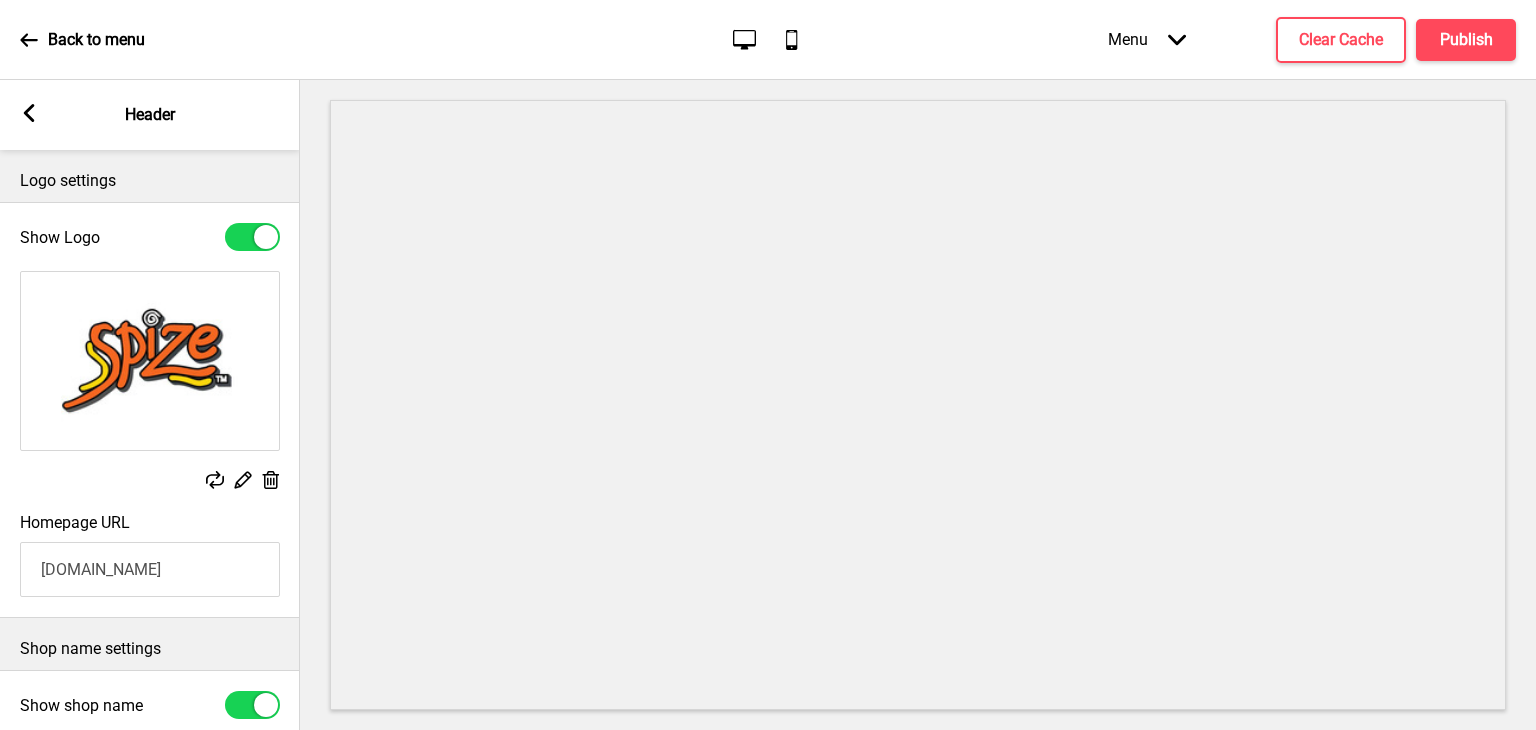 click 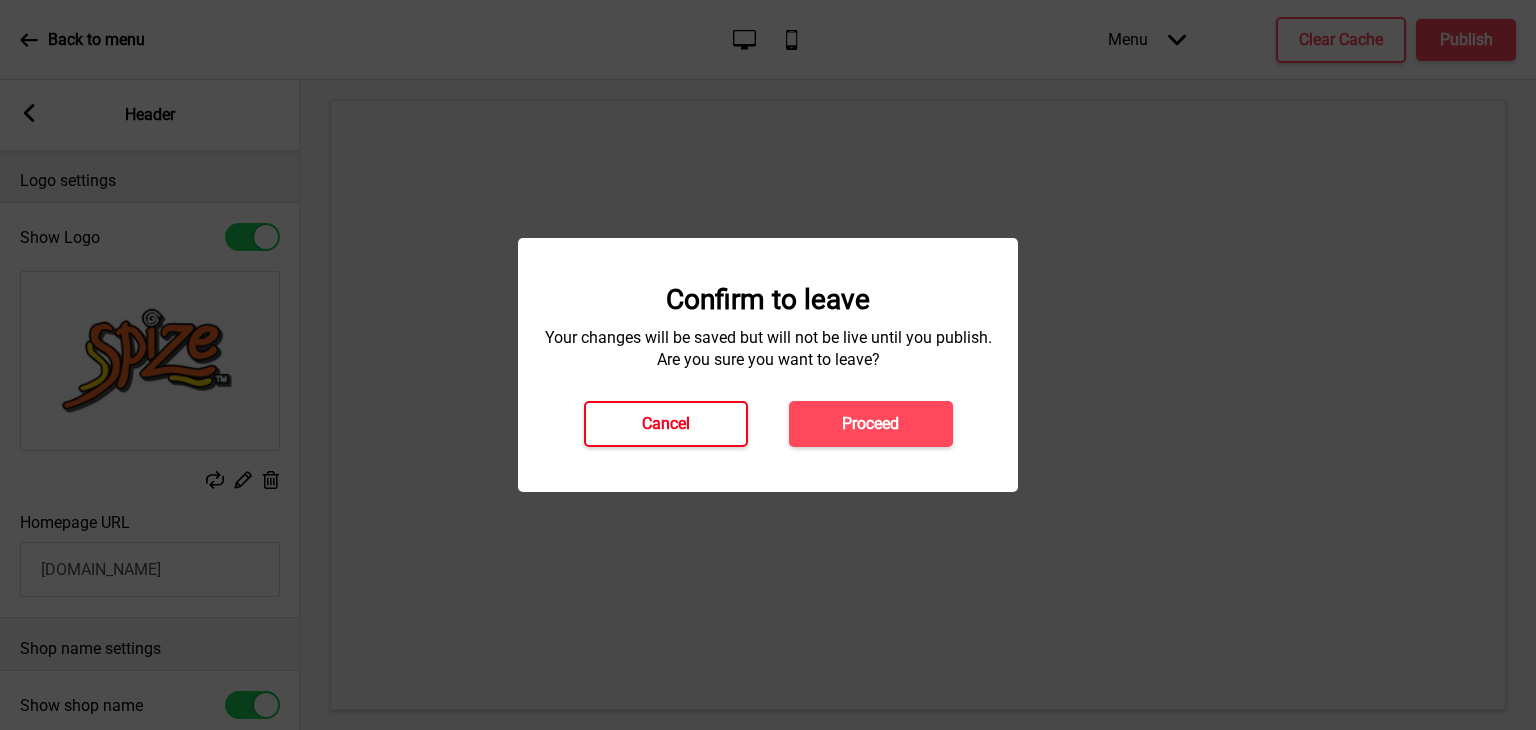 click on "Cancel" at bounding box center [666, 424] 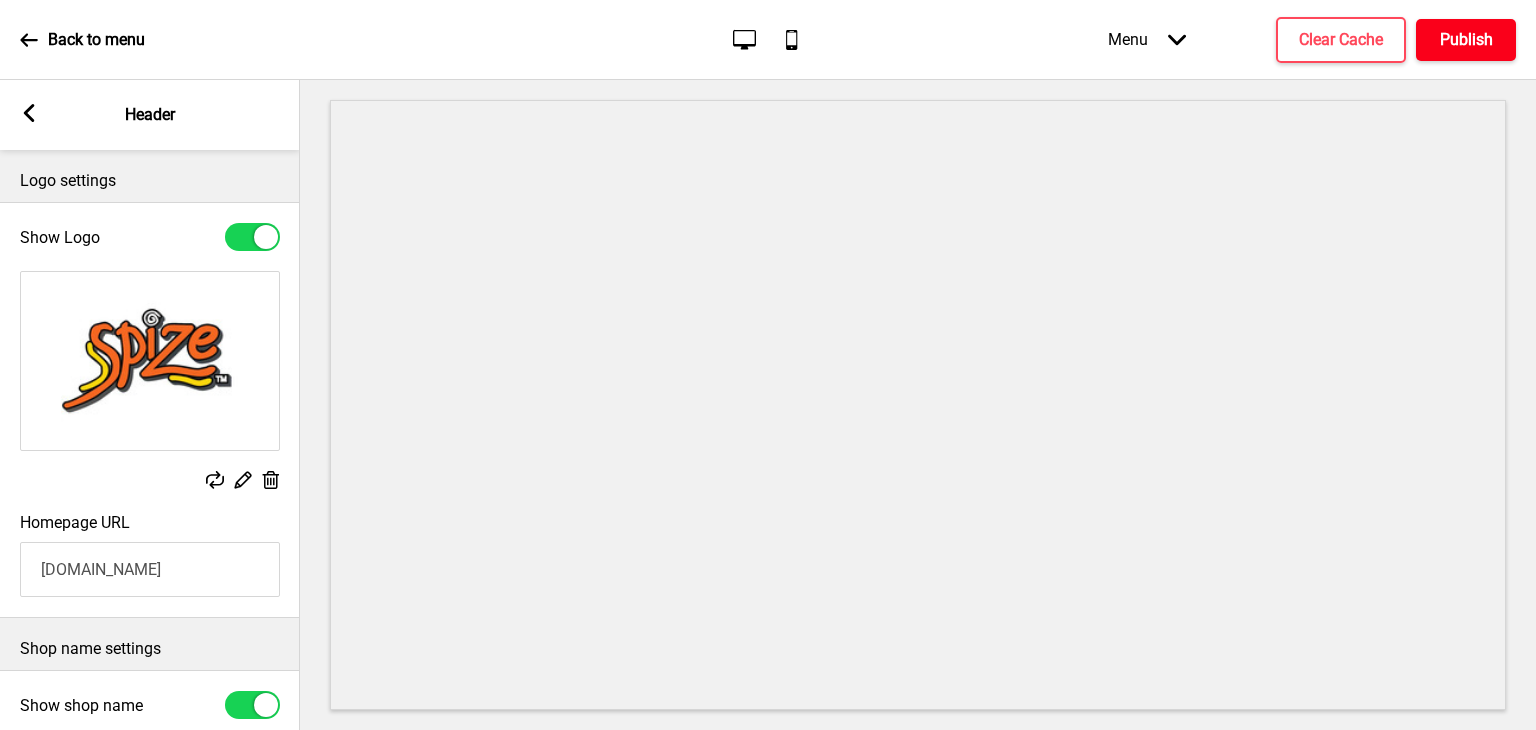 click on "Publish" at bounding box center [1466, 40] 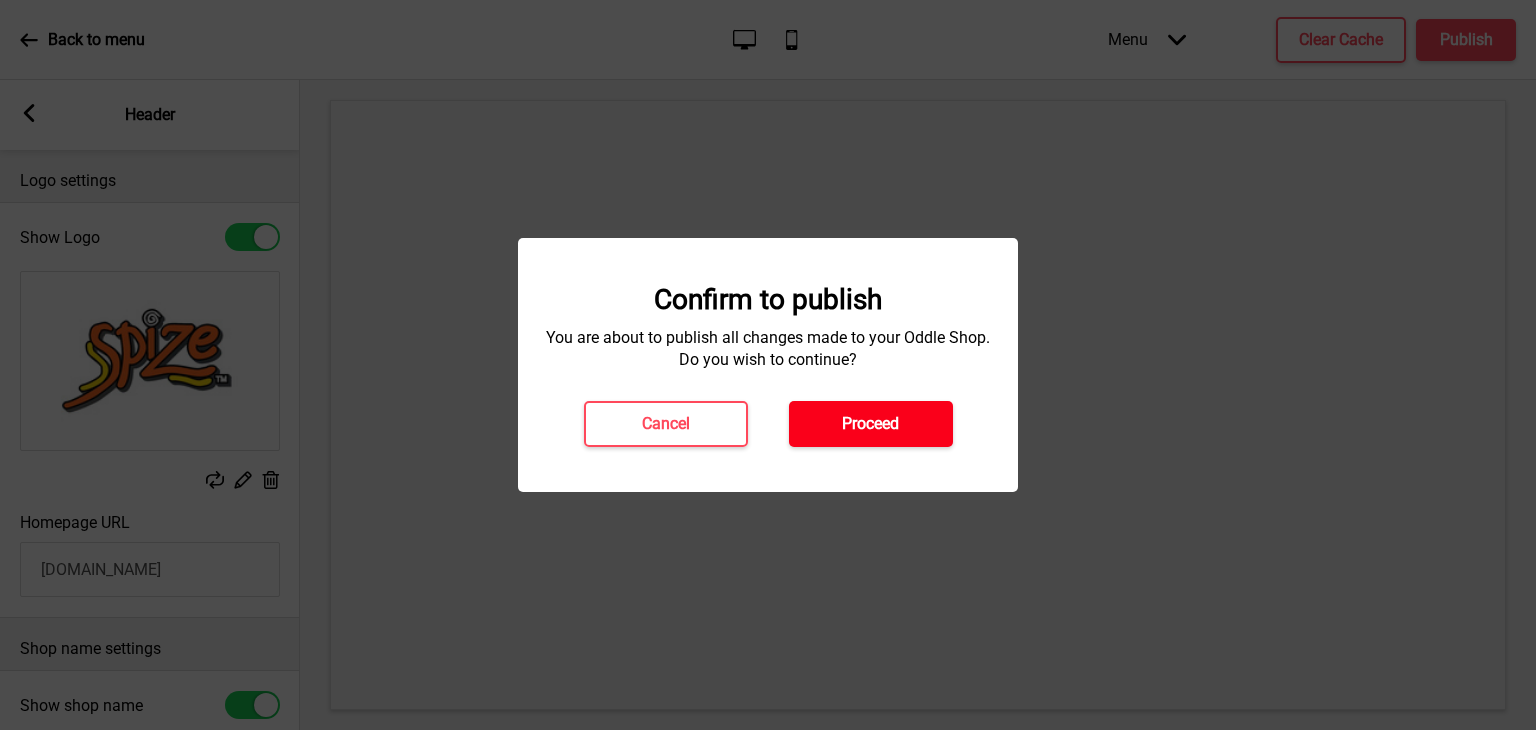 click on "Proceed" at bounding box center (870, 424) 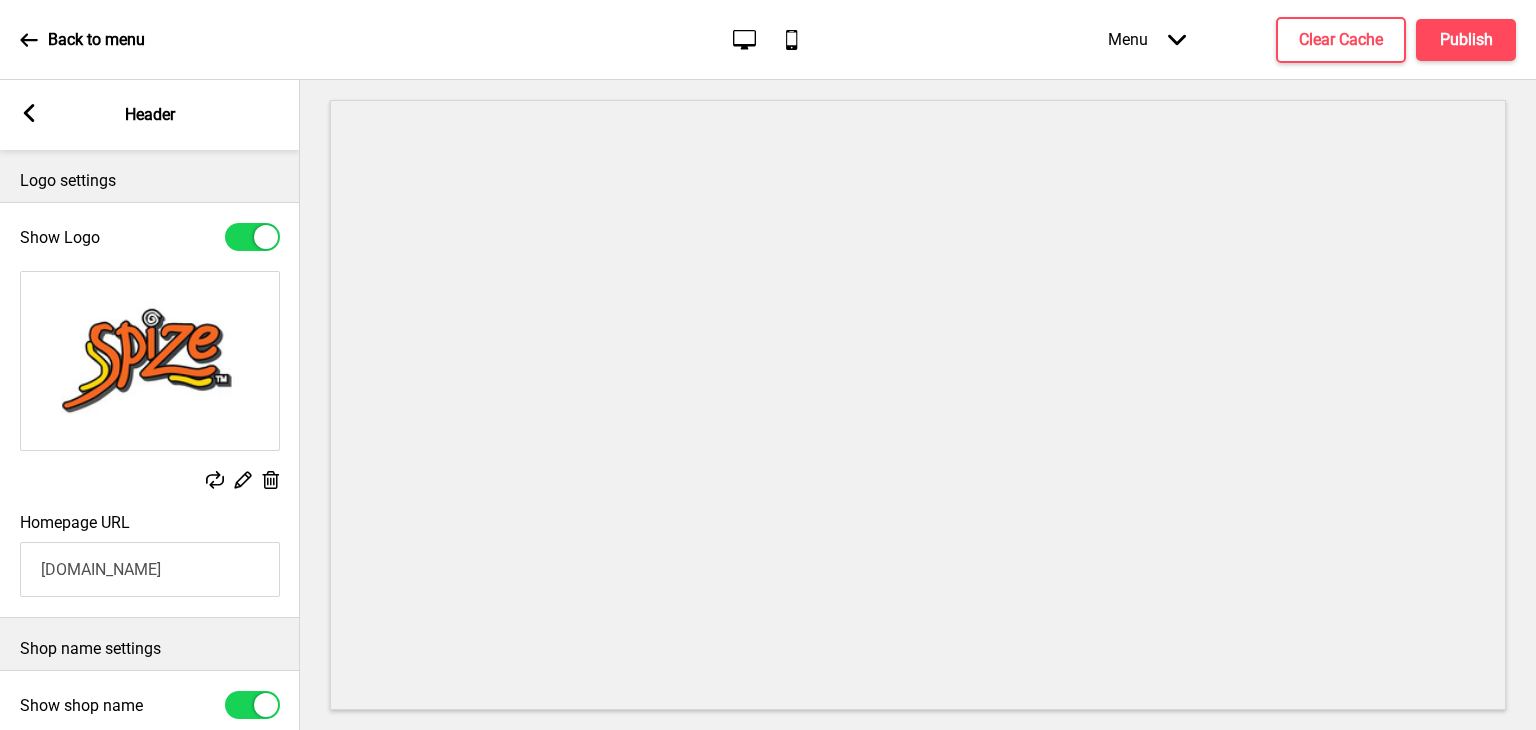 click at bounding box center [150, 361] 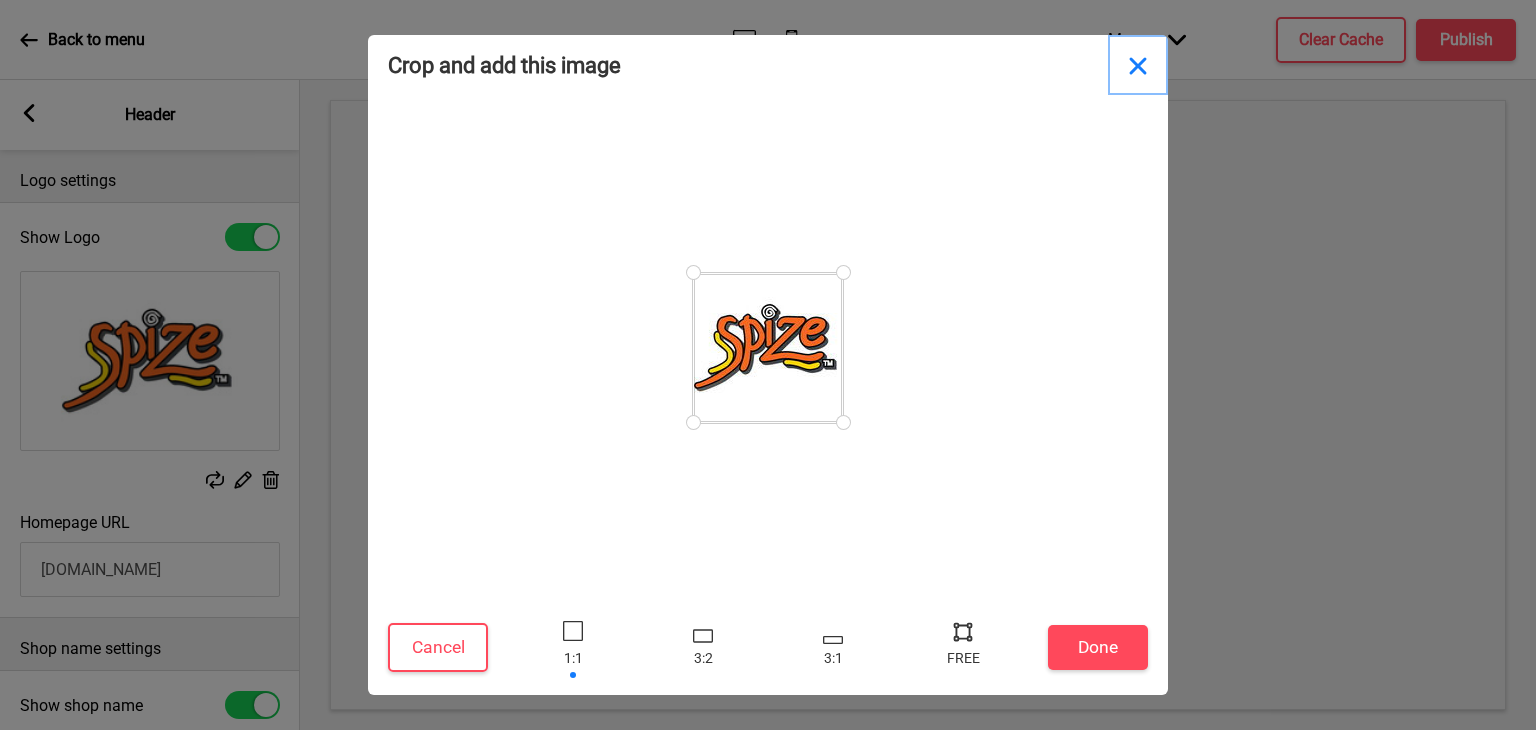 click at bounding box center (1138, 65) 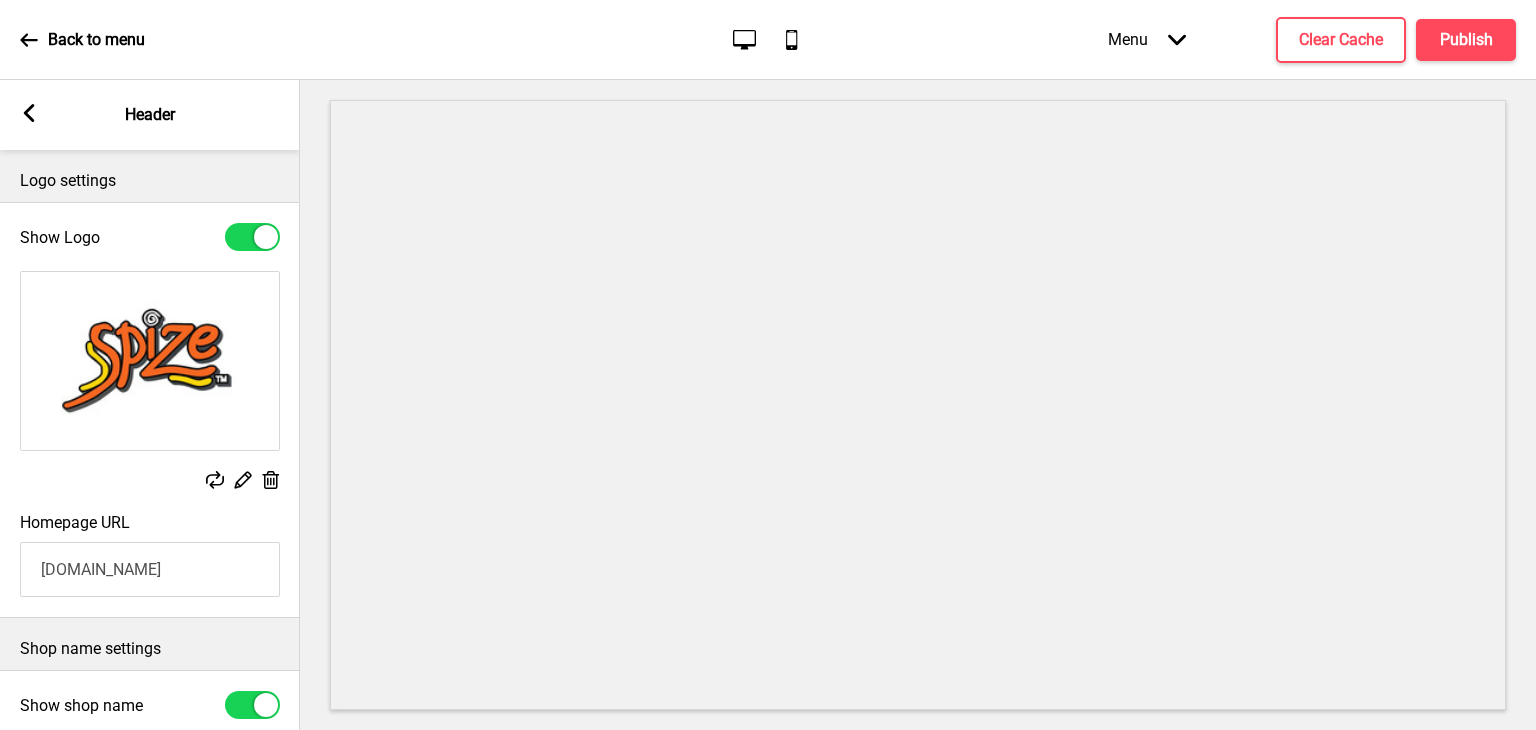 click 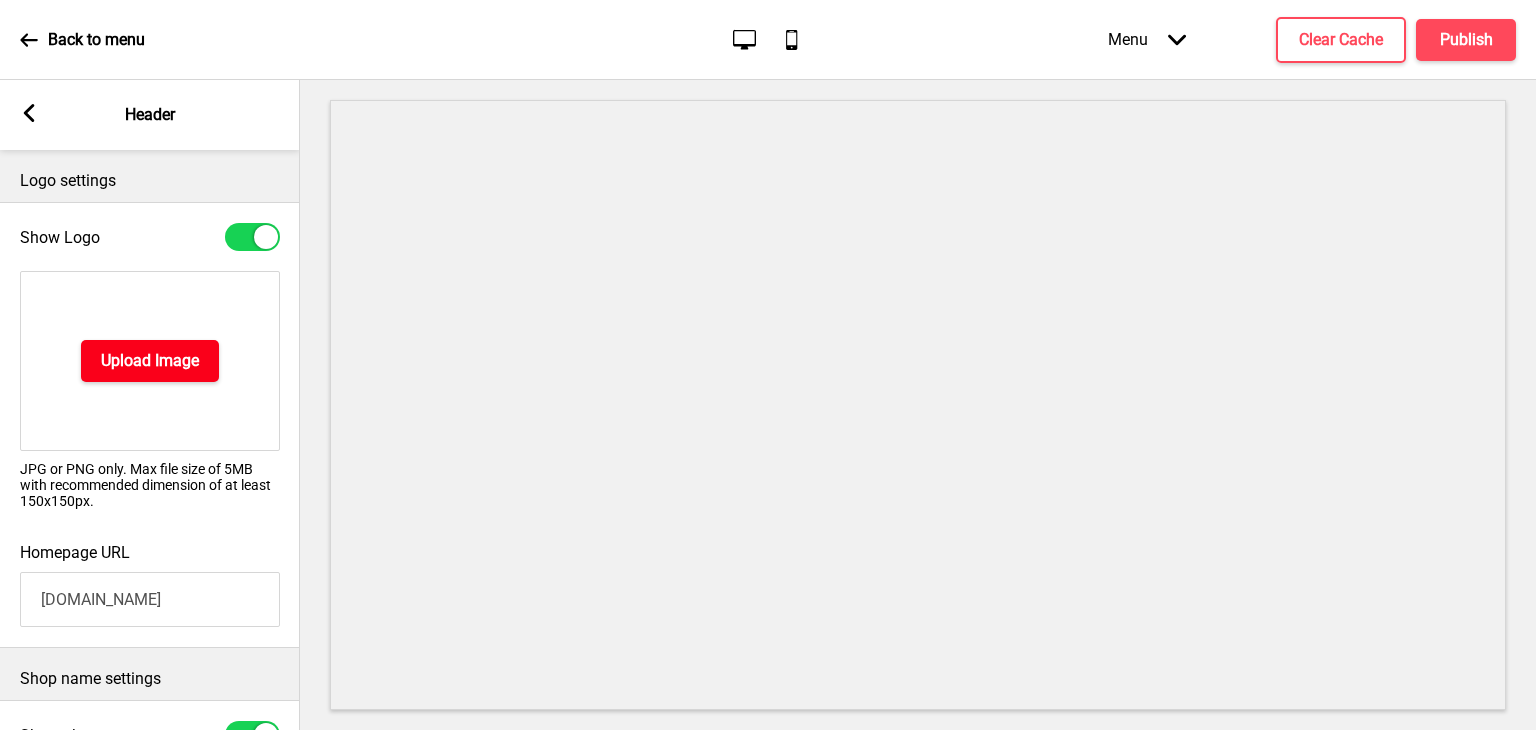 click on "Upload Image" at bounding box center (150, 361) 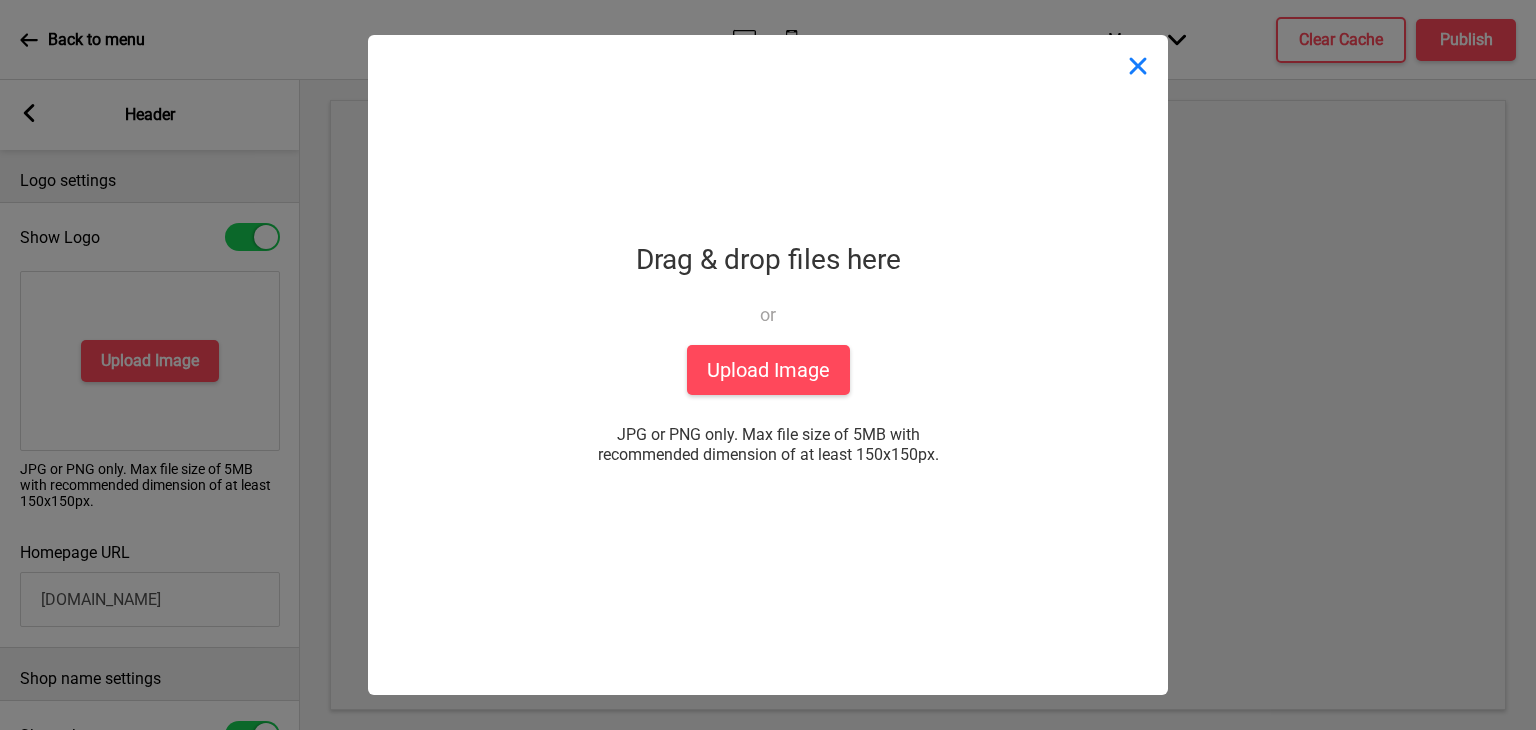 click at bounding box center (1138, 65) 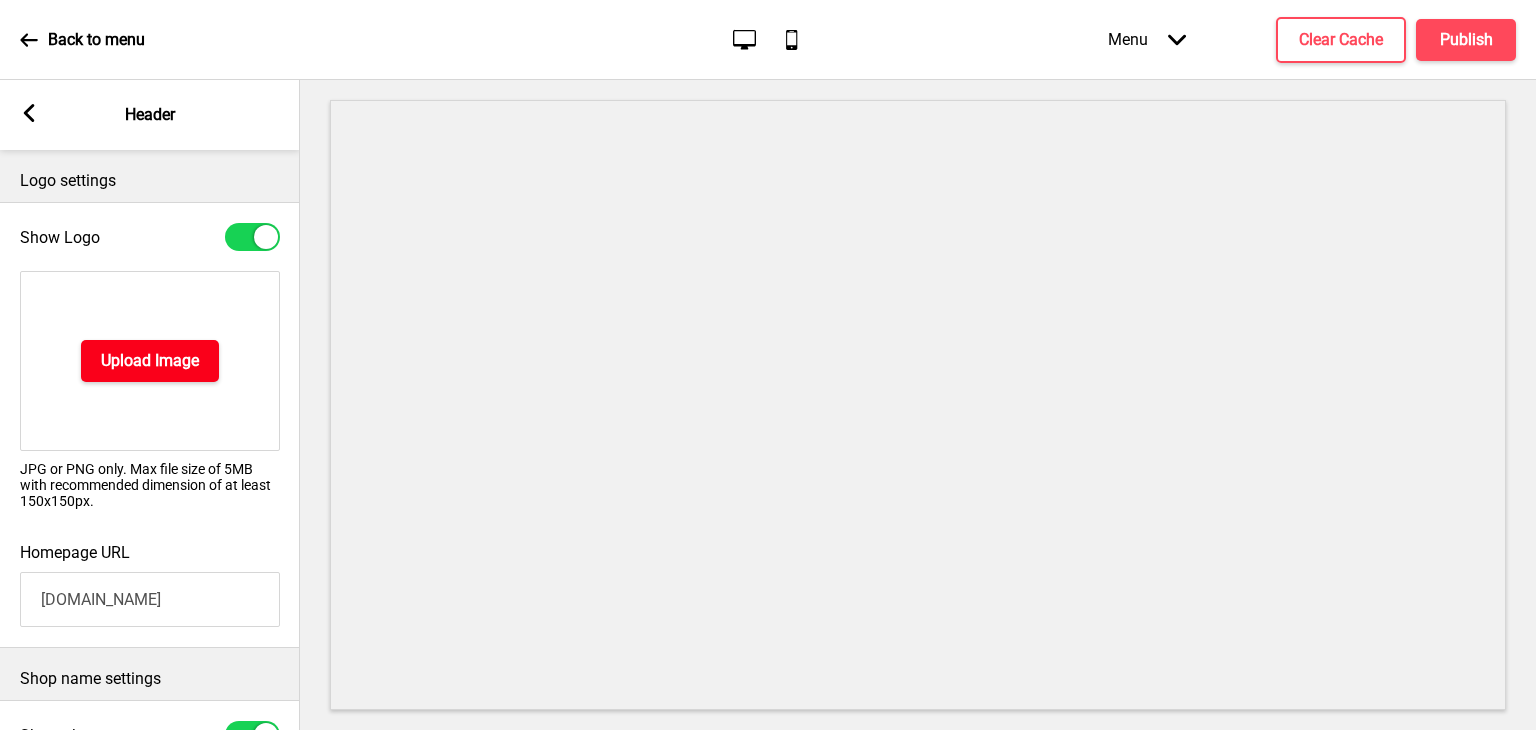 click on "Upload Image" at bounding box center (150, 361) 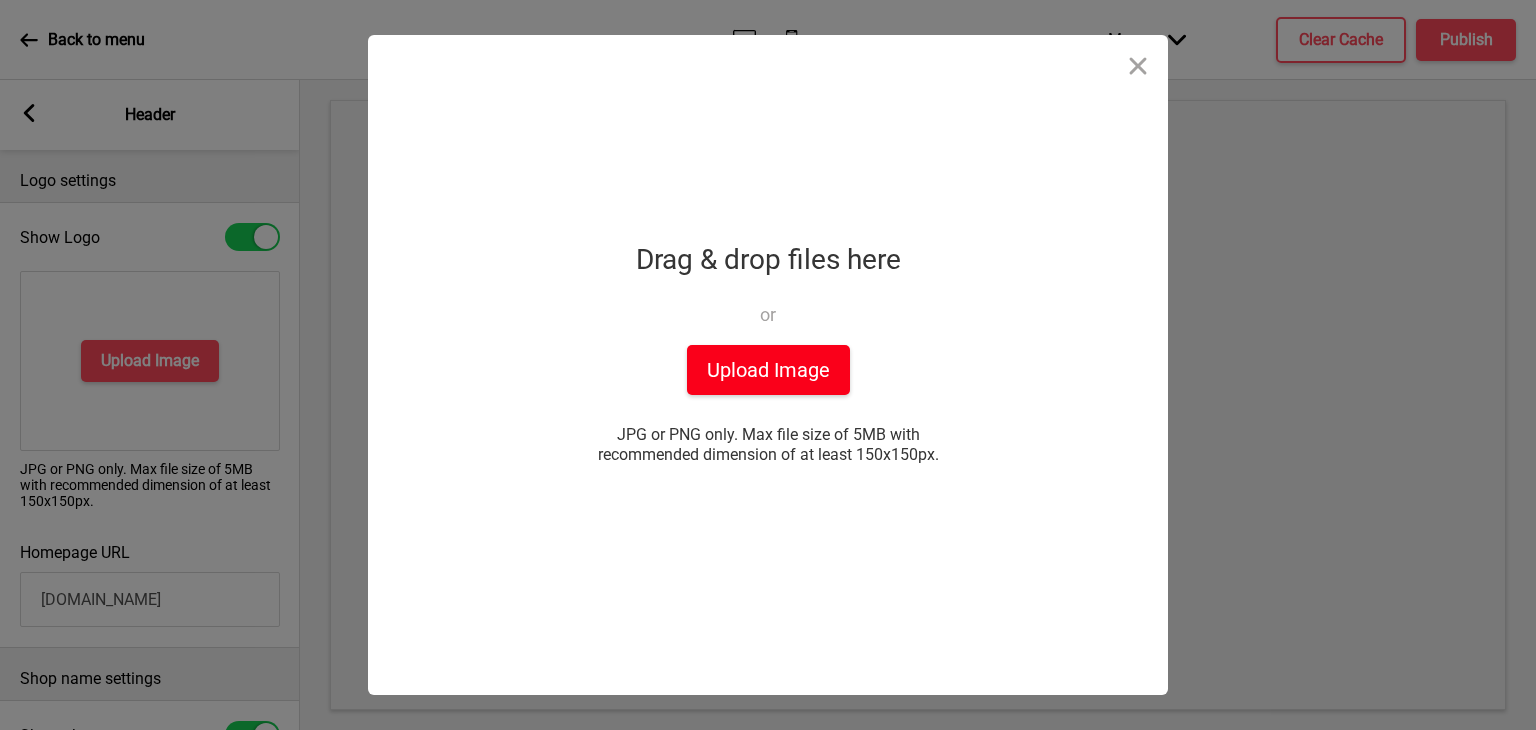 click on "Upload Image" at bounding box center [768, 370] 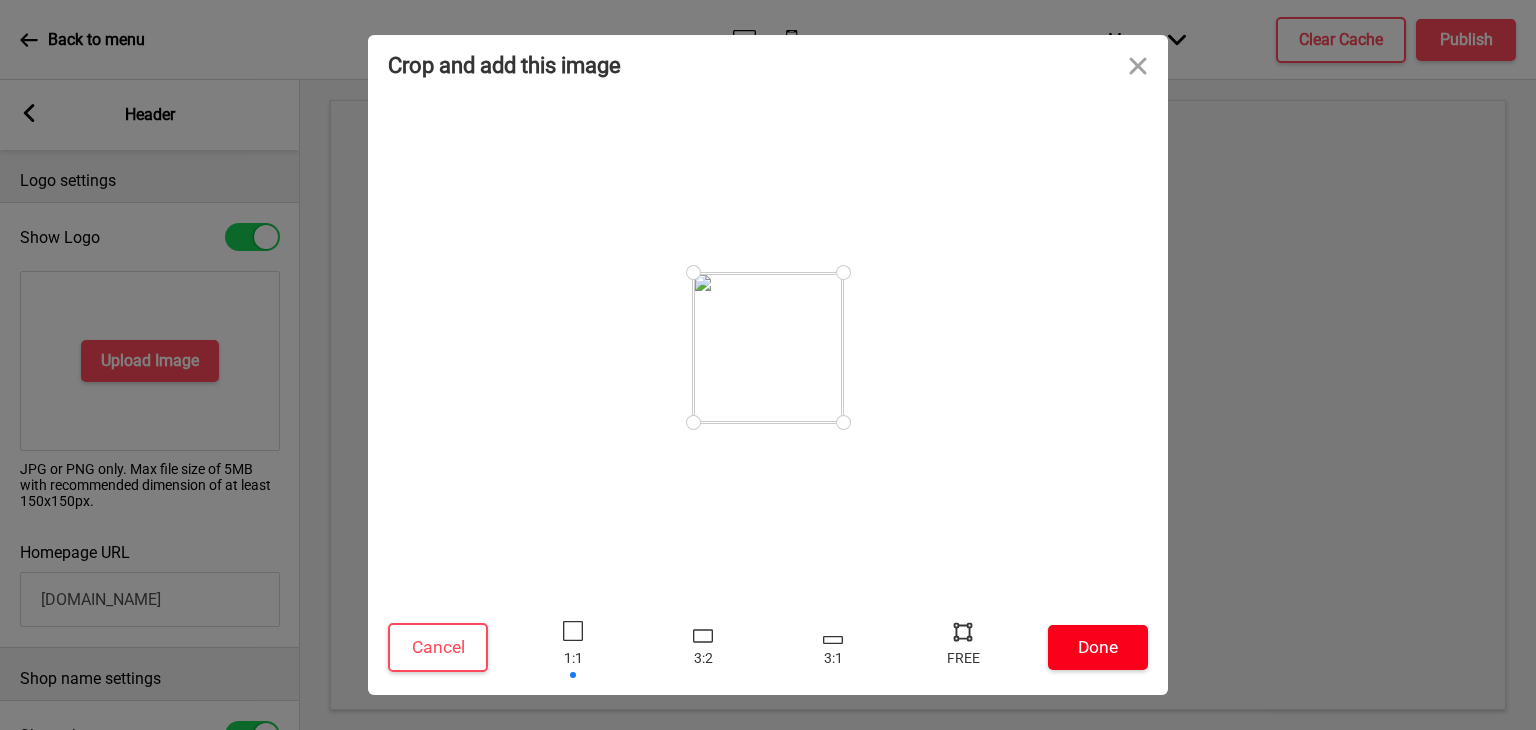 click on "Done" at bounding box center (1098, 647) 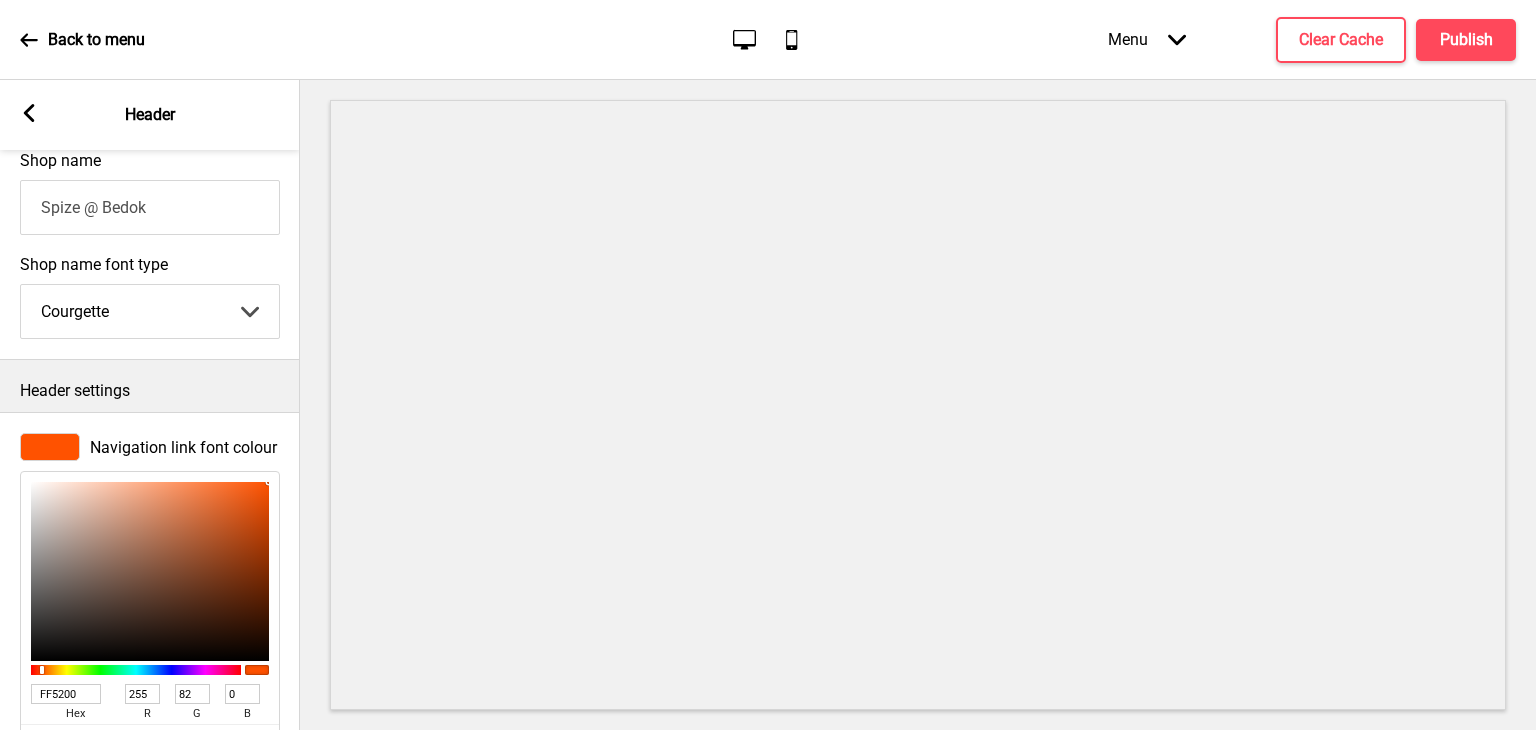scroll, scrollTop: 756, scrollLeft: 0, axis: vertical 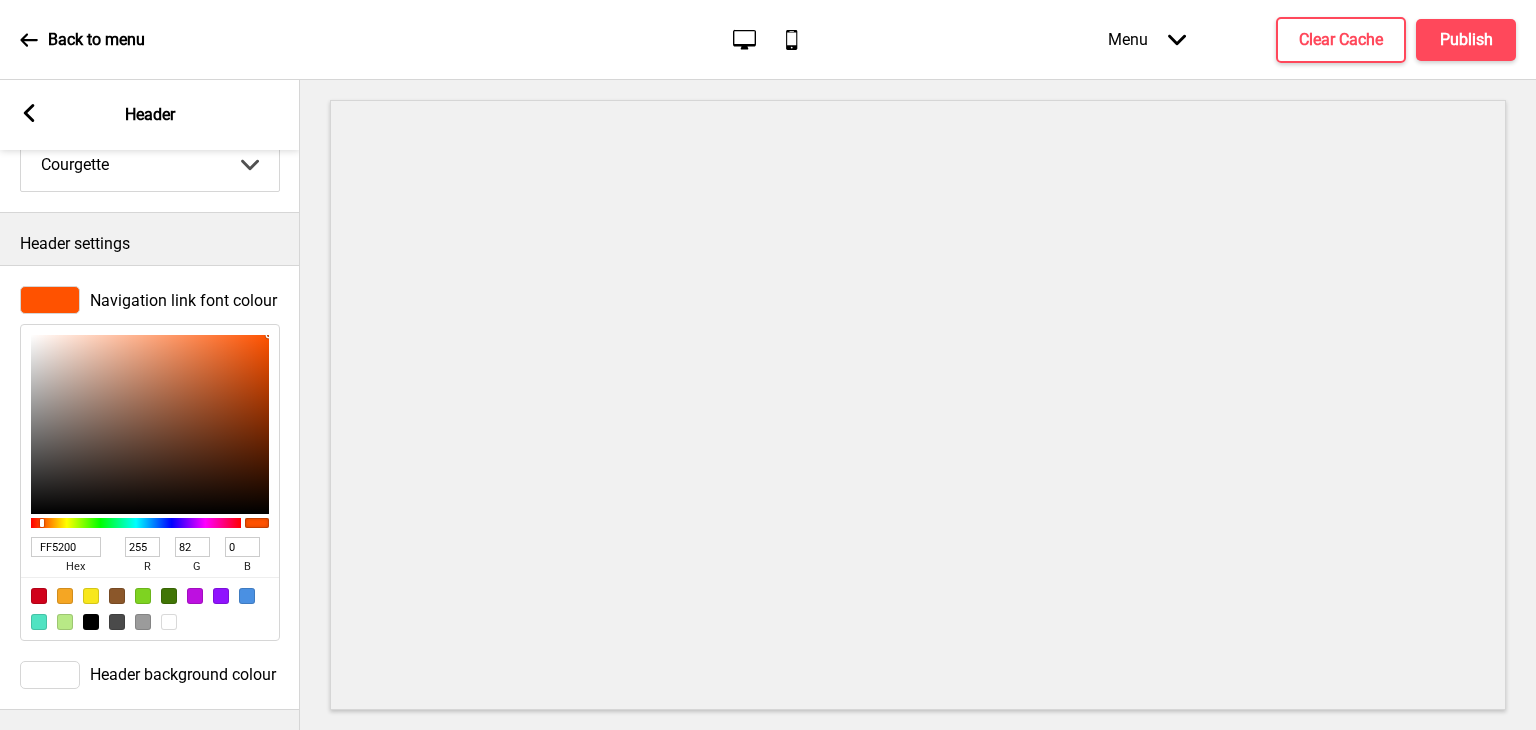 click at bounding box center [50, 675] 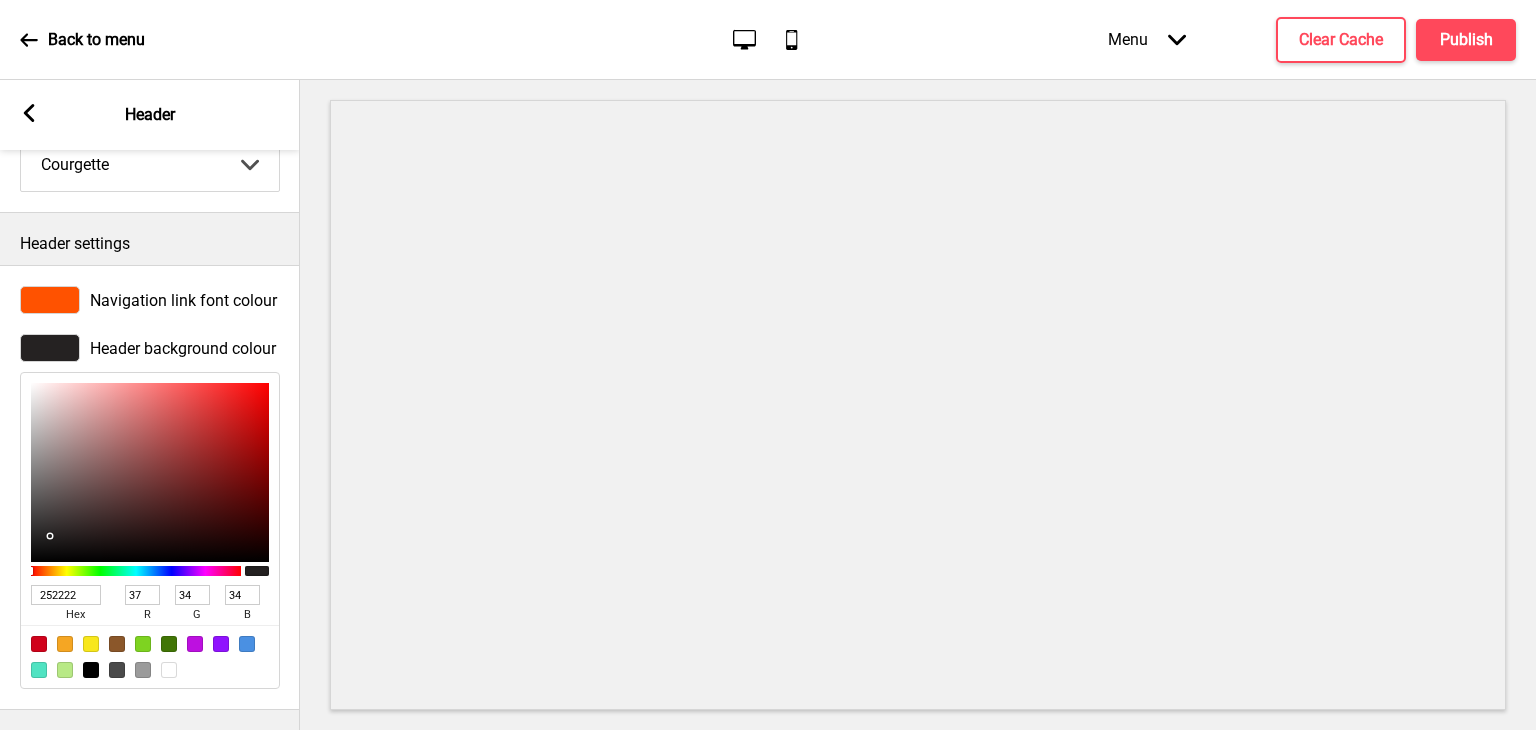 drag, startPoint x: 70, startPoint y: 520, endPoint x: 49, endPoint y: 518, distance: 21.095022 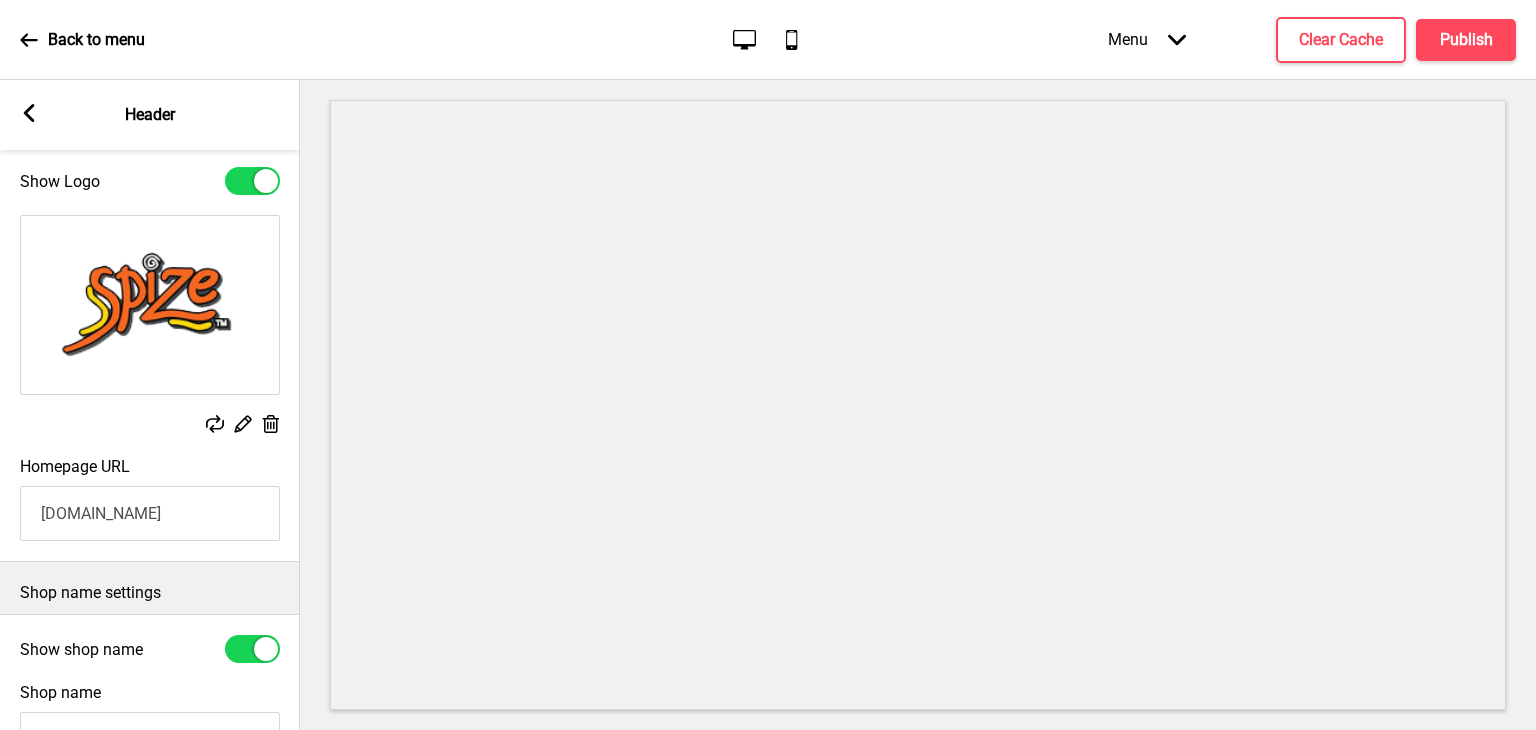 scroll, scrollTop: 0, scrollLeft: 0, axis: both 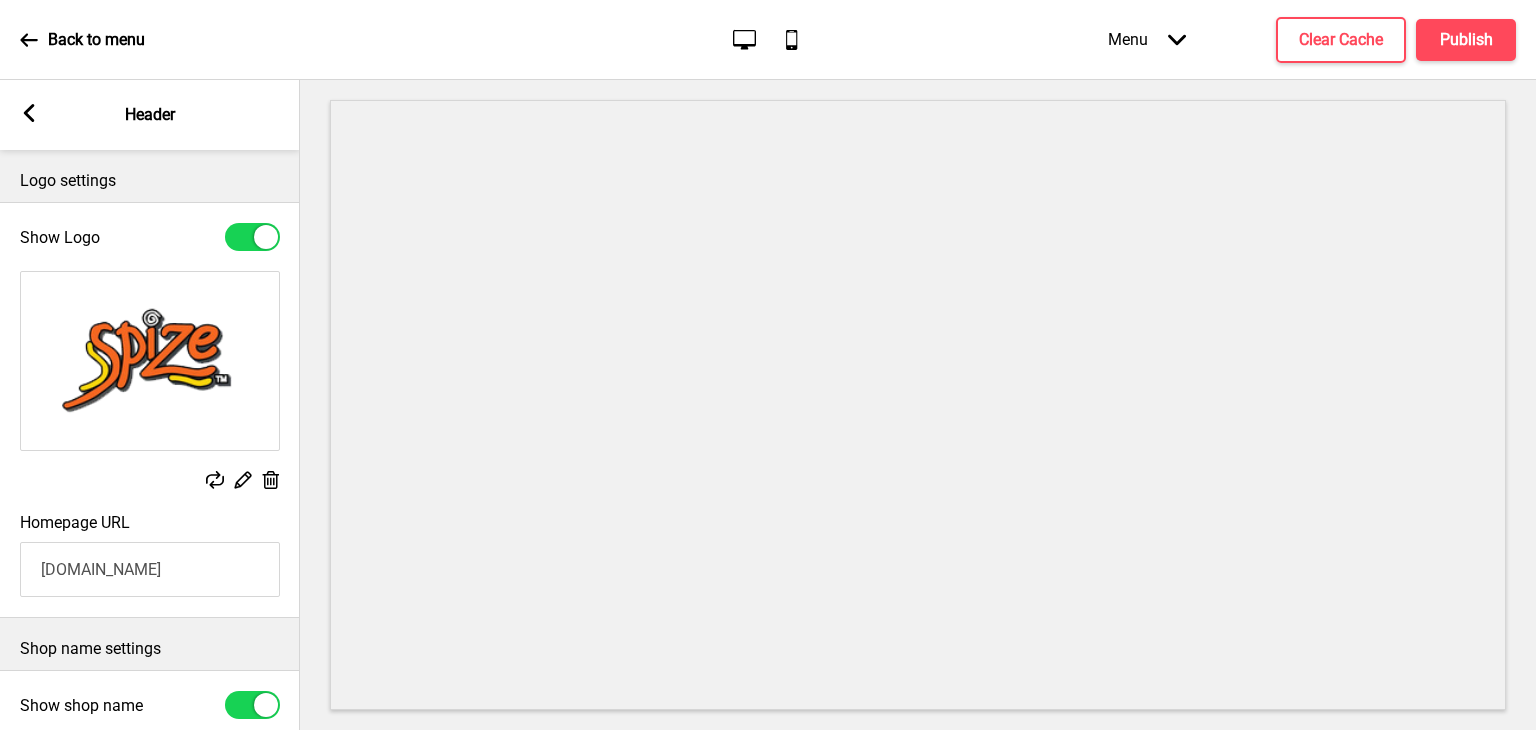 click 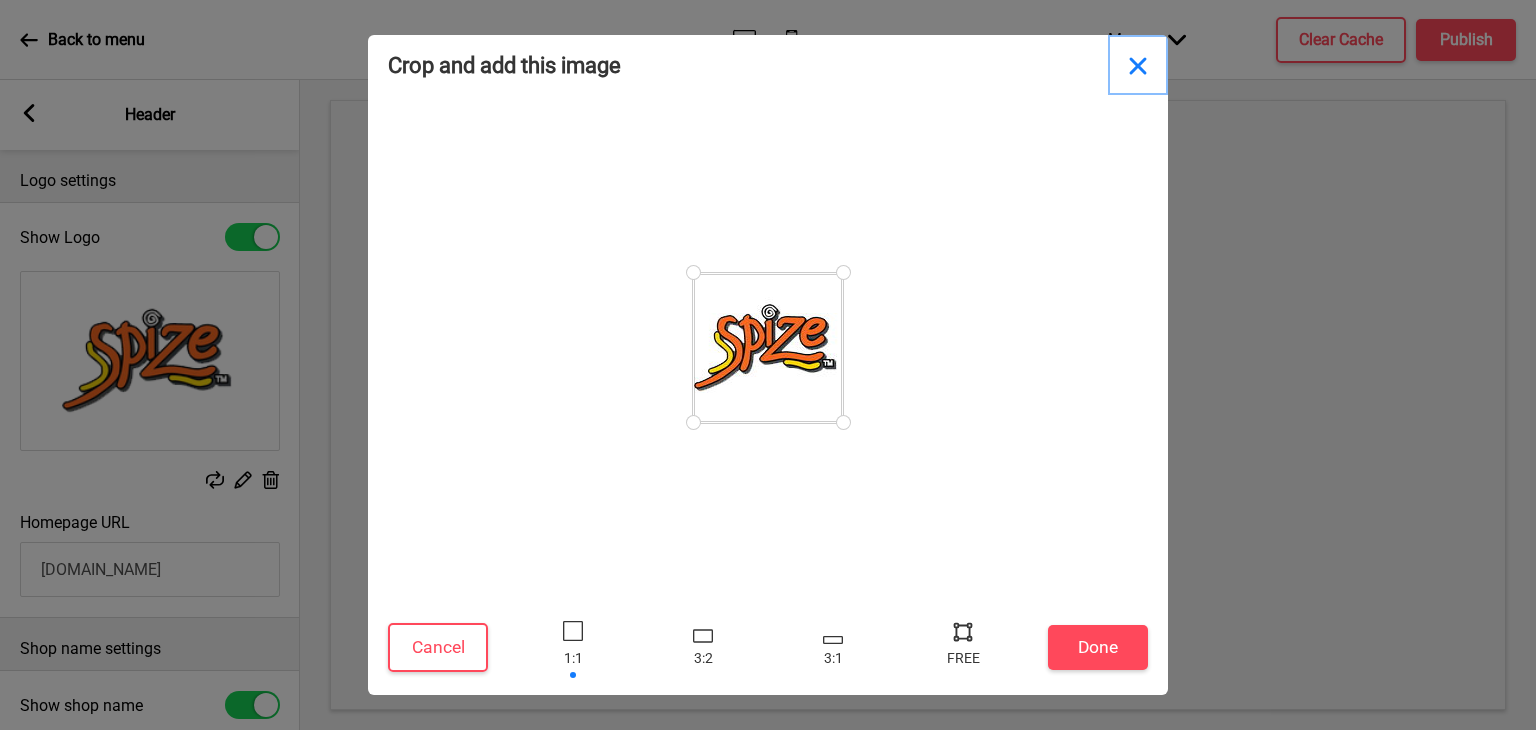 click at bounding box center (1138, 65) 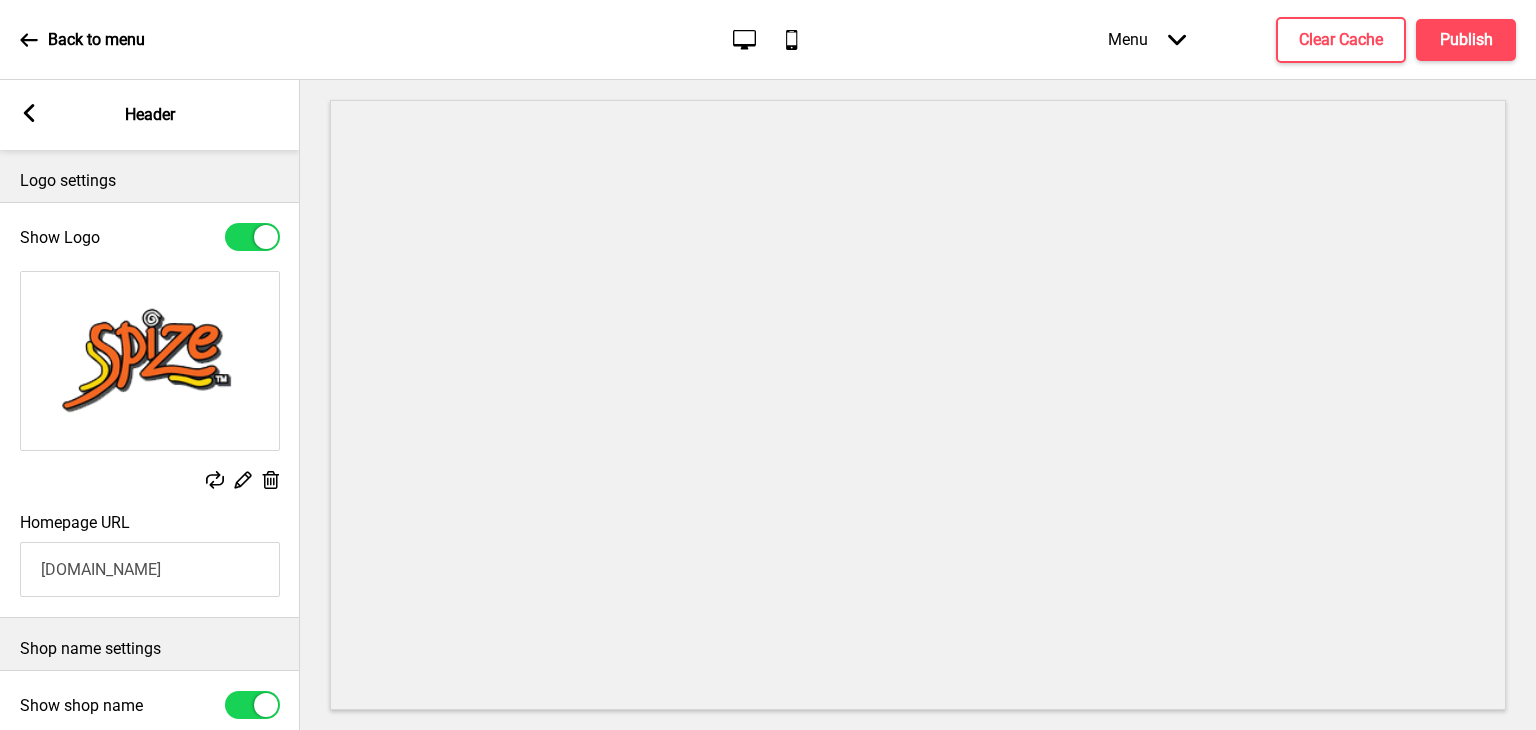 click 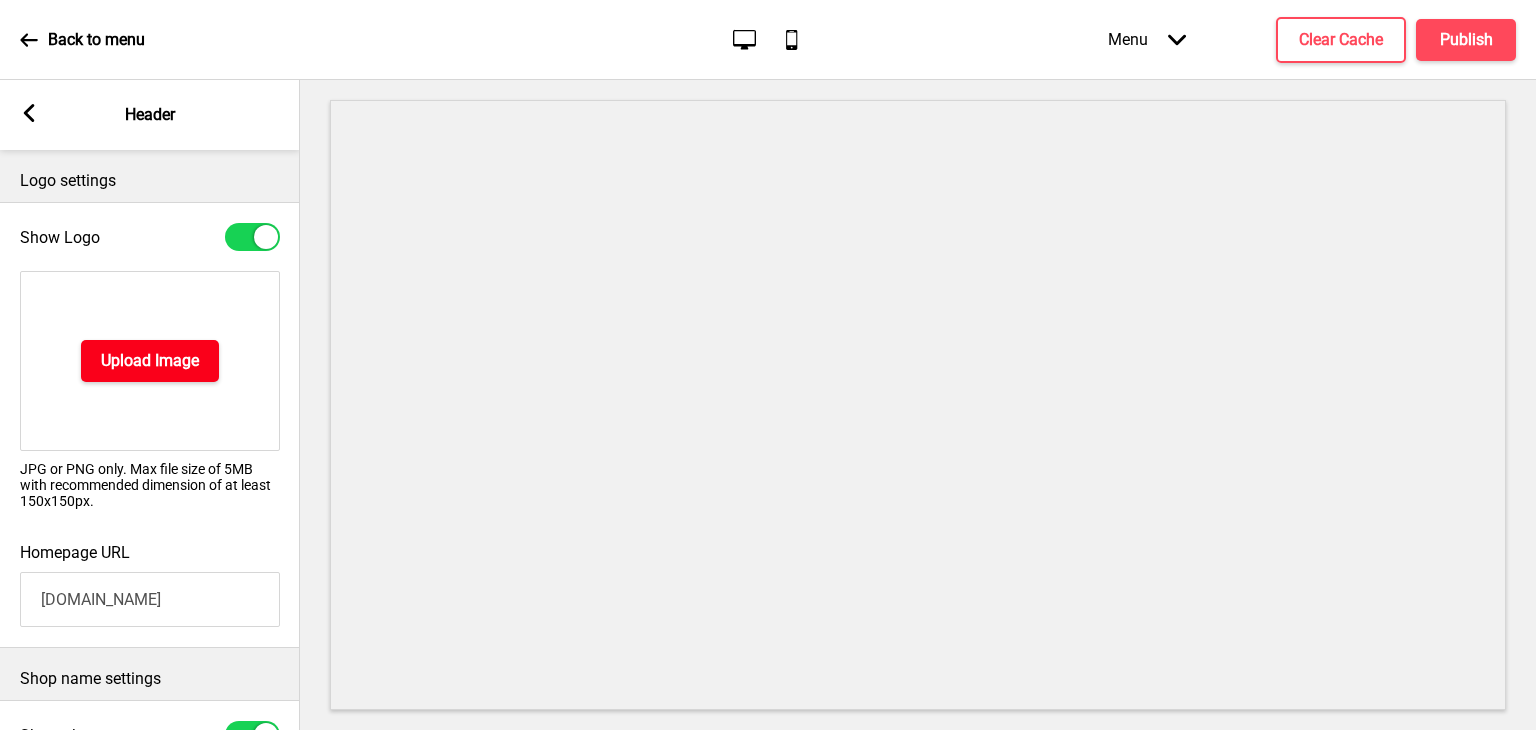 click on "Upload Image" at bounding box center (150, 361) 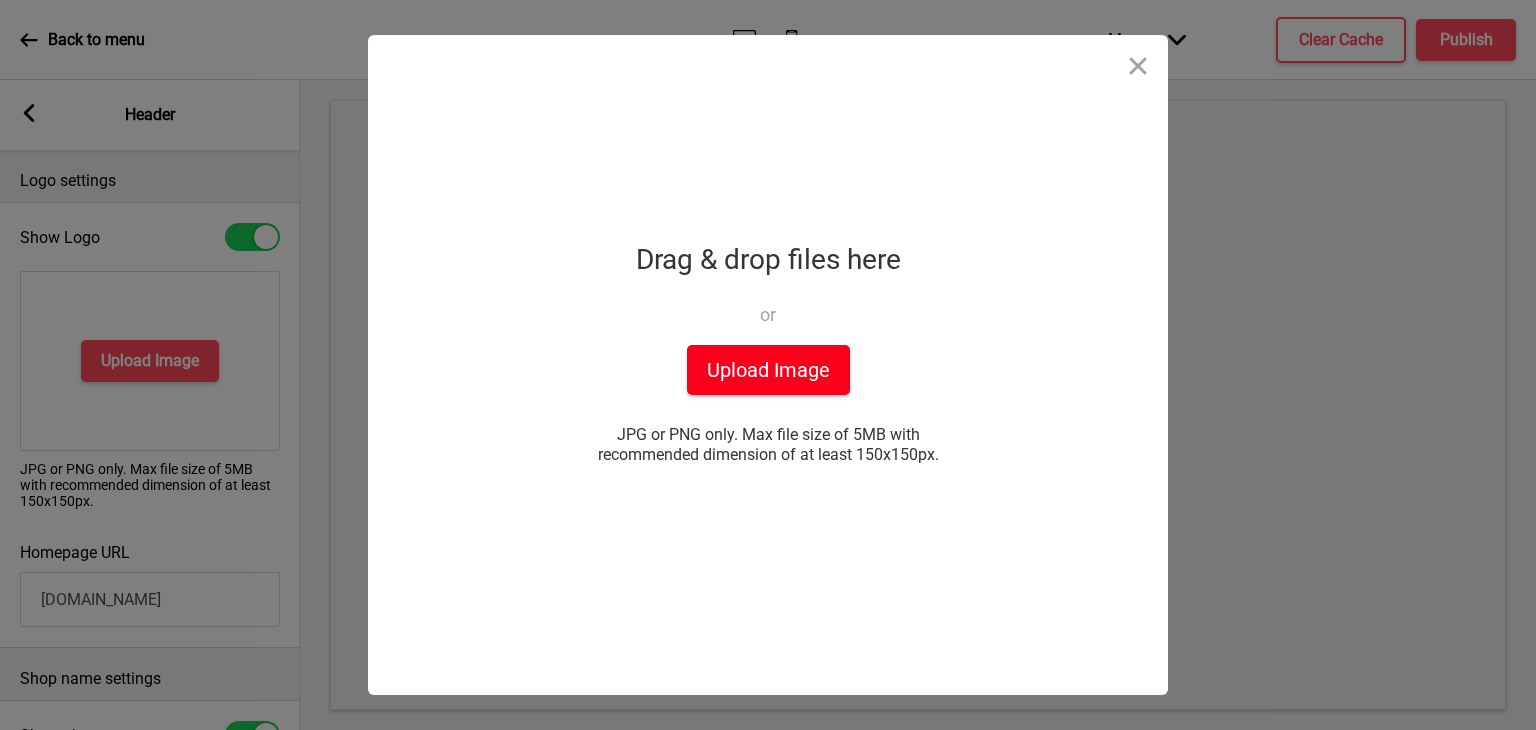 click on "Upload Image" at bounding box center [768, 370] 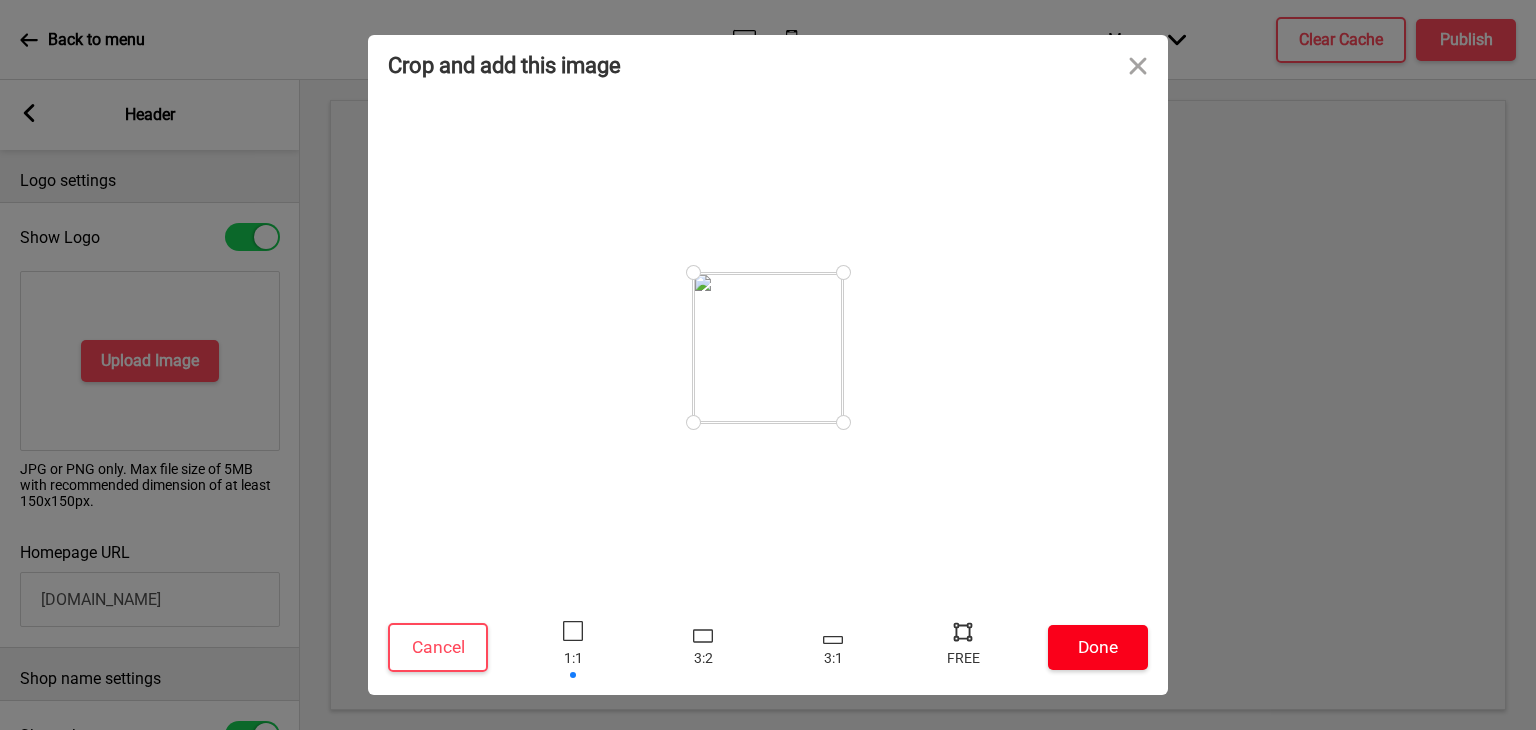 click on "Done" at bounding box center (1098, 647) 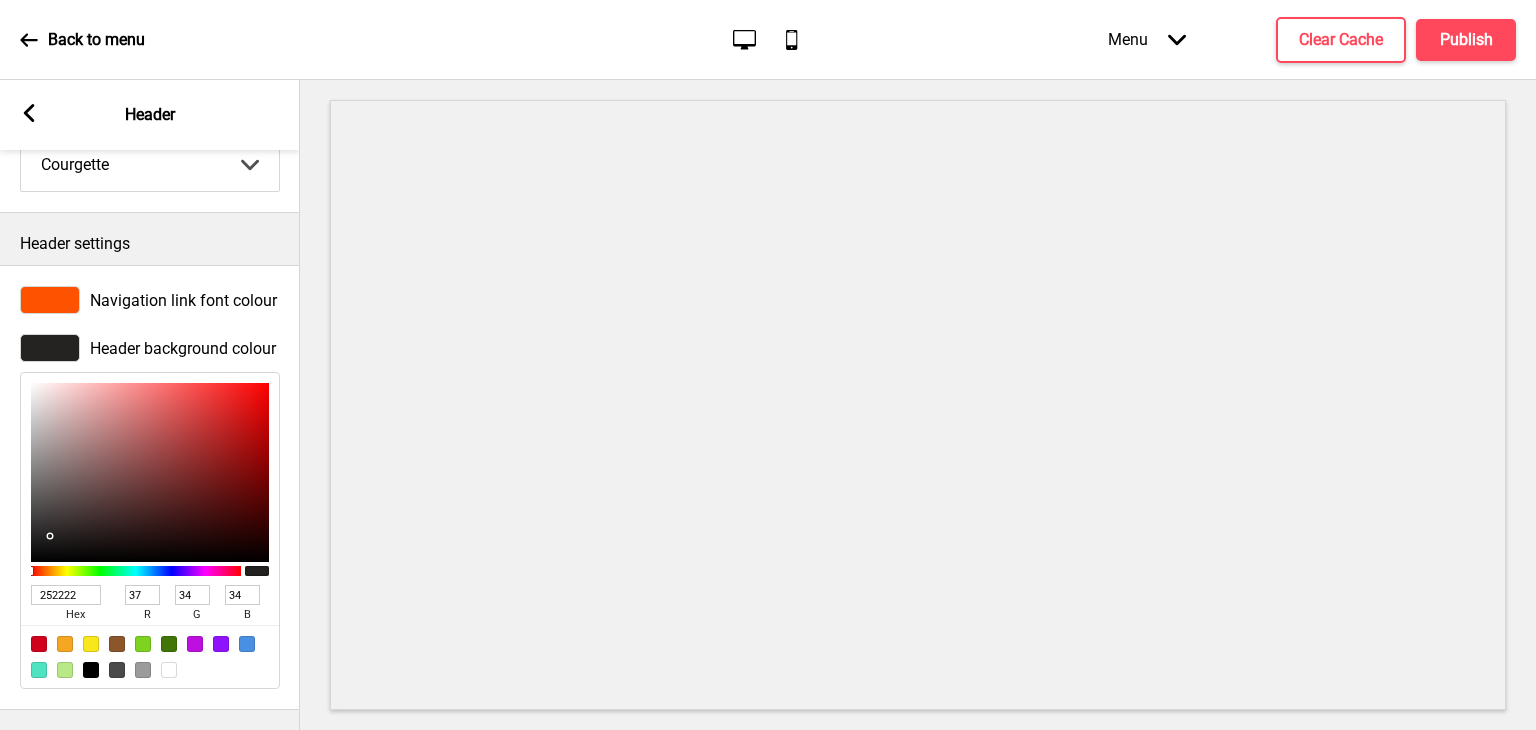 scroll, scrollTop: 756, scrollLeft: 0, axis: vertical 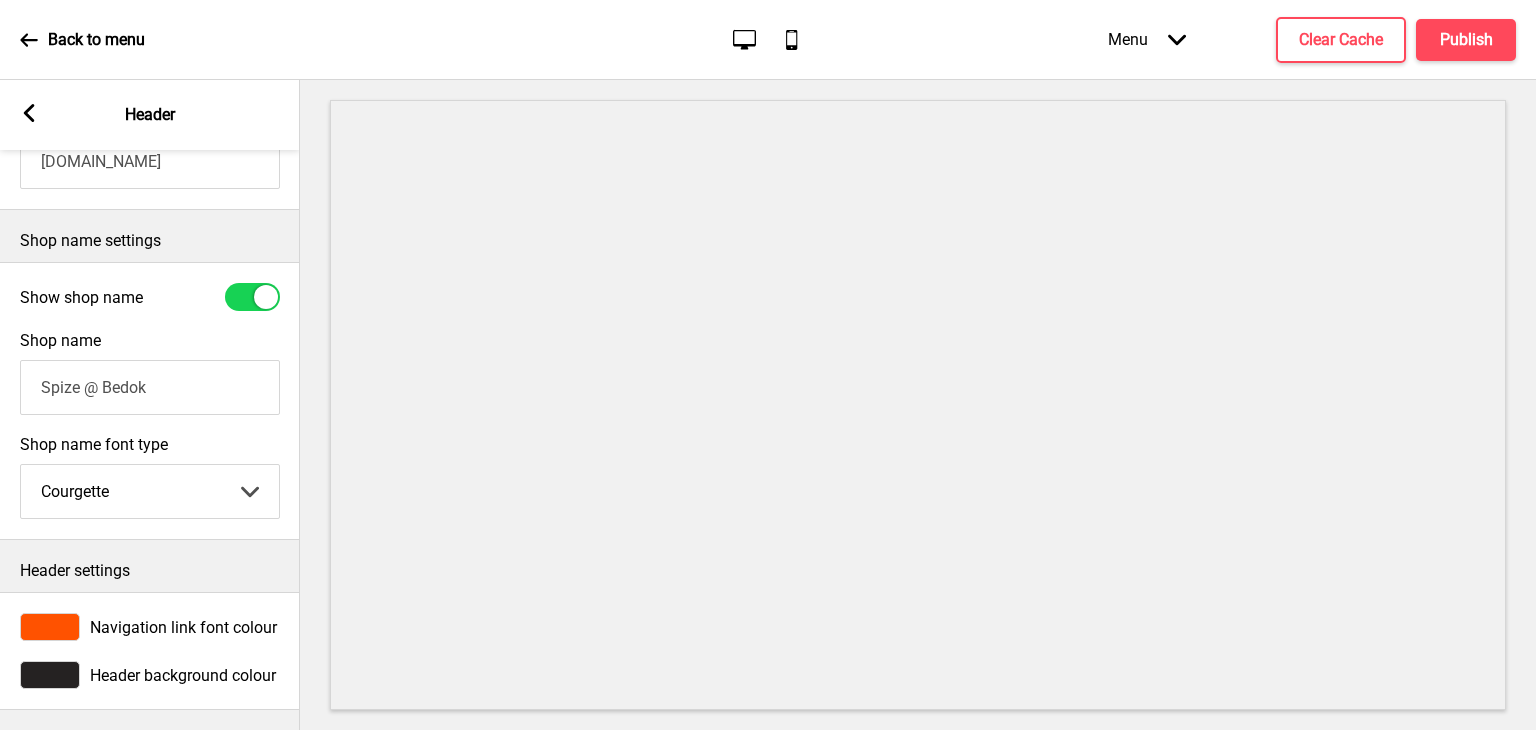 click on "Header background colour" at bounding box center [183, 675] 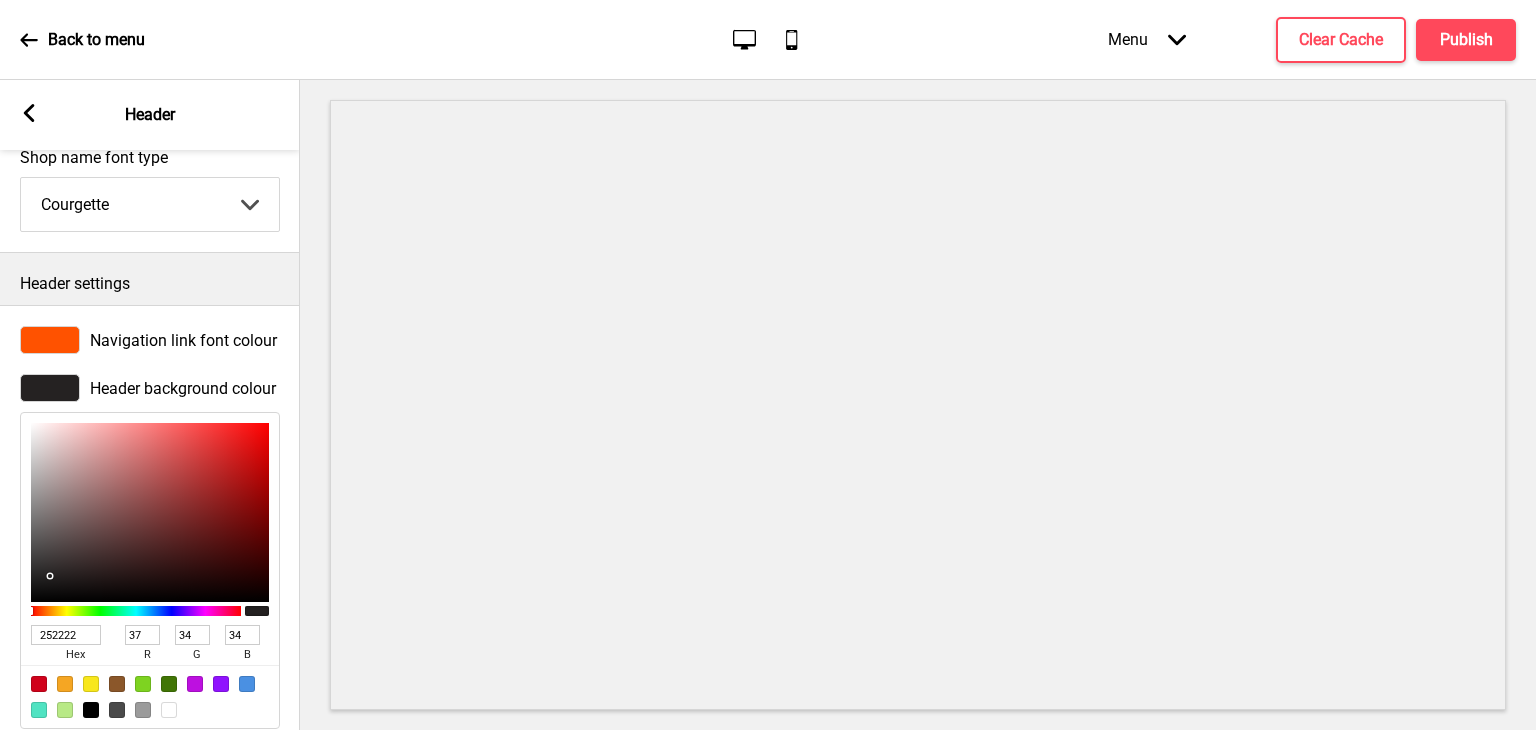 scroll, scrollTop: 756, scrollLeft: 0, axis: vertical 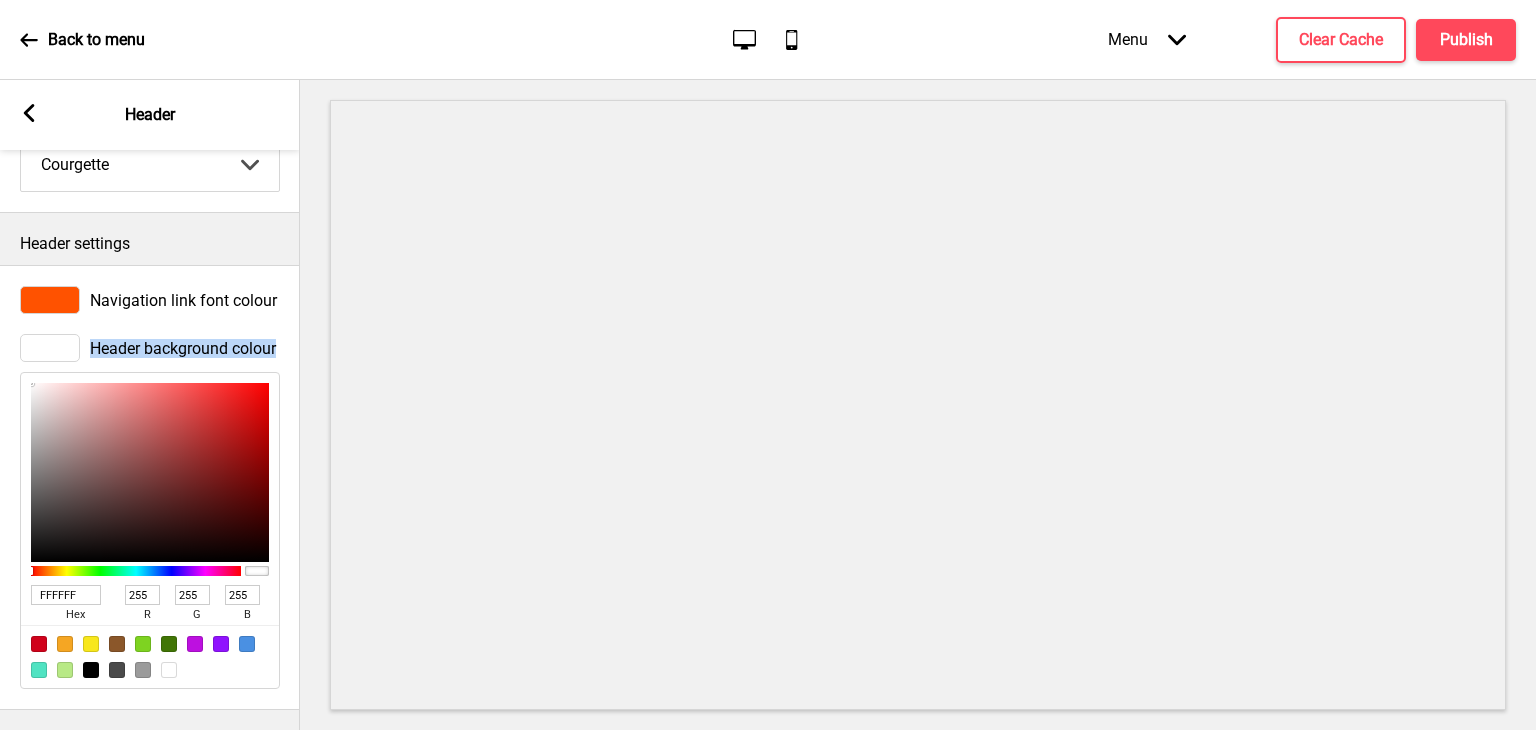 drag, startPoint x: 45, startPoint y: 369, endPoint x: 10, endPoint y: 344, distance: 43.011627 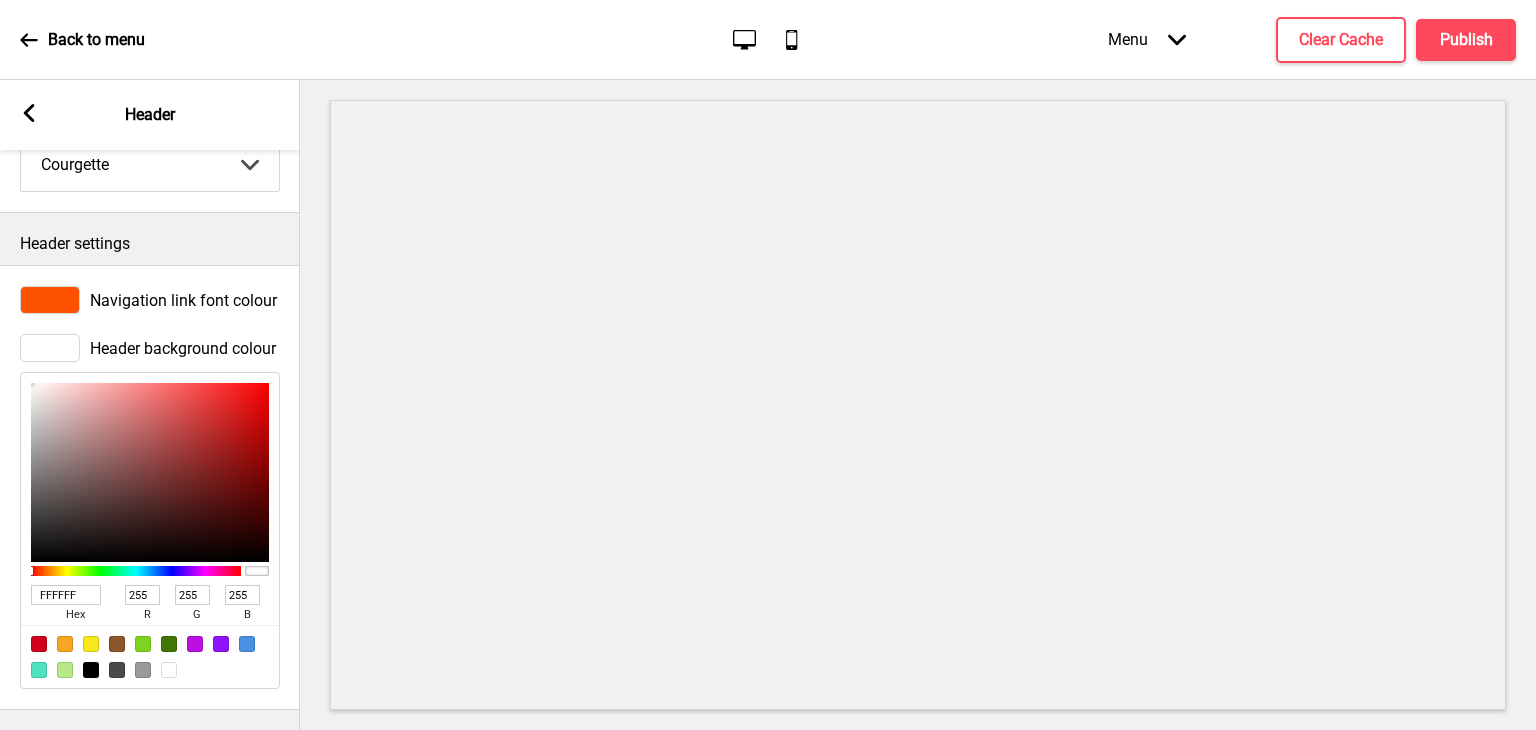 click at bounding box center (136, 571) 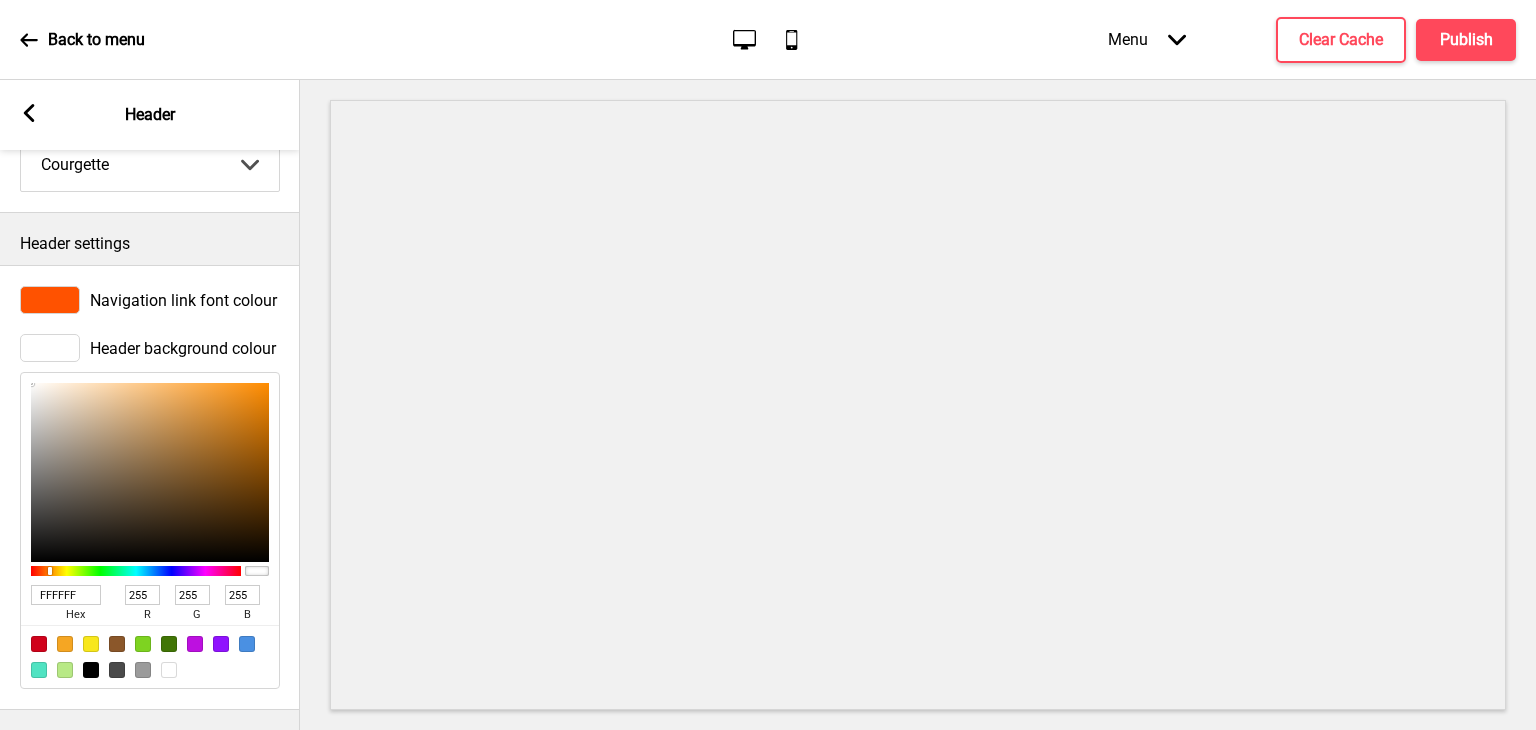 click at bounding box center (136, 571) 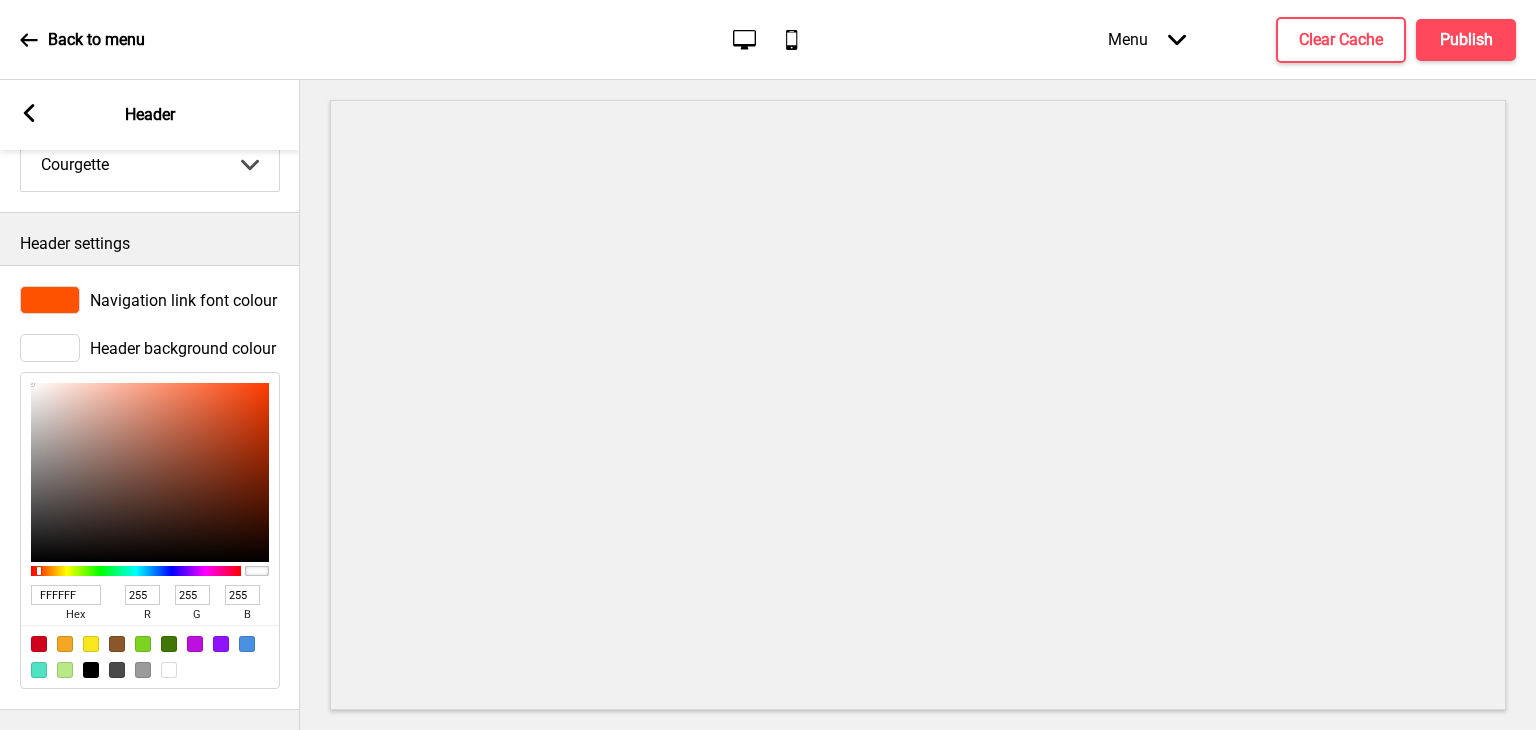 click at bounding box center [136, 571] 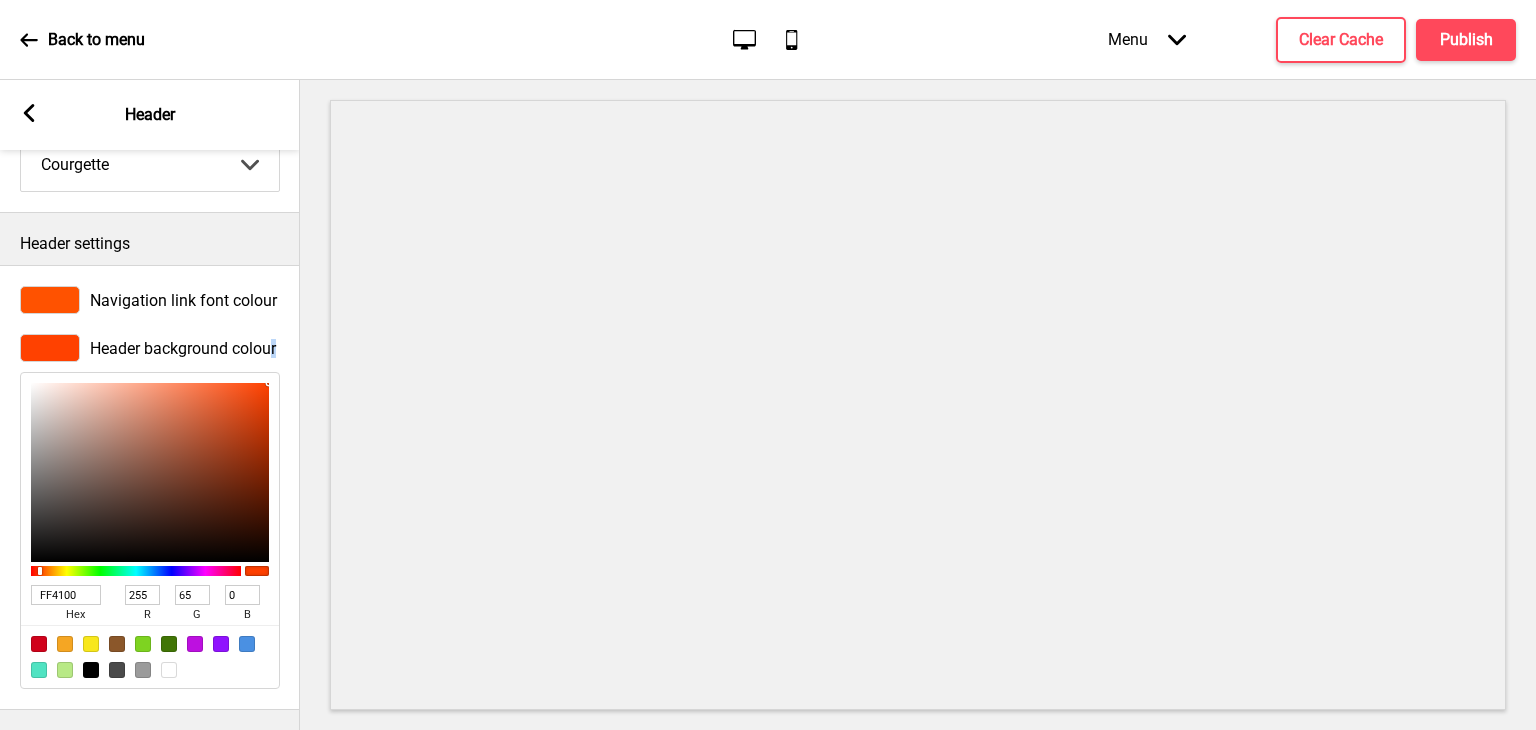 drag, startPoint x: 236, startPoint y: 377, endPoint x: 270, endPoint y: 335, distance: 54.037025 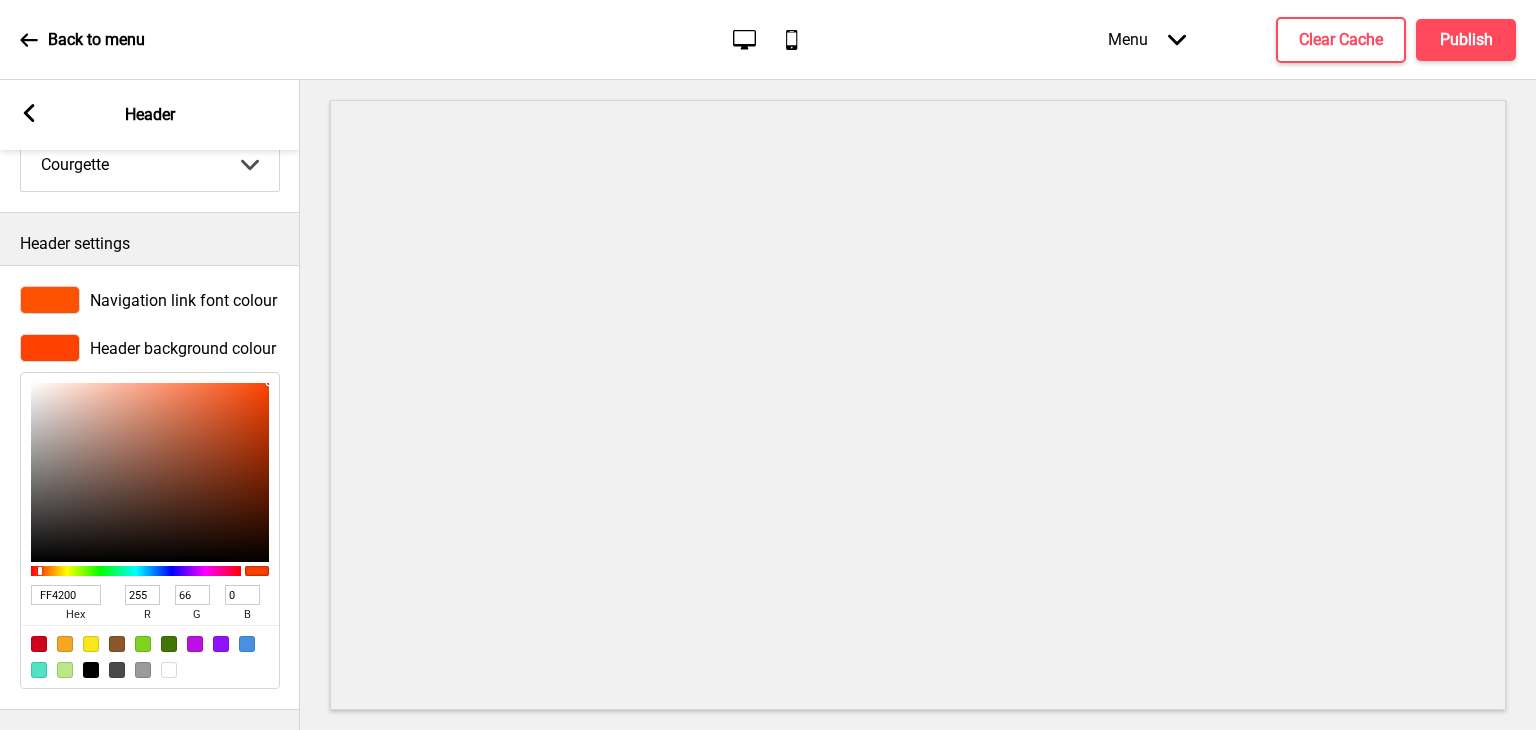 drag, startPoint x: 267, startPoint y: 369, endPoint x: 276, endPoint y: 356, distance: 15.811388 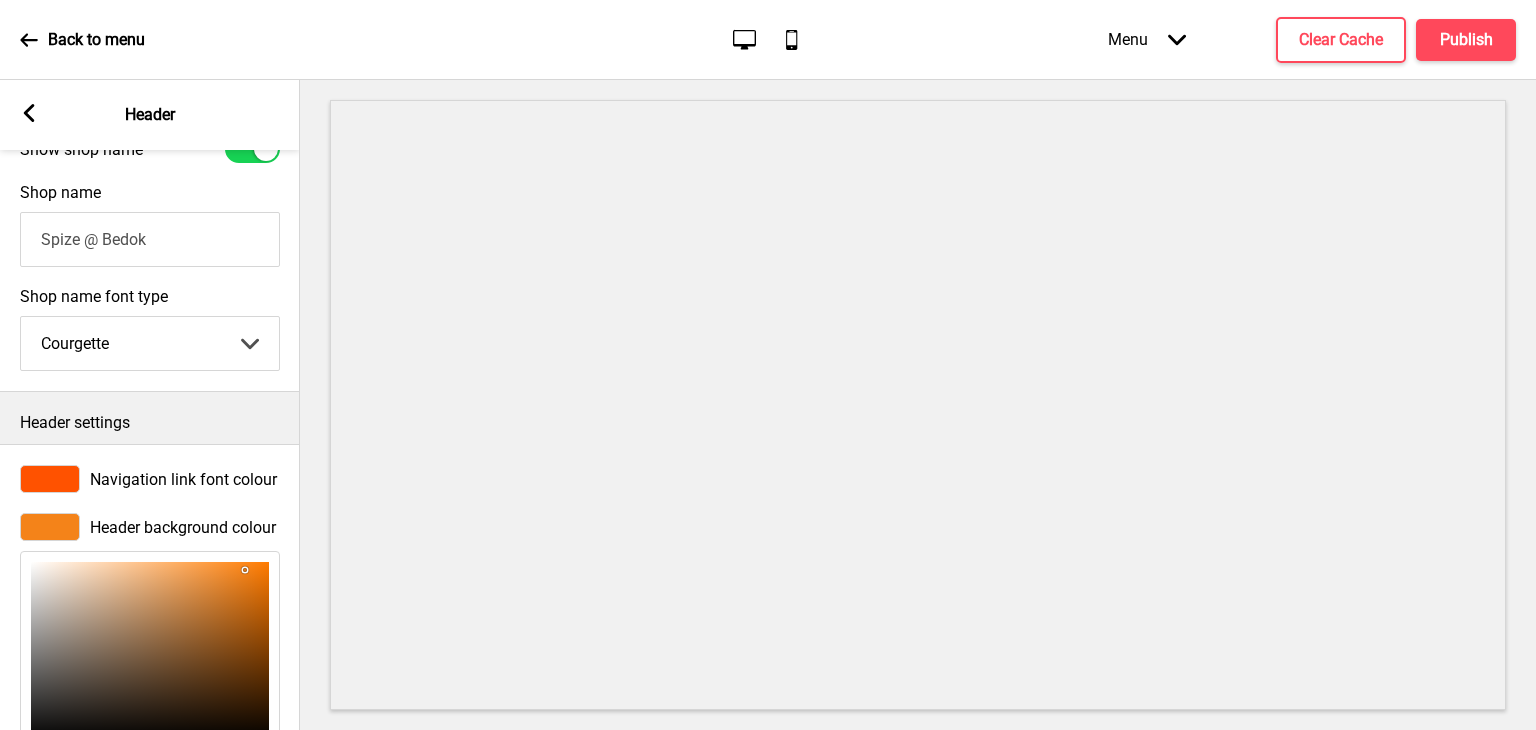 scroll, scrollTop: 756, scrollLeft: 0, axis: vertical 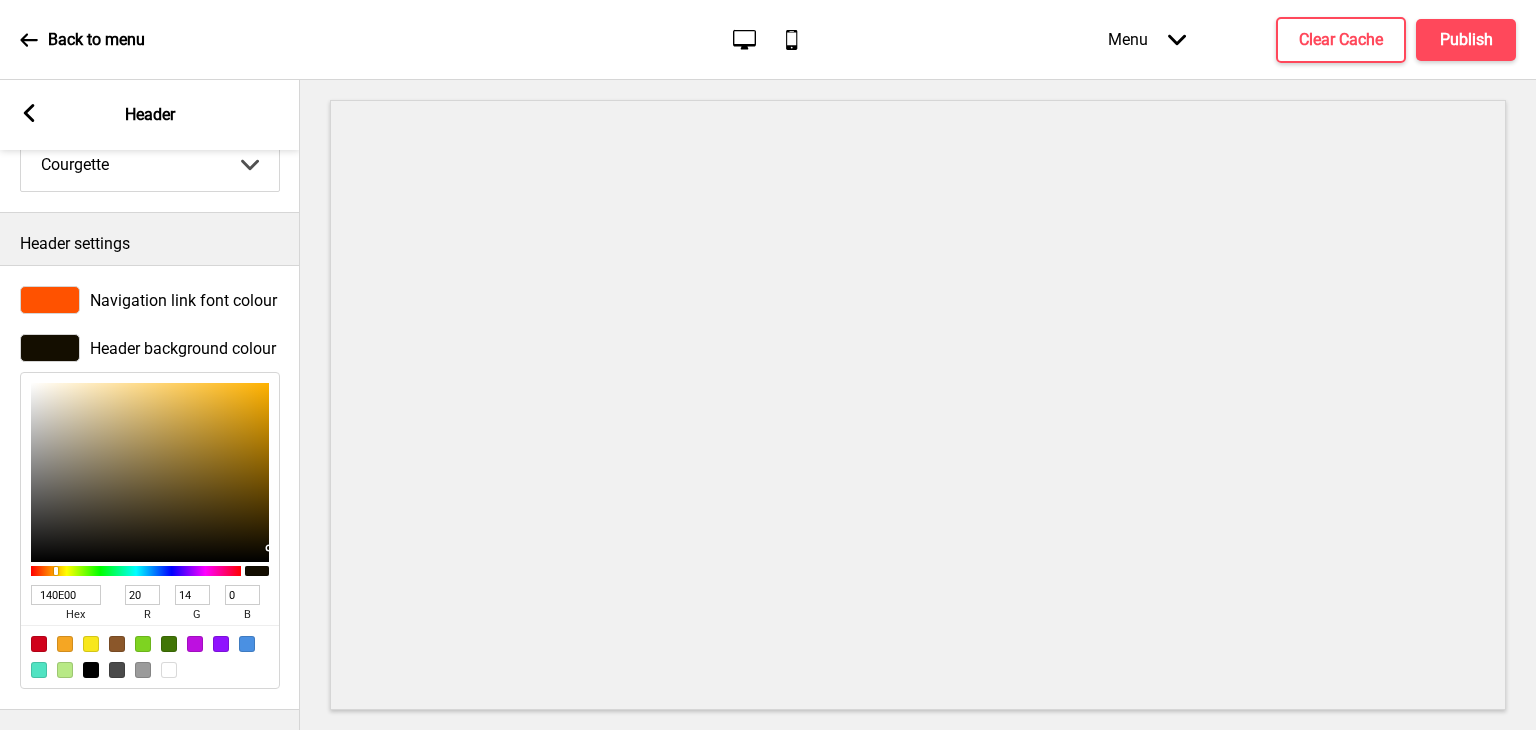 click at bounding box center (150, 472) 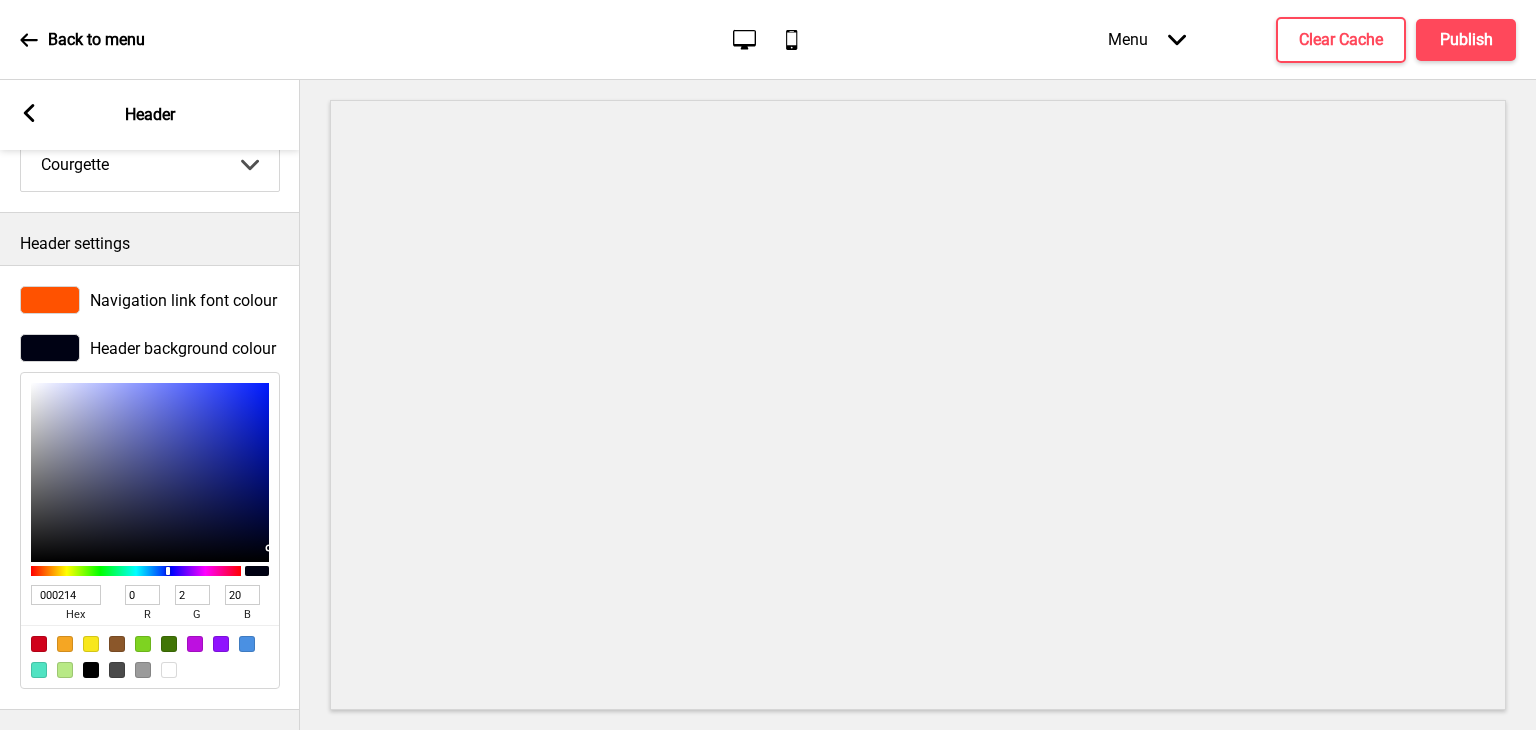 click at bounding box center [136, 571] 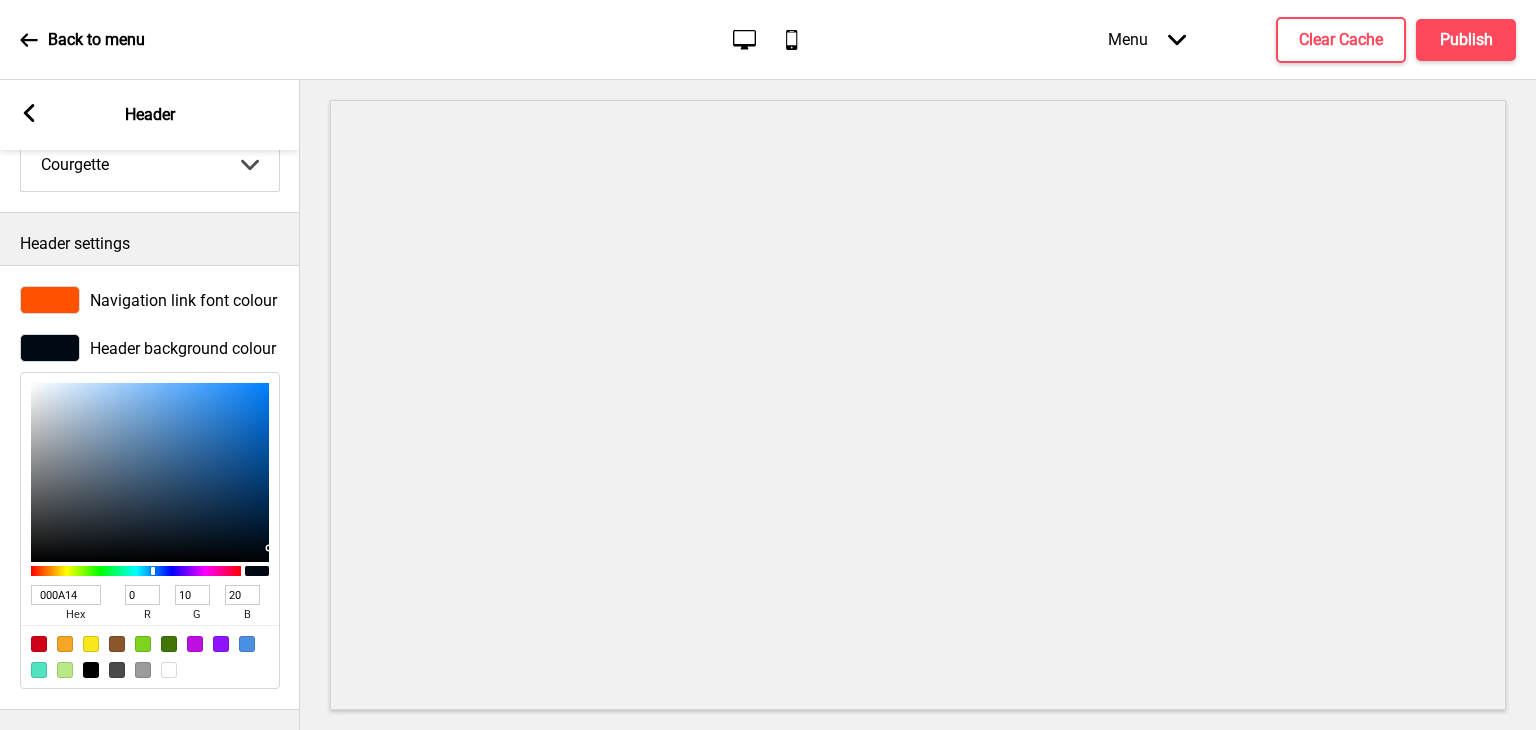 click at bounding box center (136, 571) 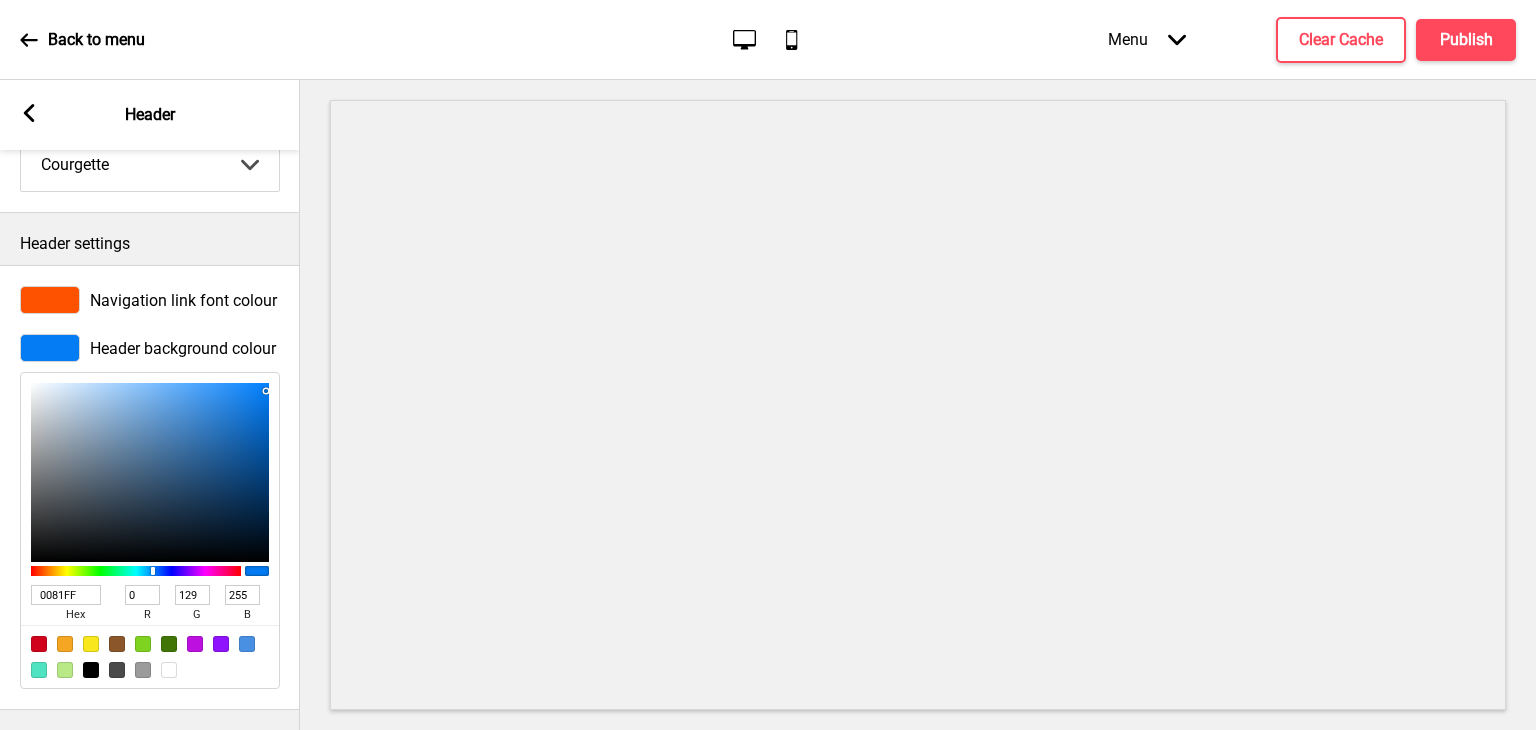 drag, startPoint x: 220, startPoint y: 412, endPoint x: 277, endPoint y: 359, distance: 77.83315 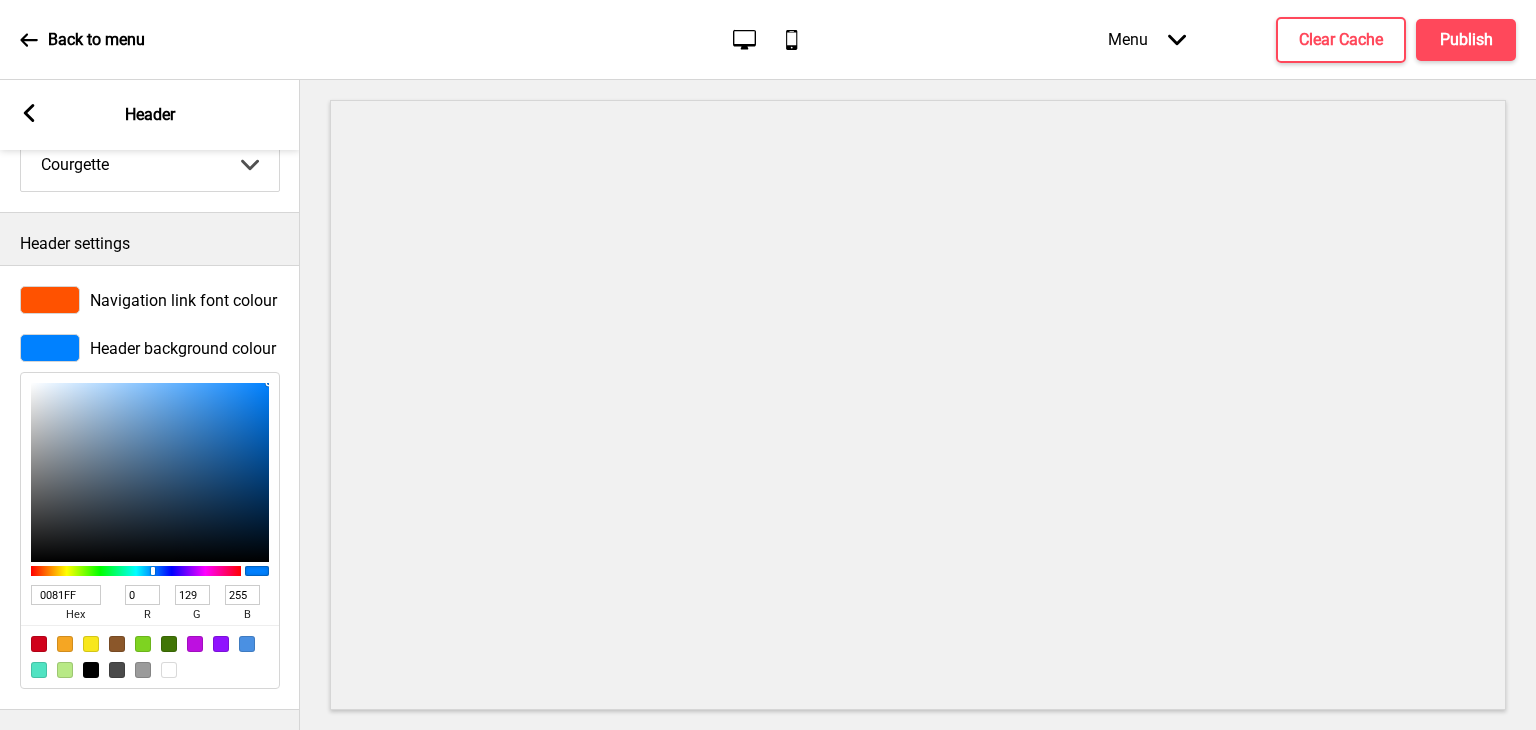 drag, startPoint x: 264, startPoint y: 361, endPoint x: 276, endPoint y: 425, distance: 65.11528 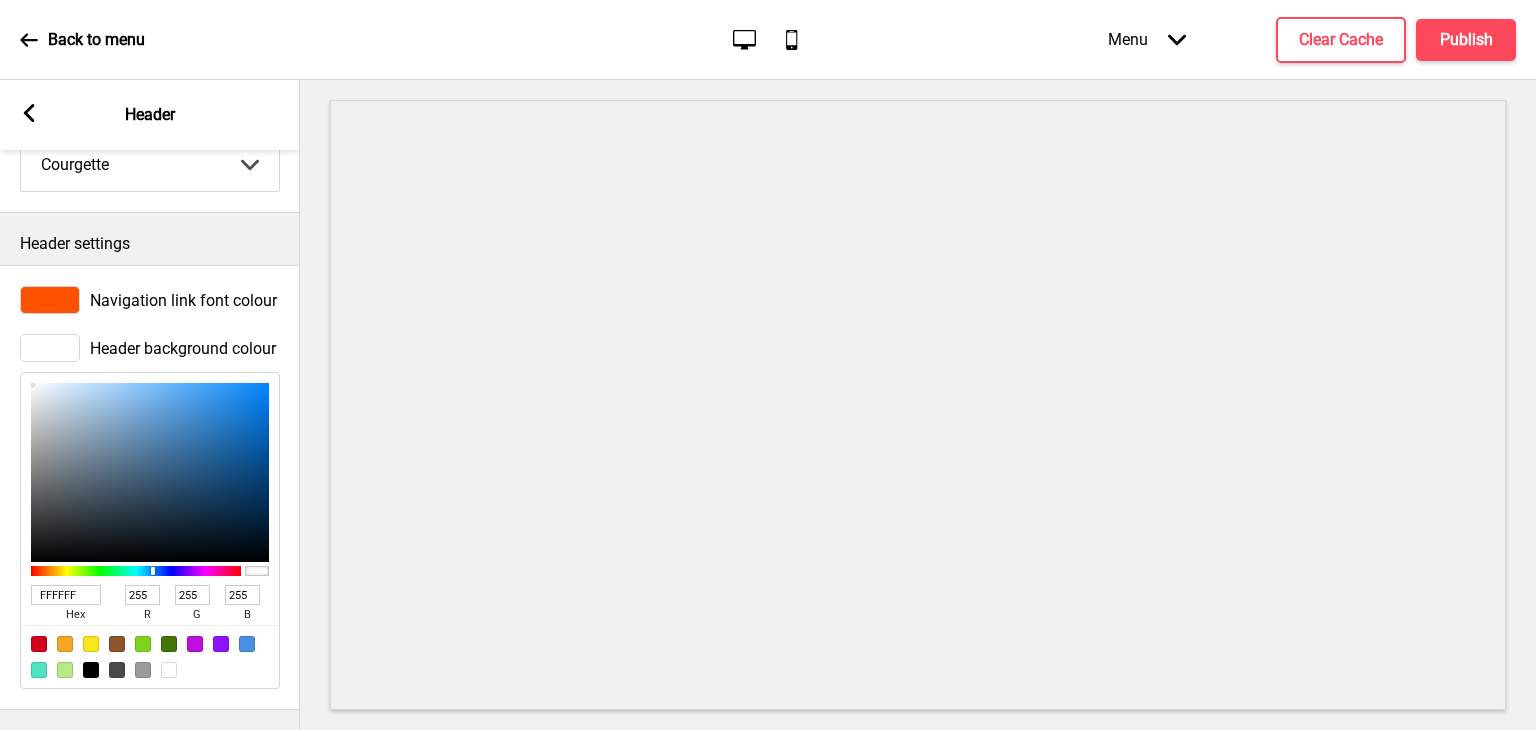 drag, startPoint x: 88, startPoint y: 394, endPoint x: 0, endPoint y: 348, distance: 99.29753 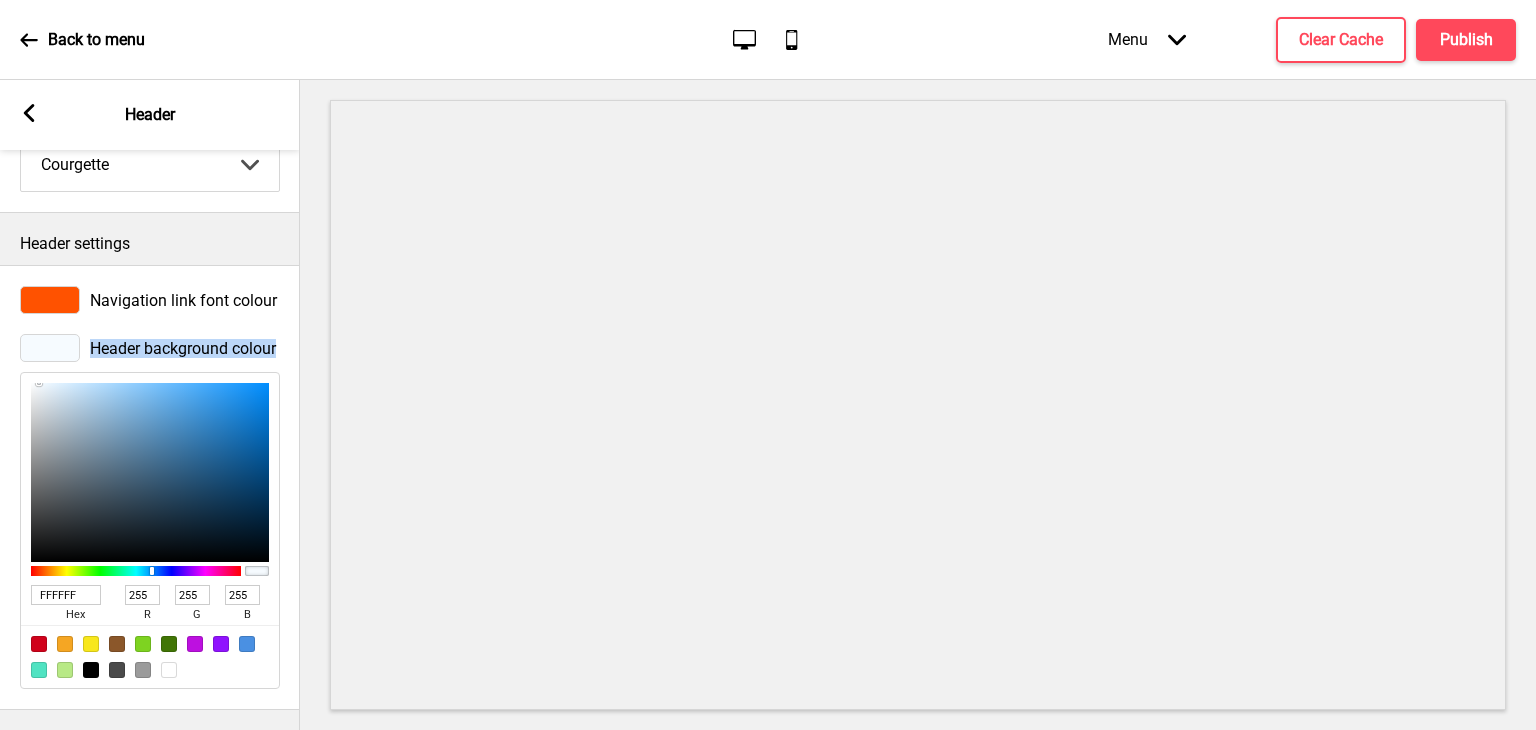 drag, startPoint x: 48, startPoint y: 368, endPoint x: 12, endPoint y: 336, distance: 48.166378 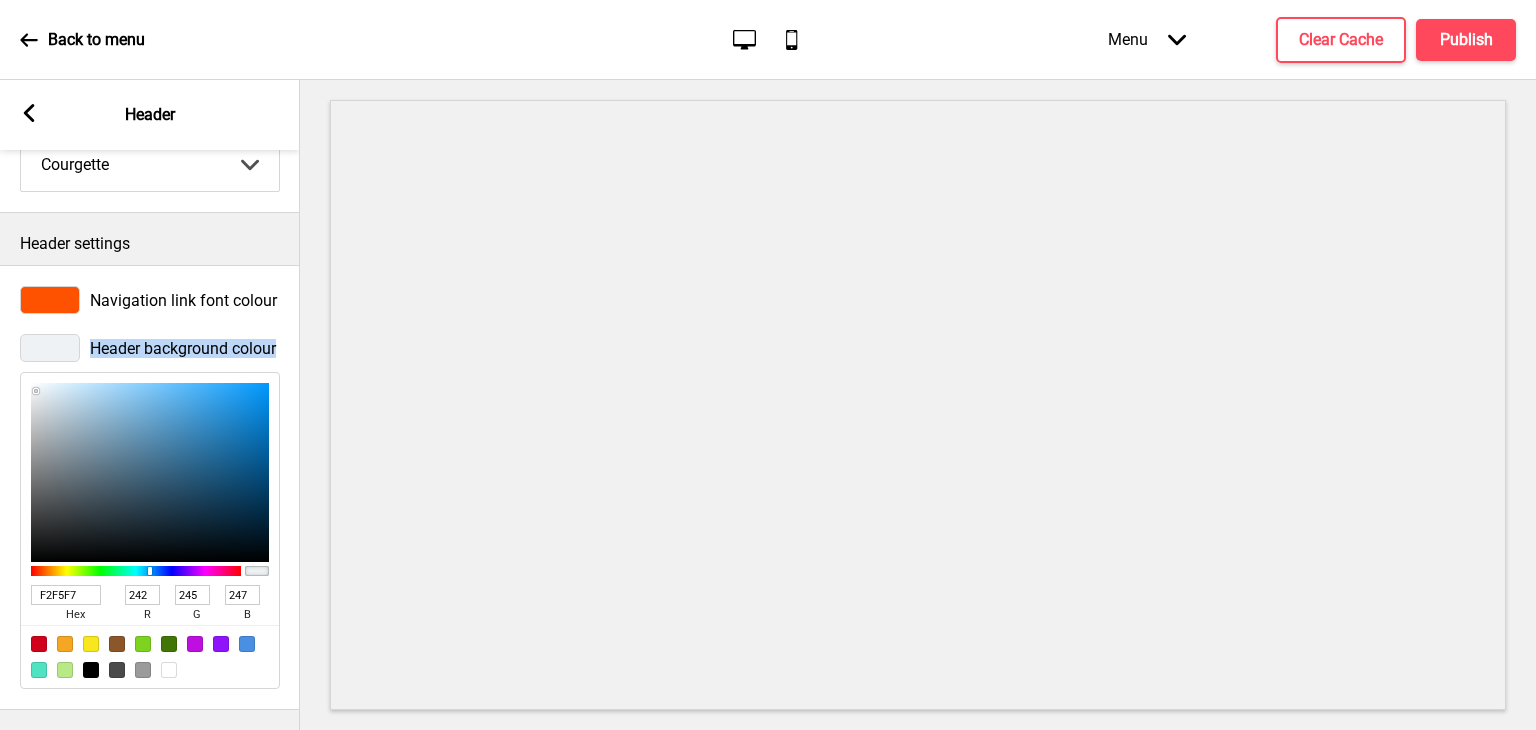 click at bounding box center [36, 391] 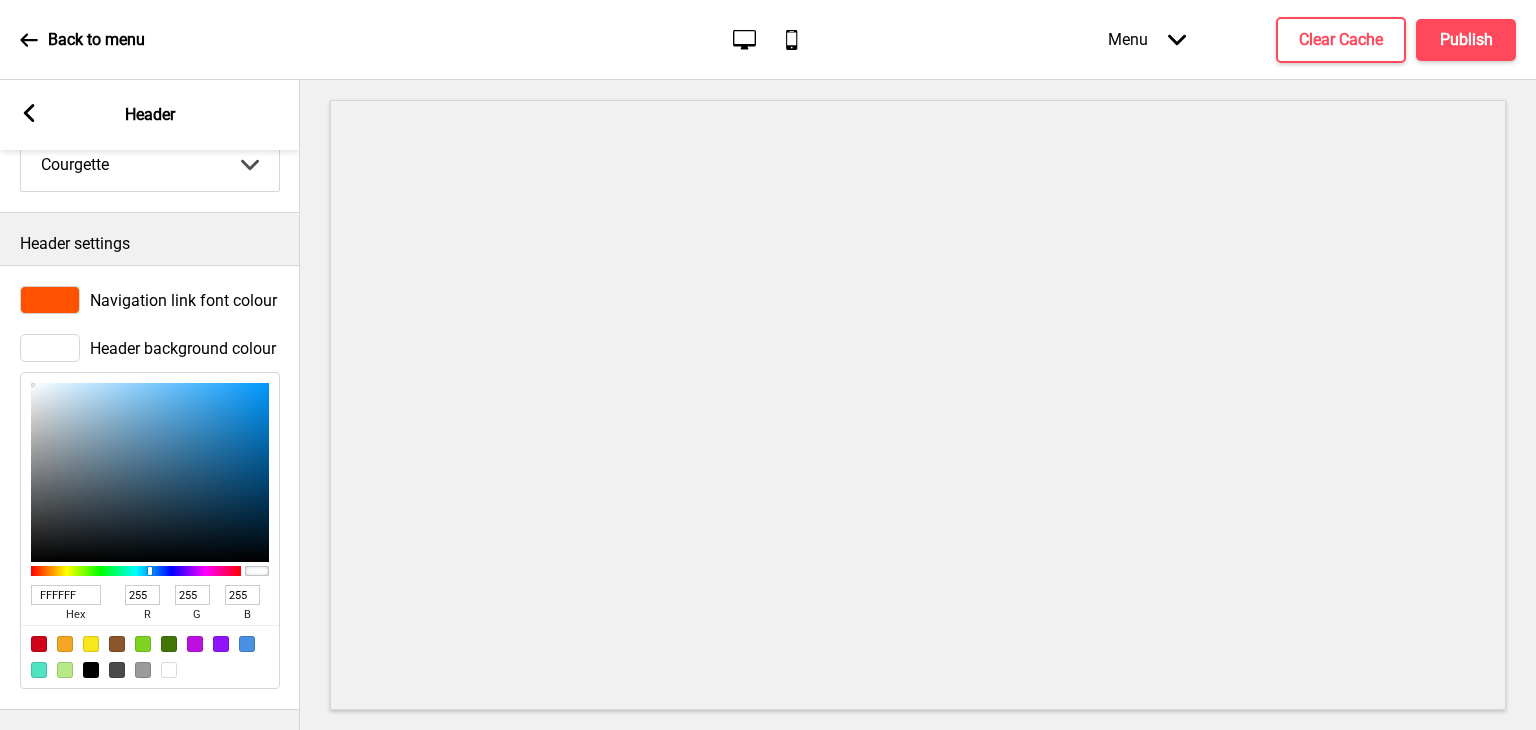 drag, startPoint x: 31, startPoint y: 371, endPoint x: 0, endPoint y: 358, distance: 33.61547 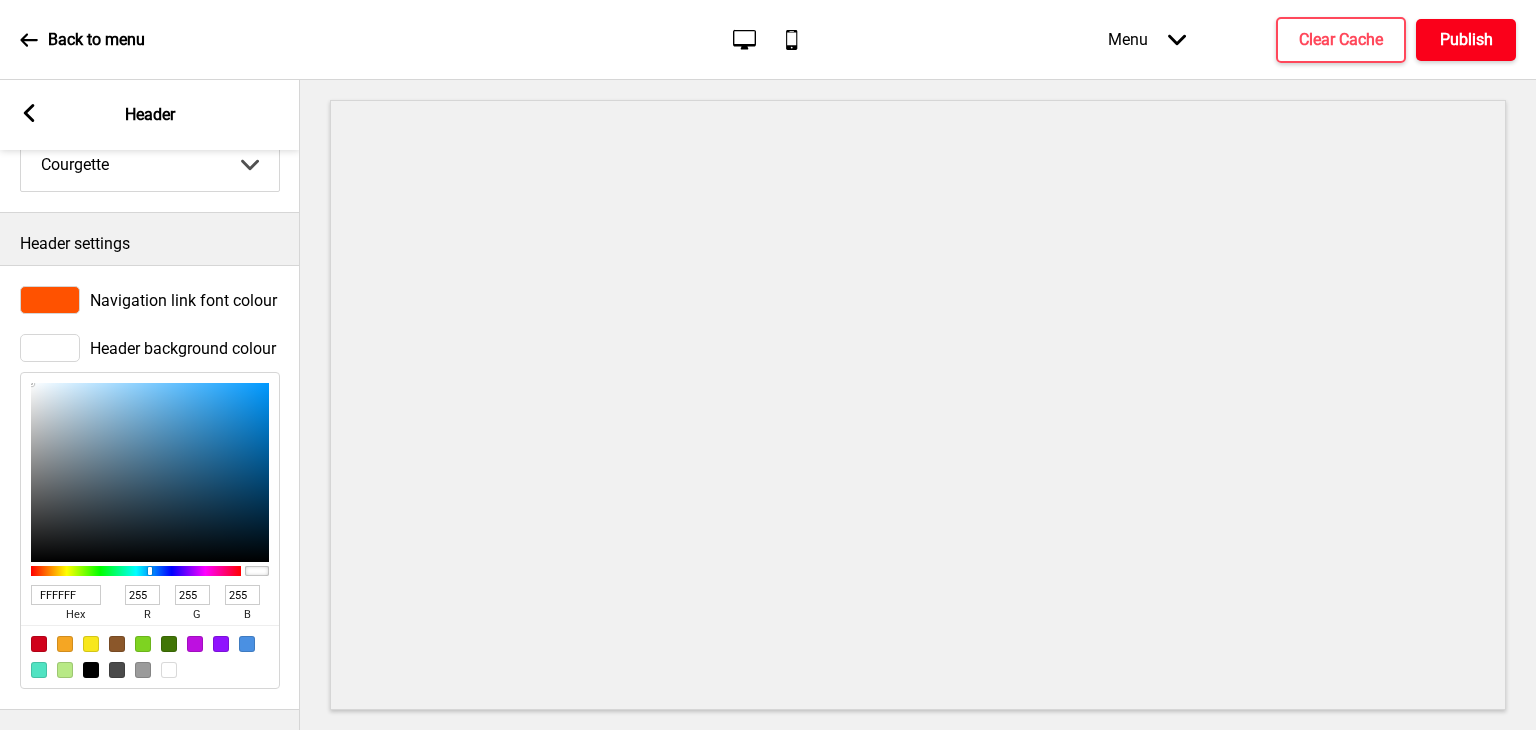 click on "Publish" at bounding box center [1466, 40] 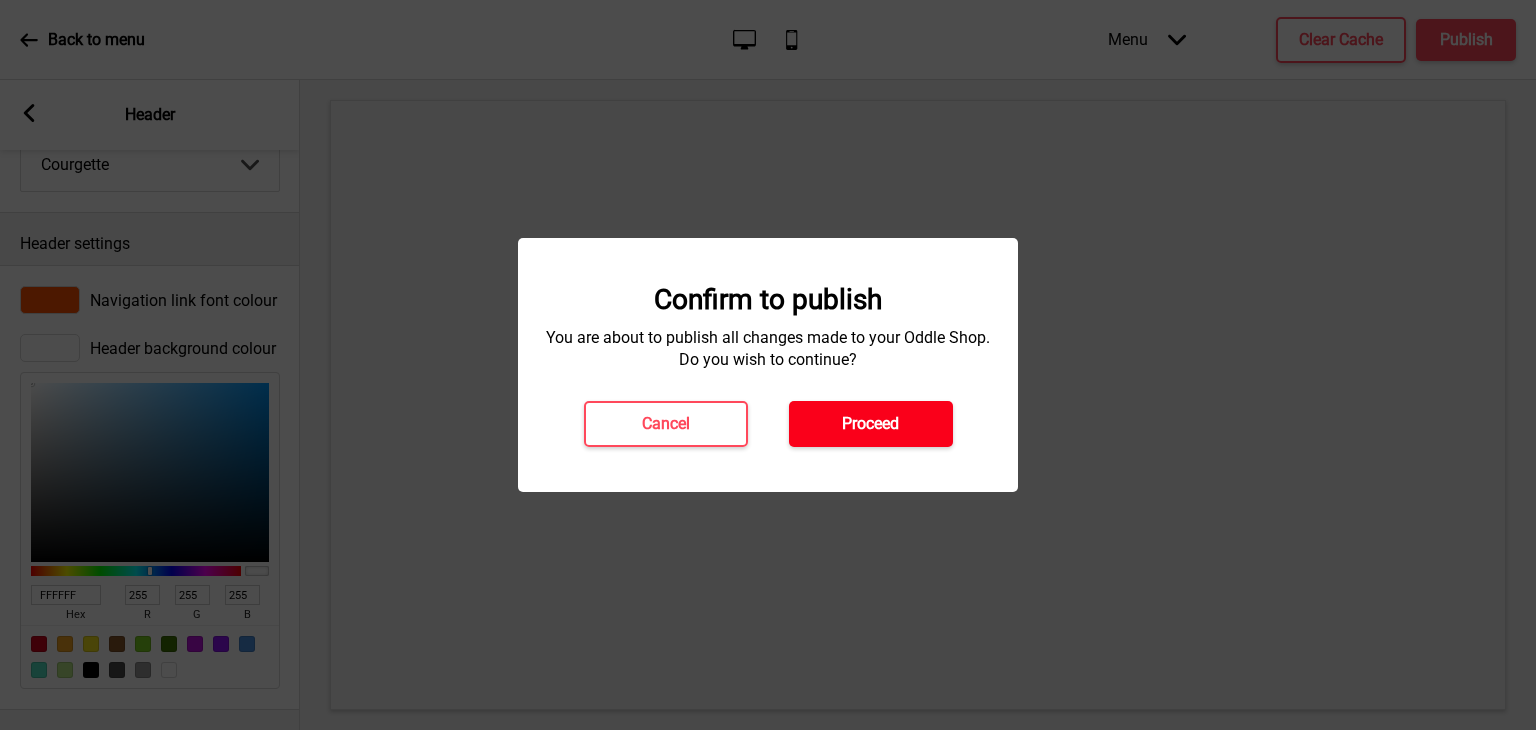 click on "Proceed" at bounding box center [870, 424] 